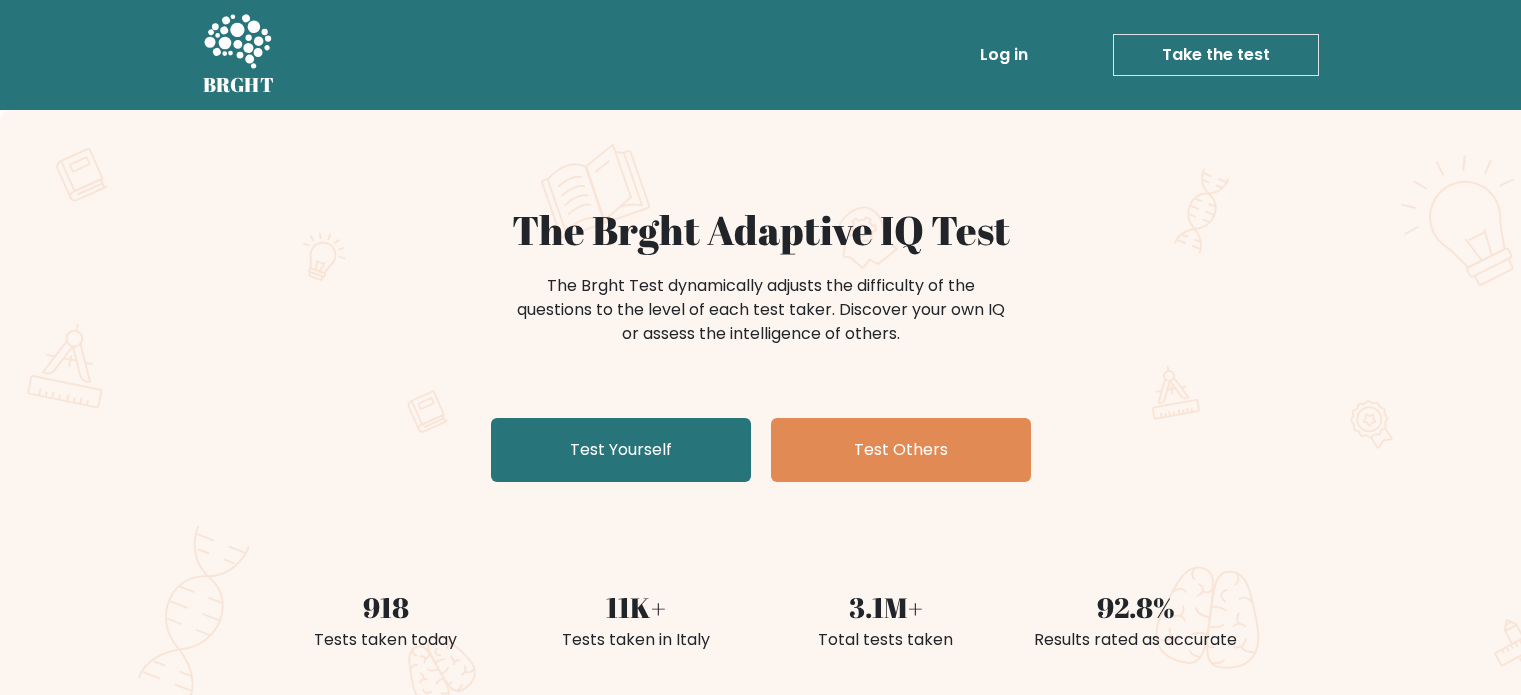 scroll, scrollTop: 0, scrollLeft: 0, axis: both 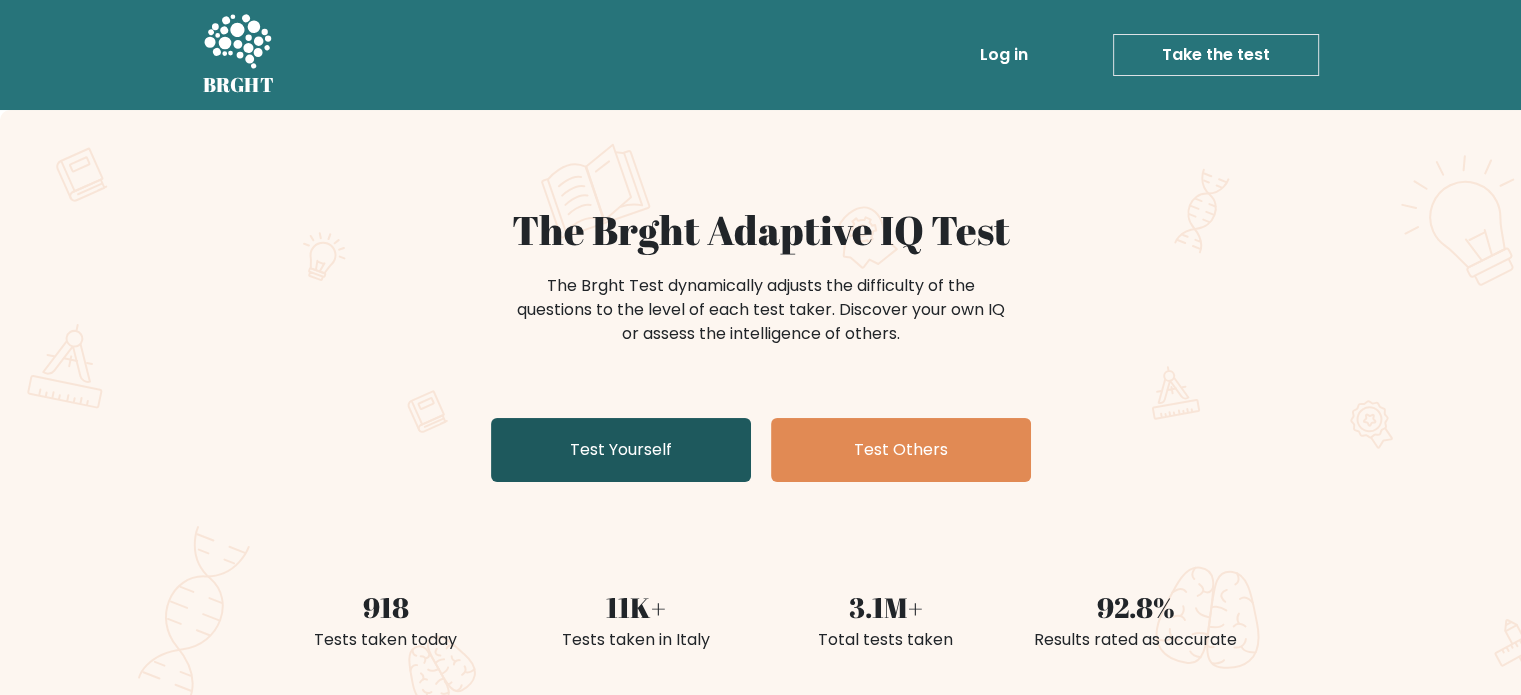 click on "Test Yourself" at bounding box center (621, 450) 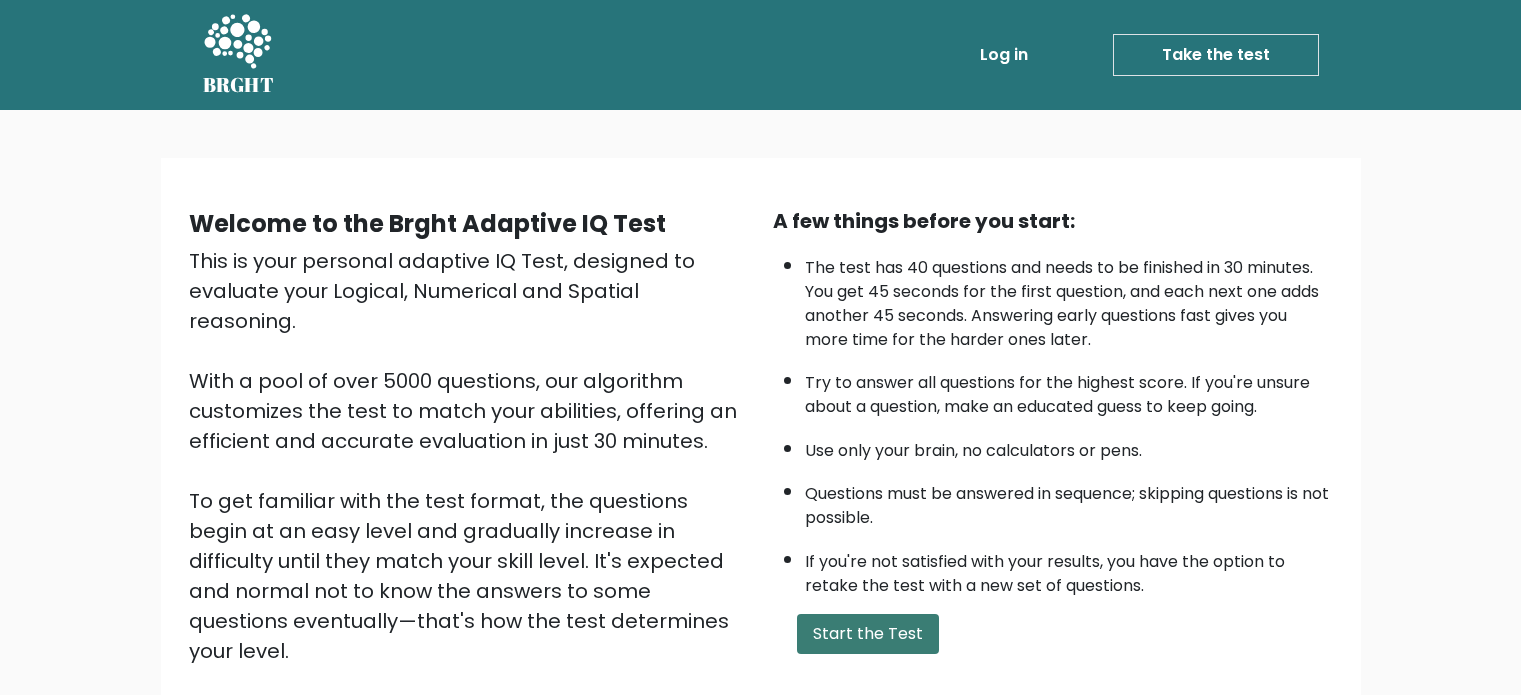 scroll, scrollTop: 0, scrollLeft: 0, axis: both 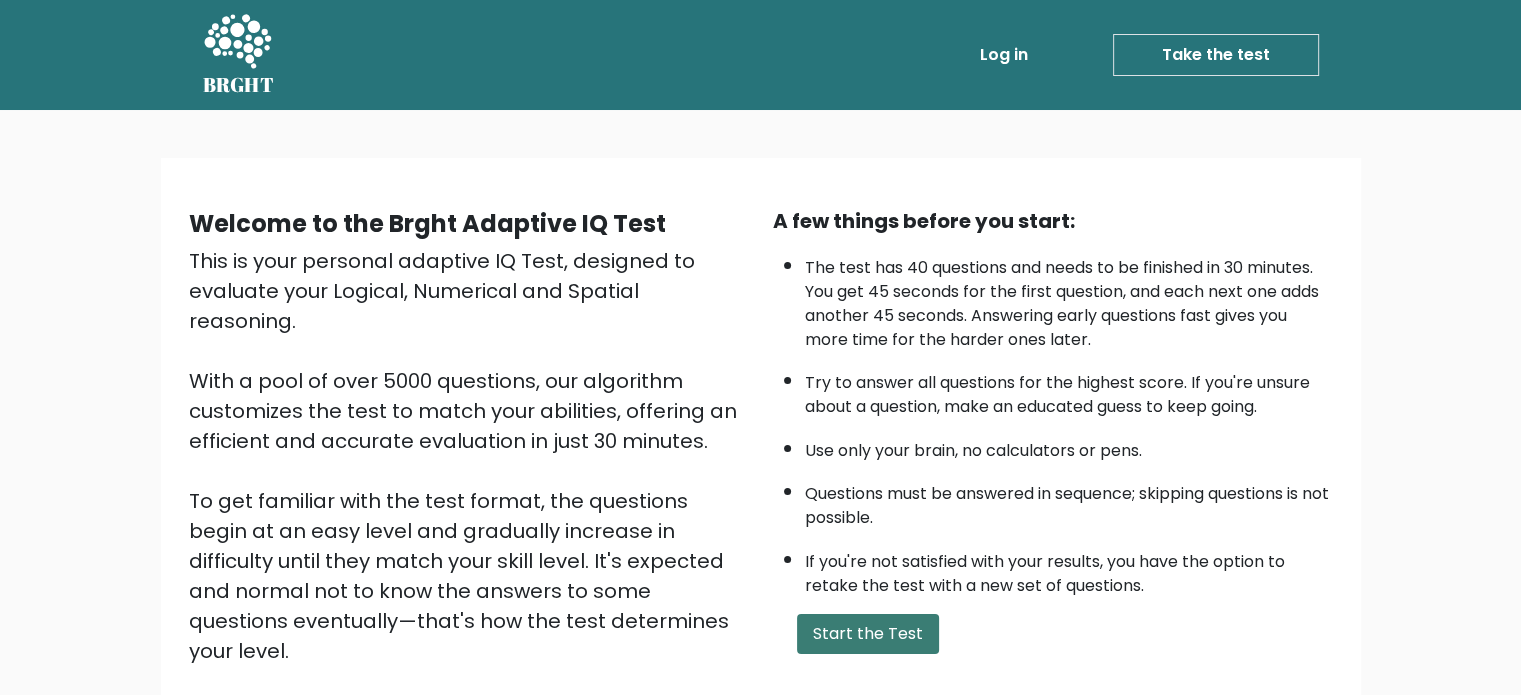 click on "Start the Test" at bounding box center [868, 634] 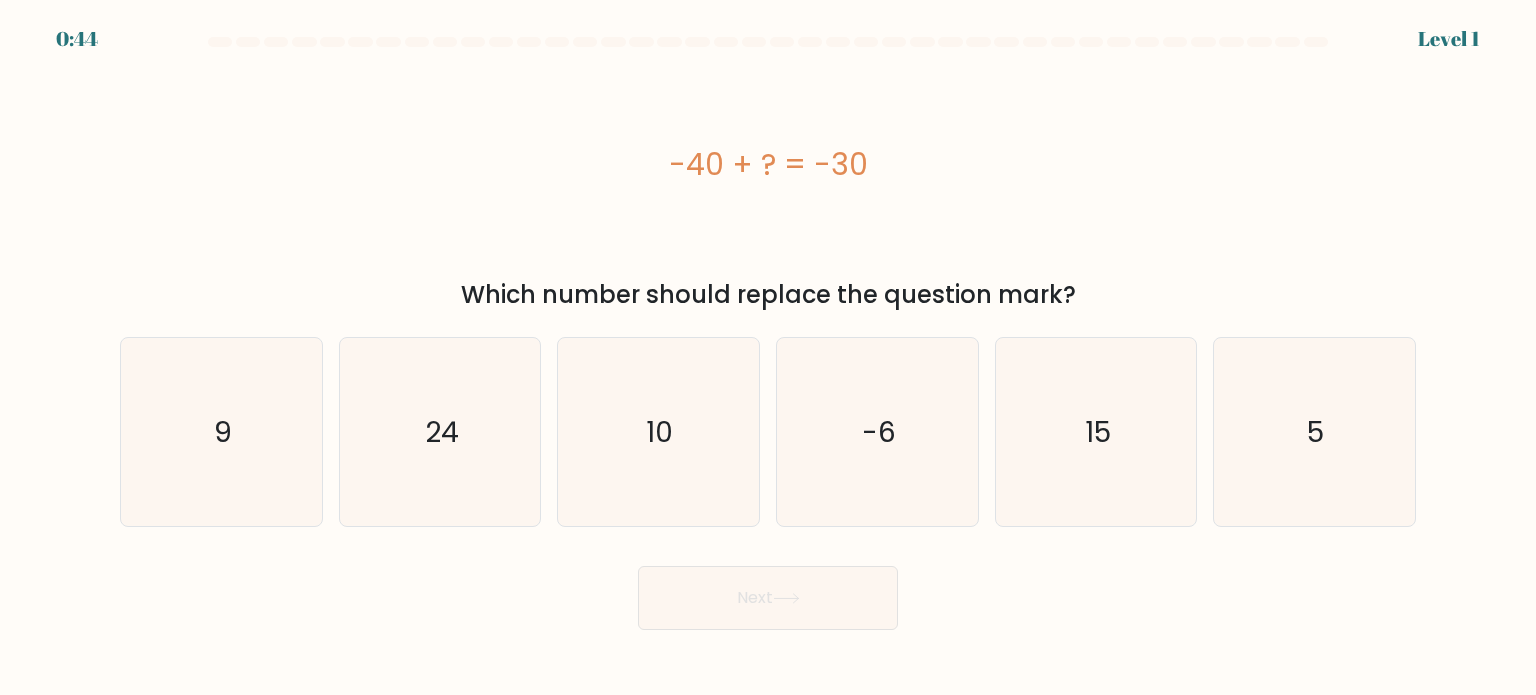 scroll, scrollTop: 0, scrollLeft: 0, axis: both 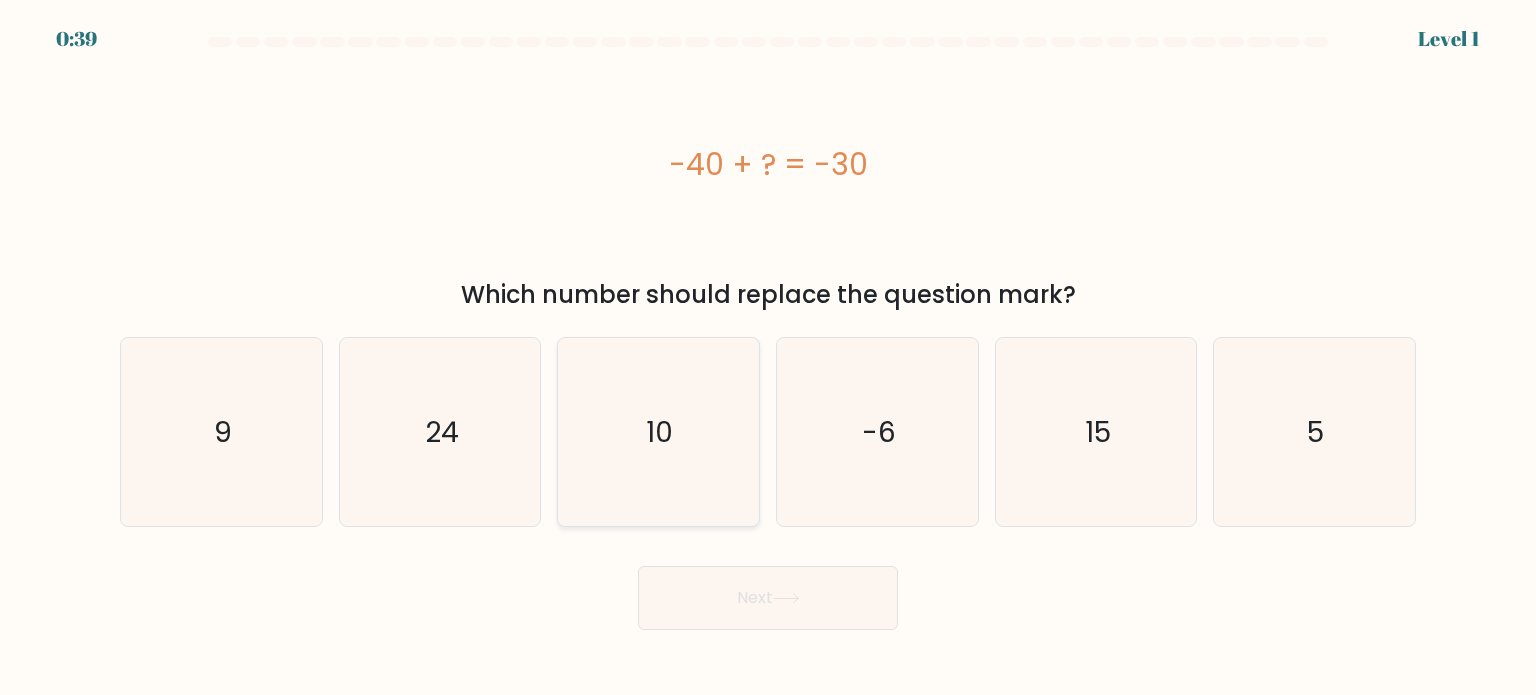 click on "10" 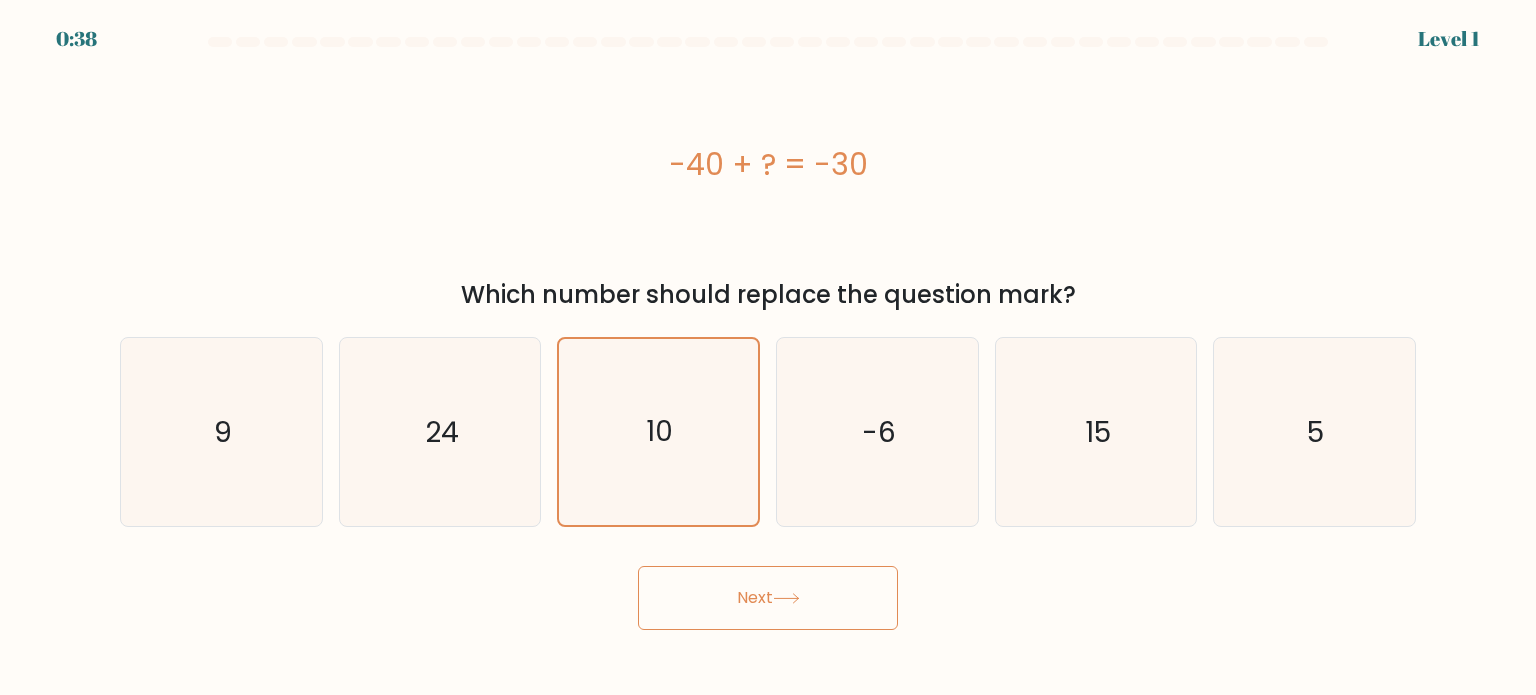 click on "Next" at bounding box center (768, 598) 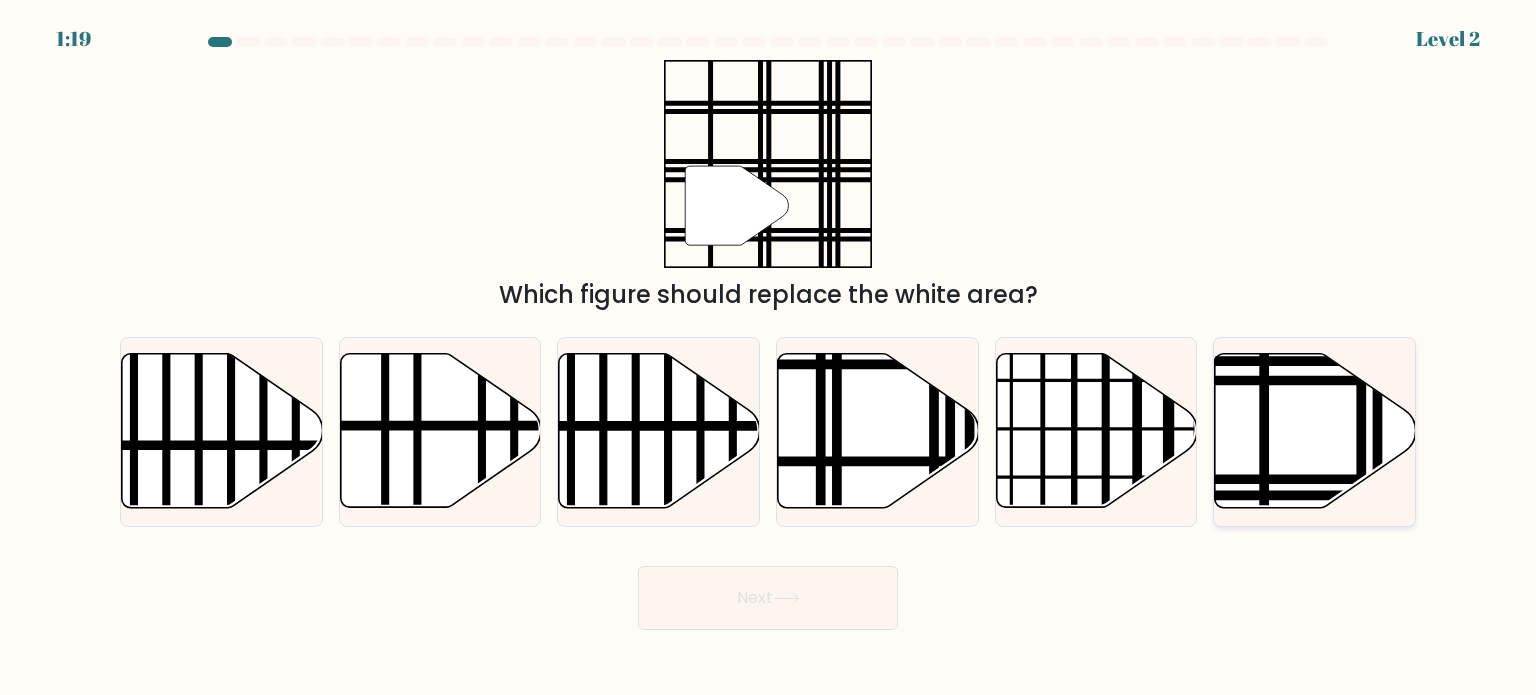 click 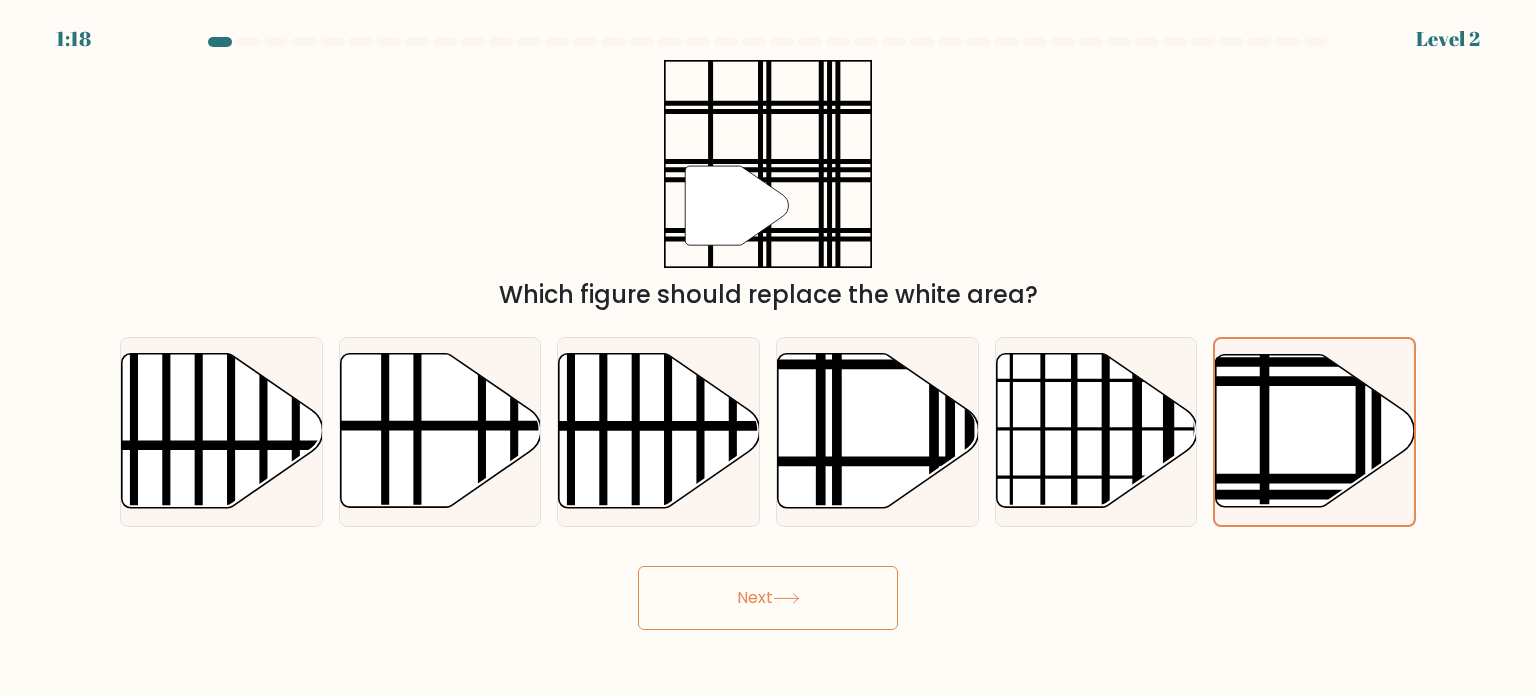 click on "Next" at bounding box center (768, 598) 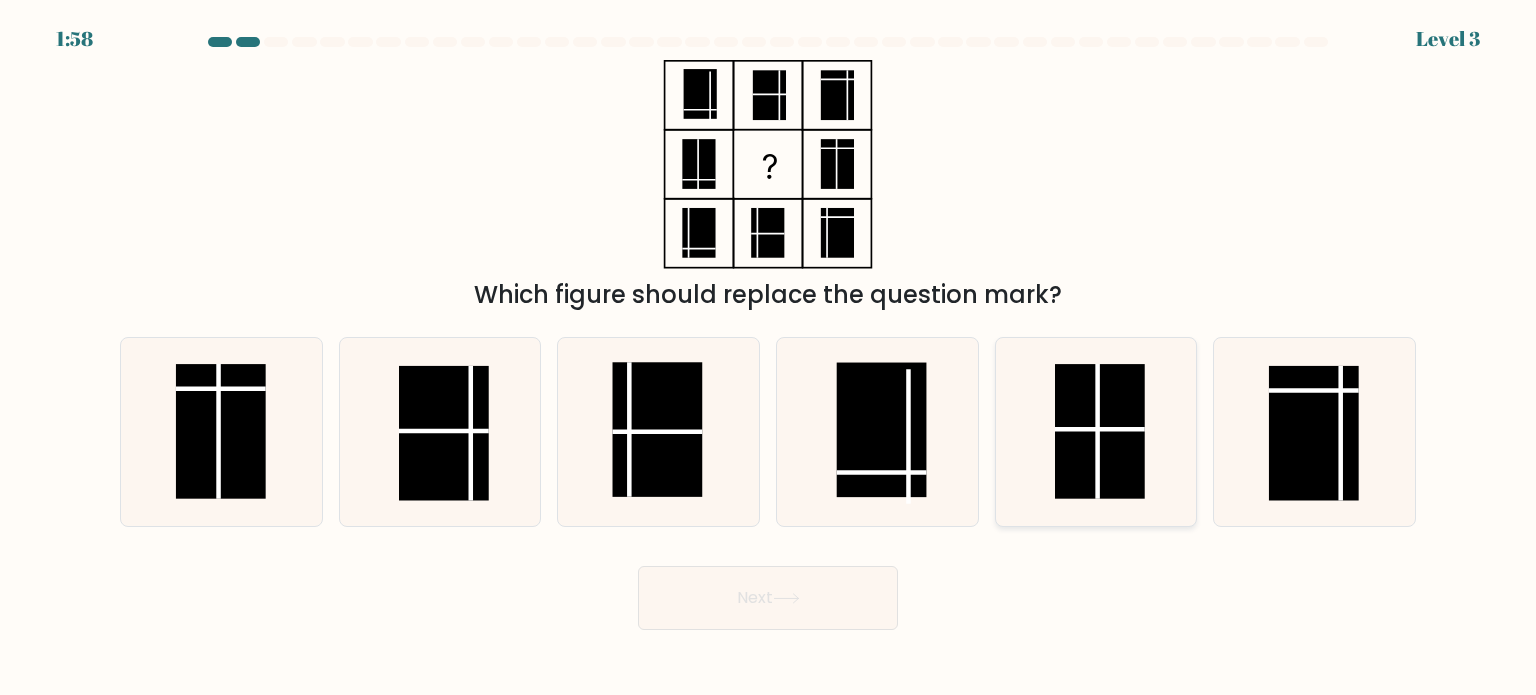 click 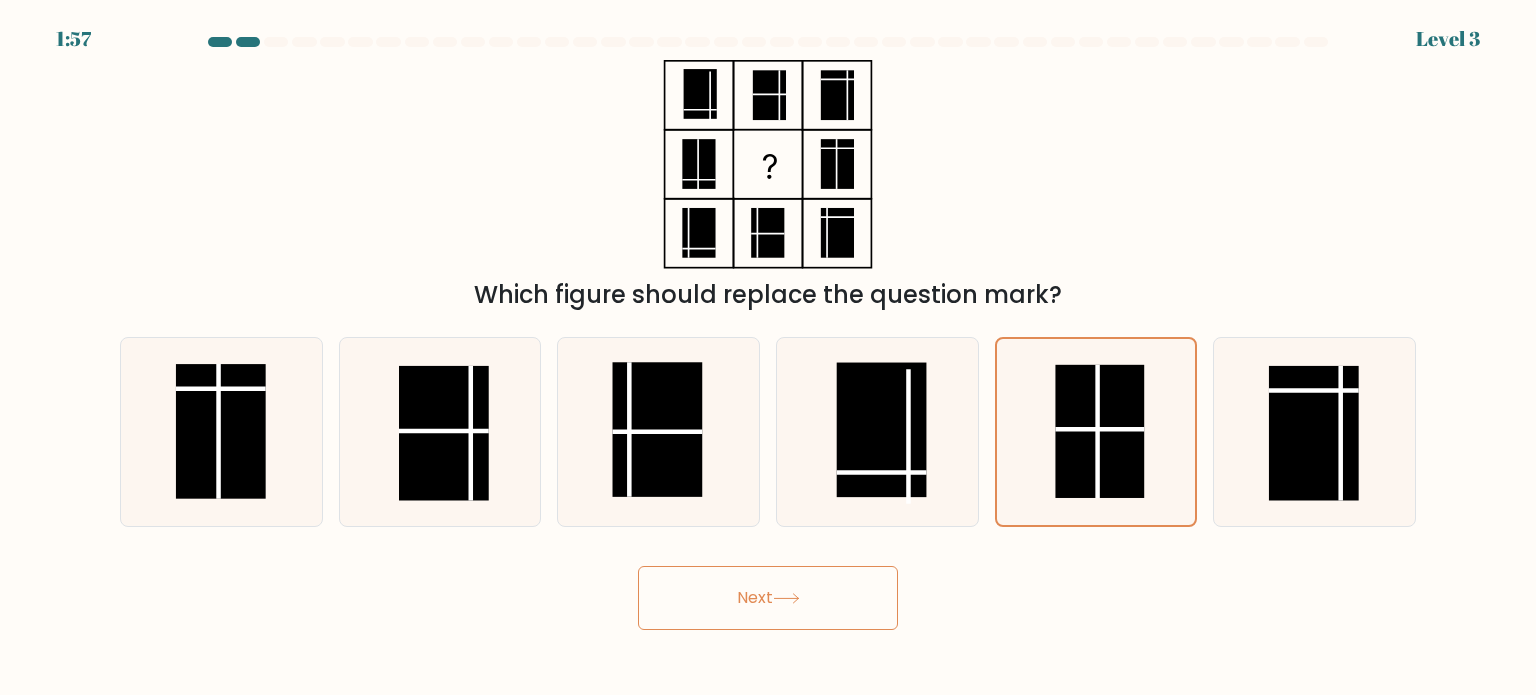 click on "Next" at bounding box center [768, 598] 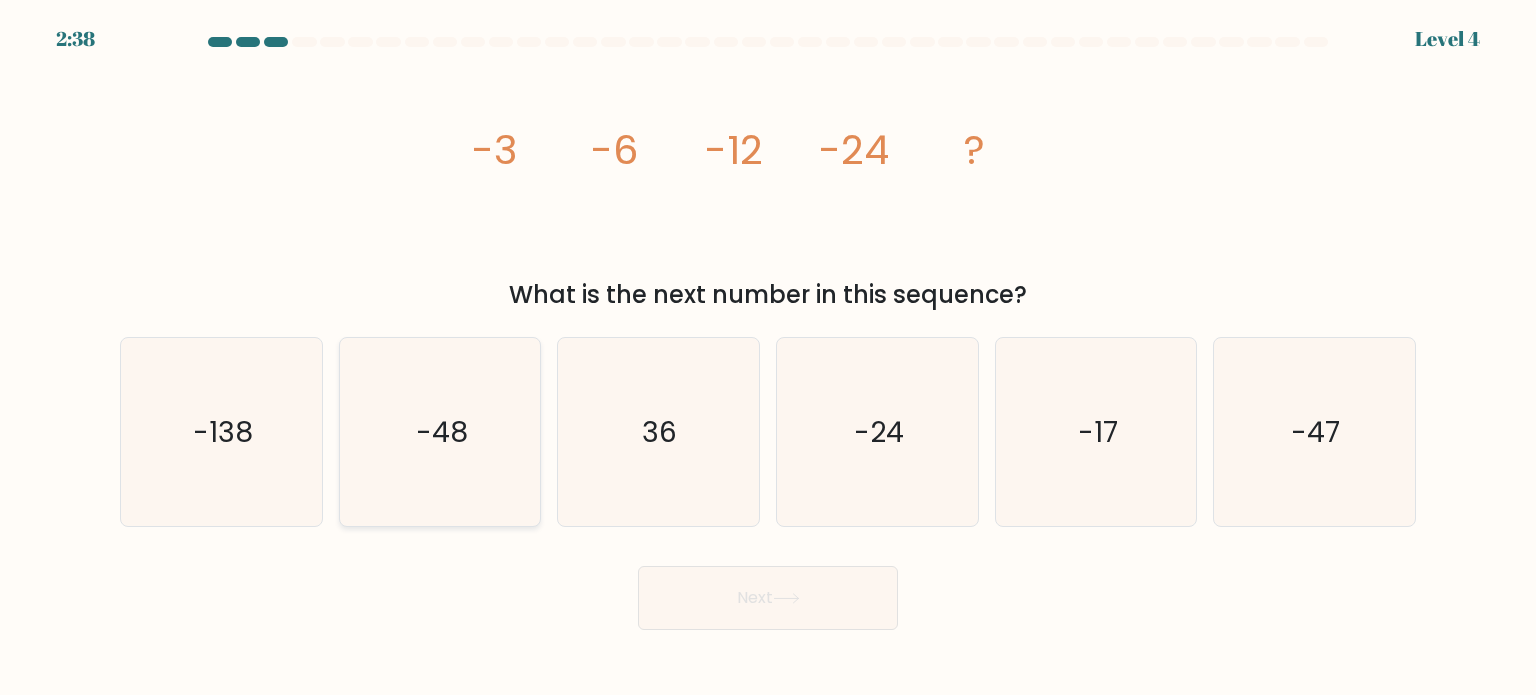 click on "-48" 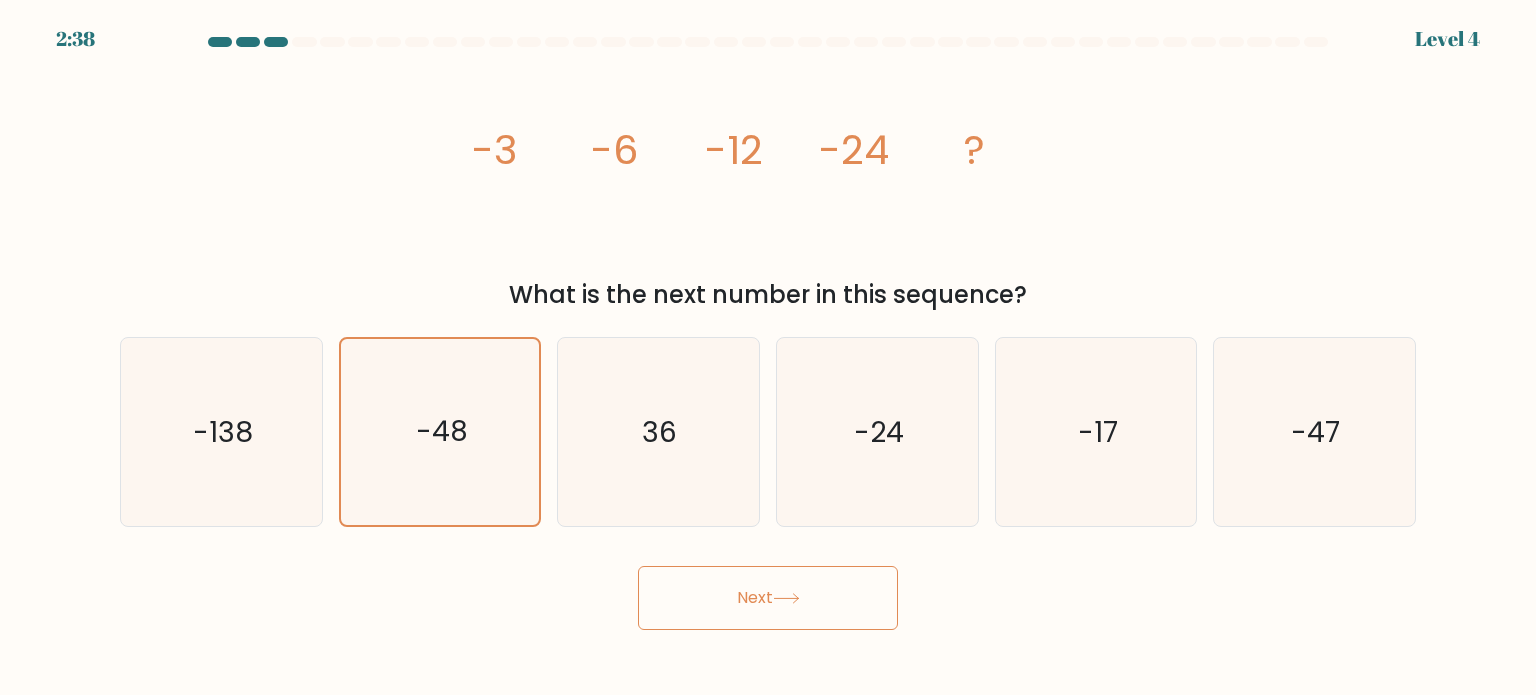 click on "Next" at bounding box center (768, 598) 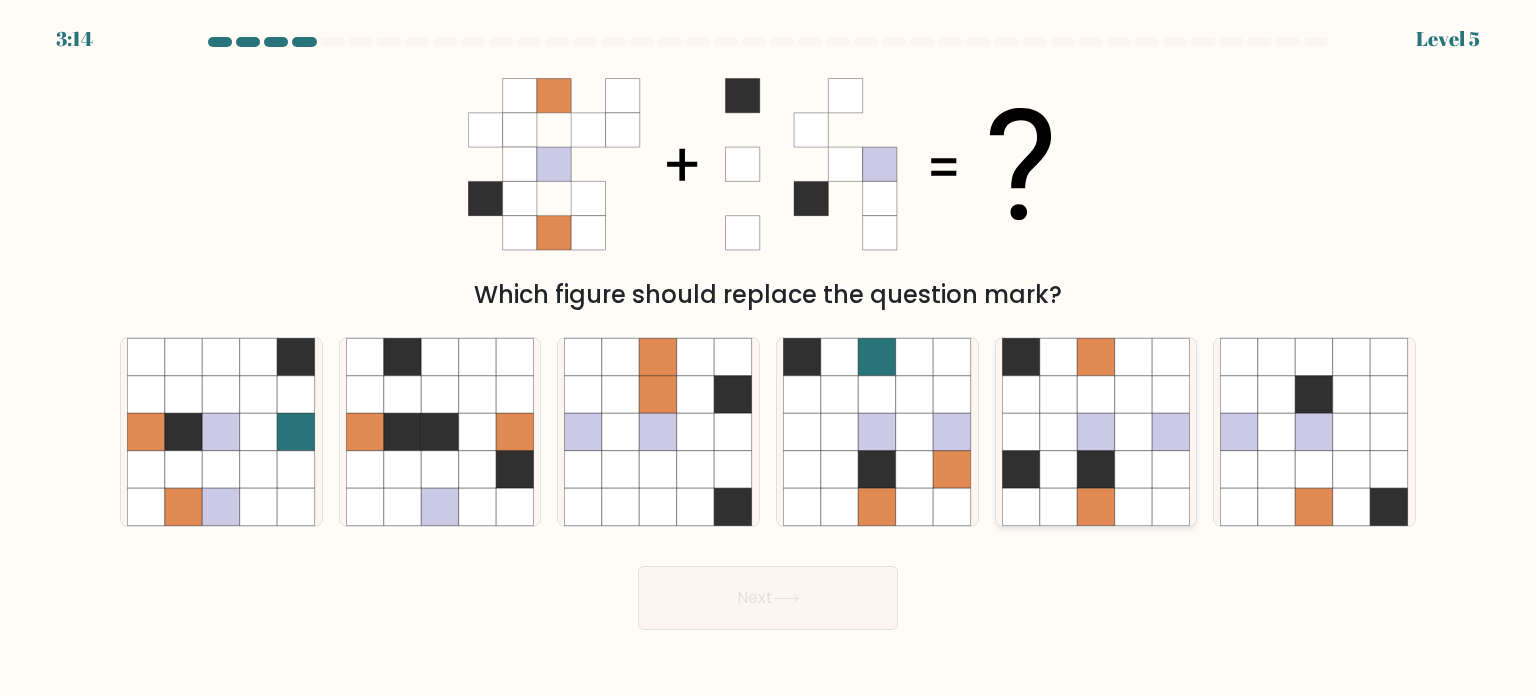 click 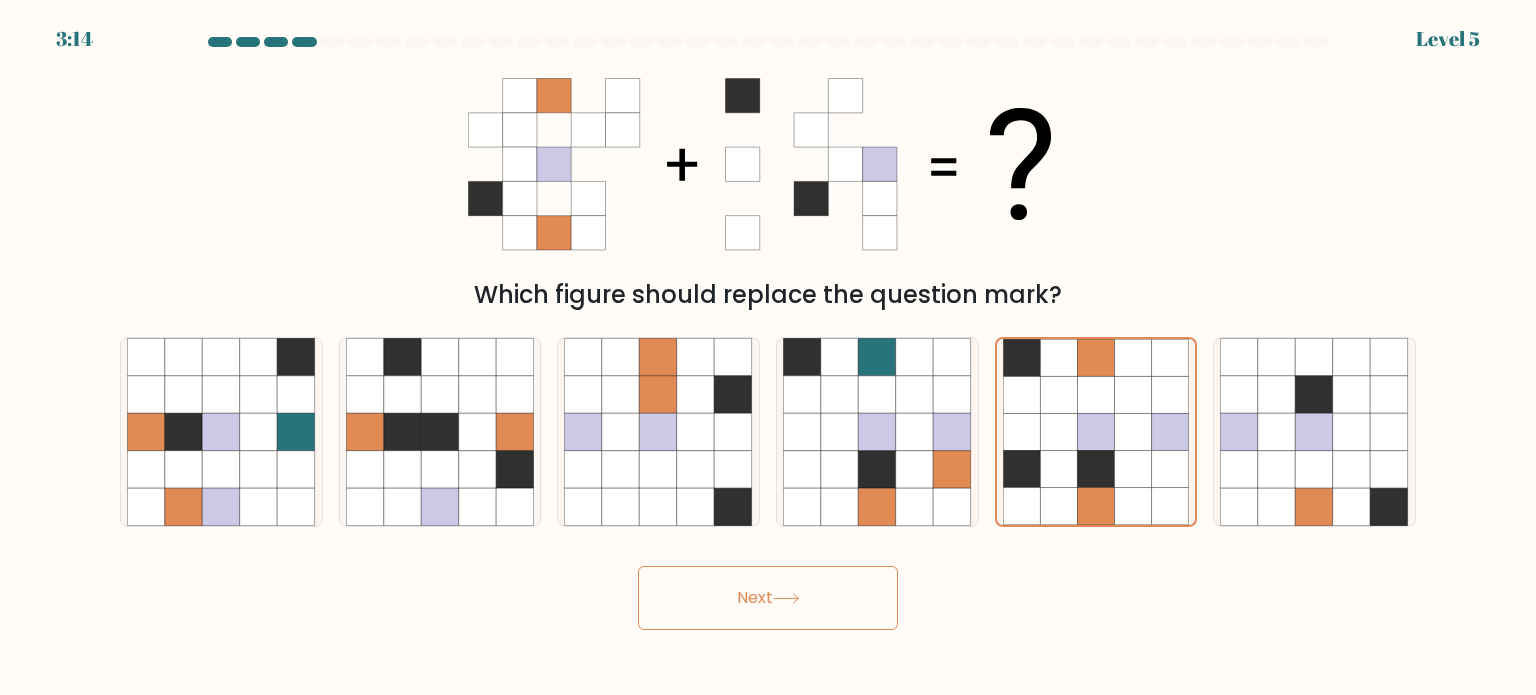 click on "Next" at bounding box center [768, 598] 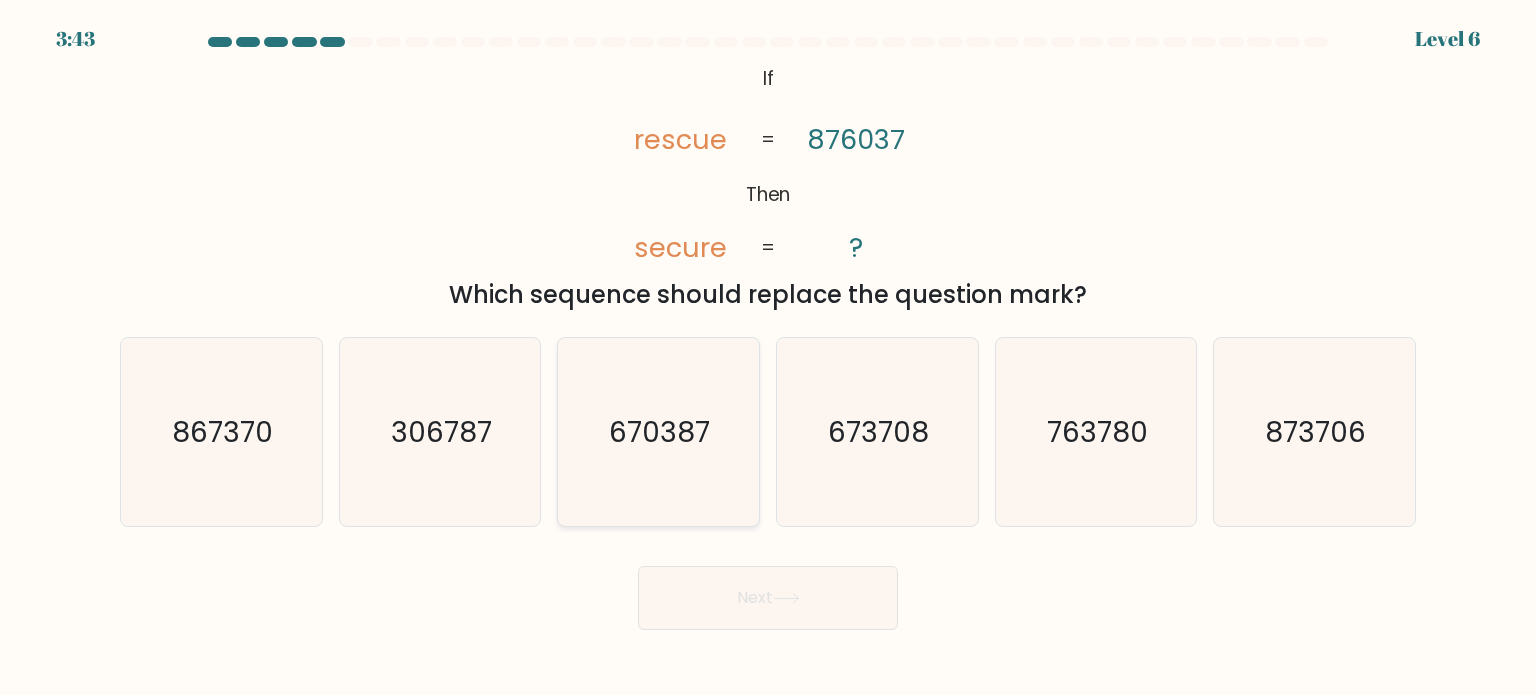 click on "670387" 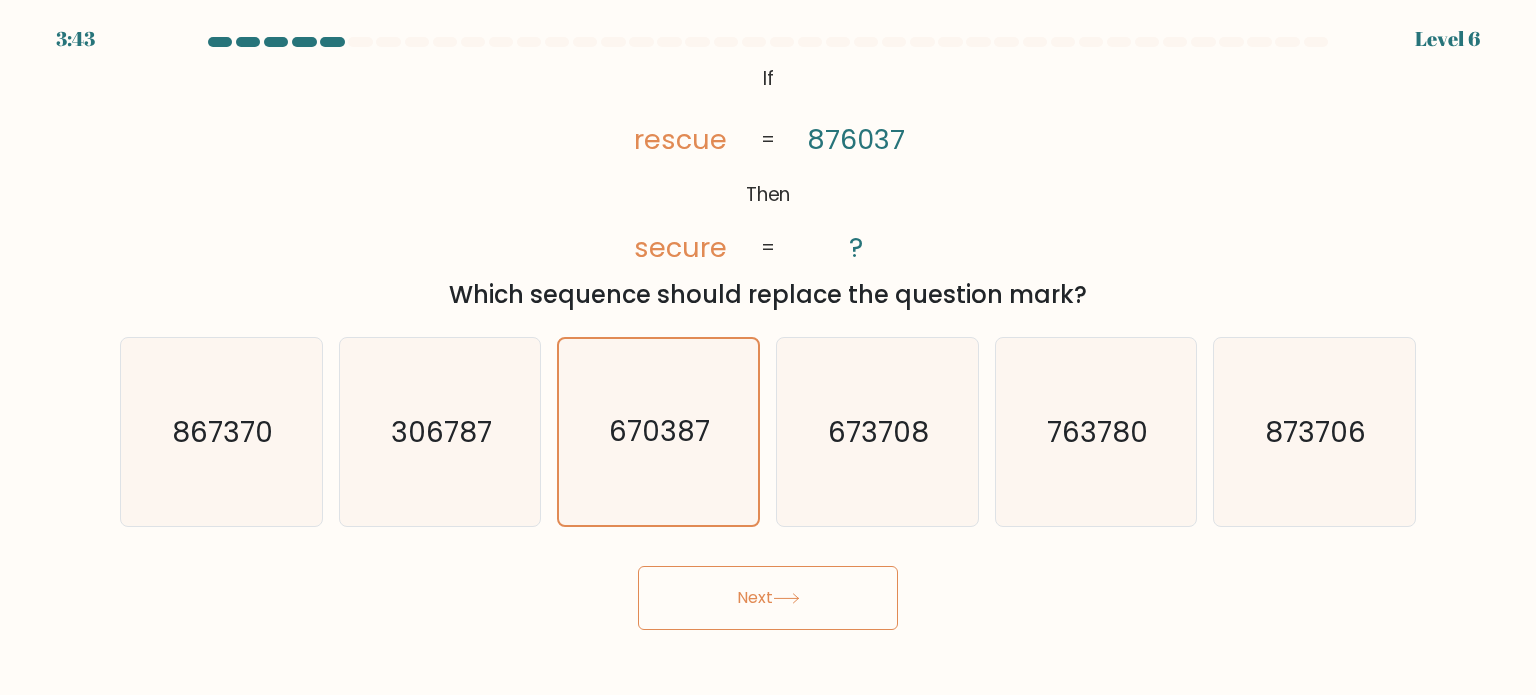 click on "Next" at bounding box center (768, 598) 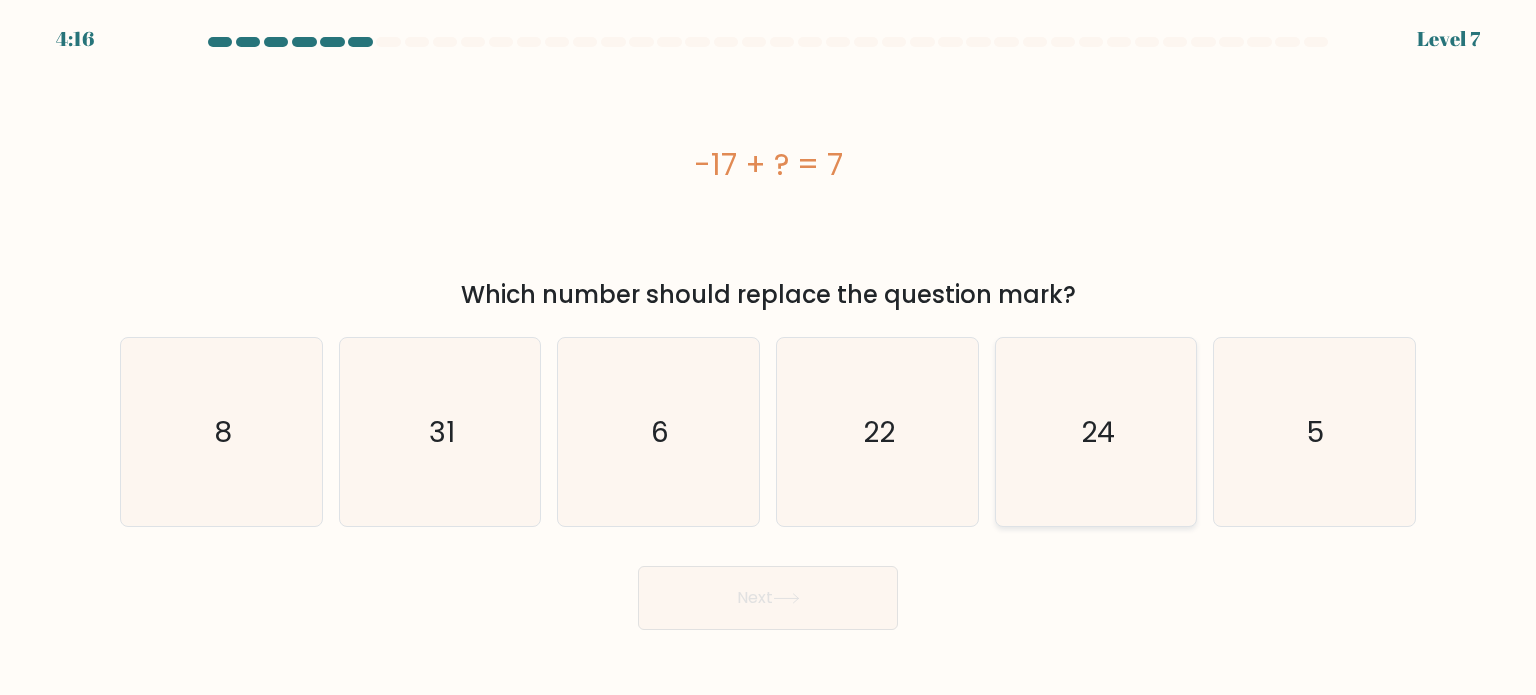 click on "24" 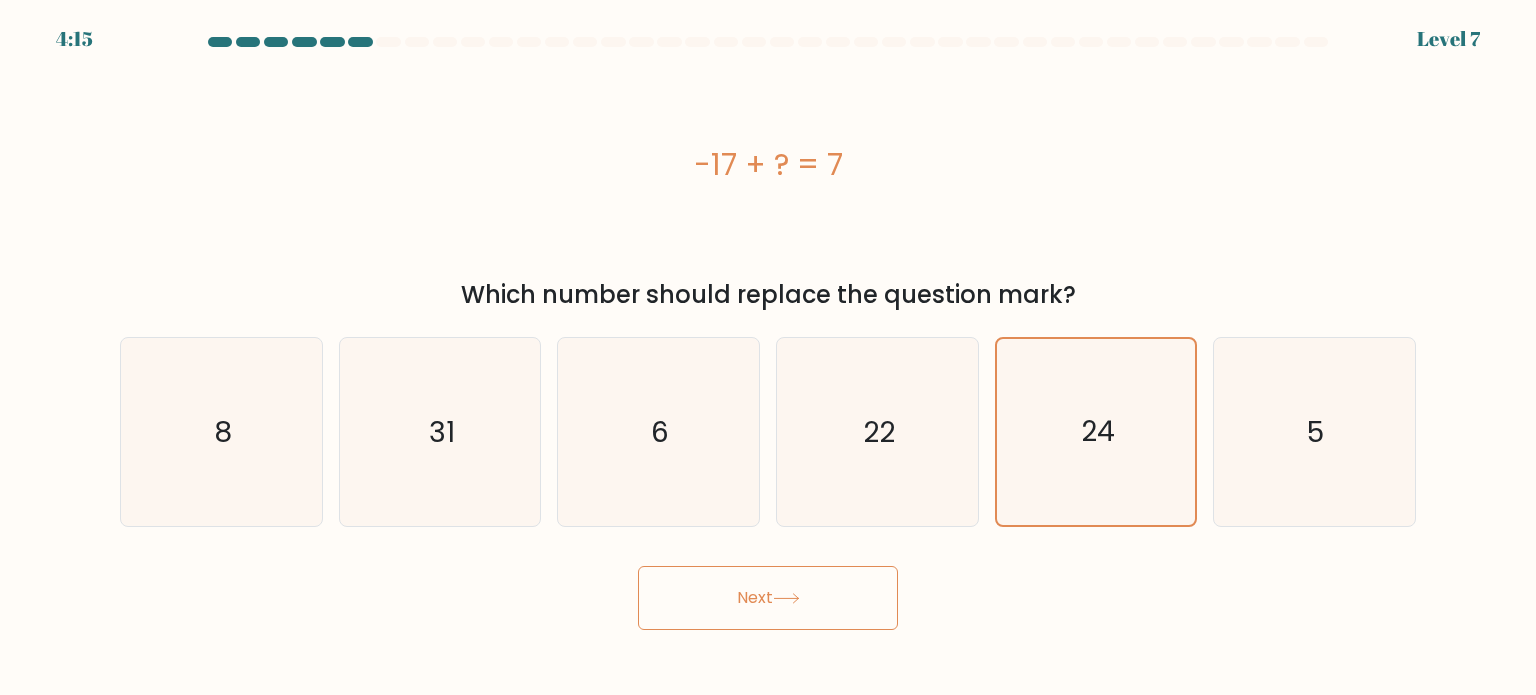 click on "Next" at bounding box center [768, 598] 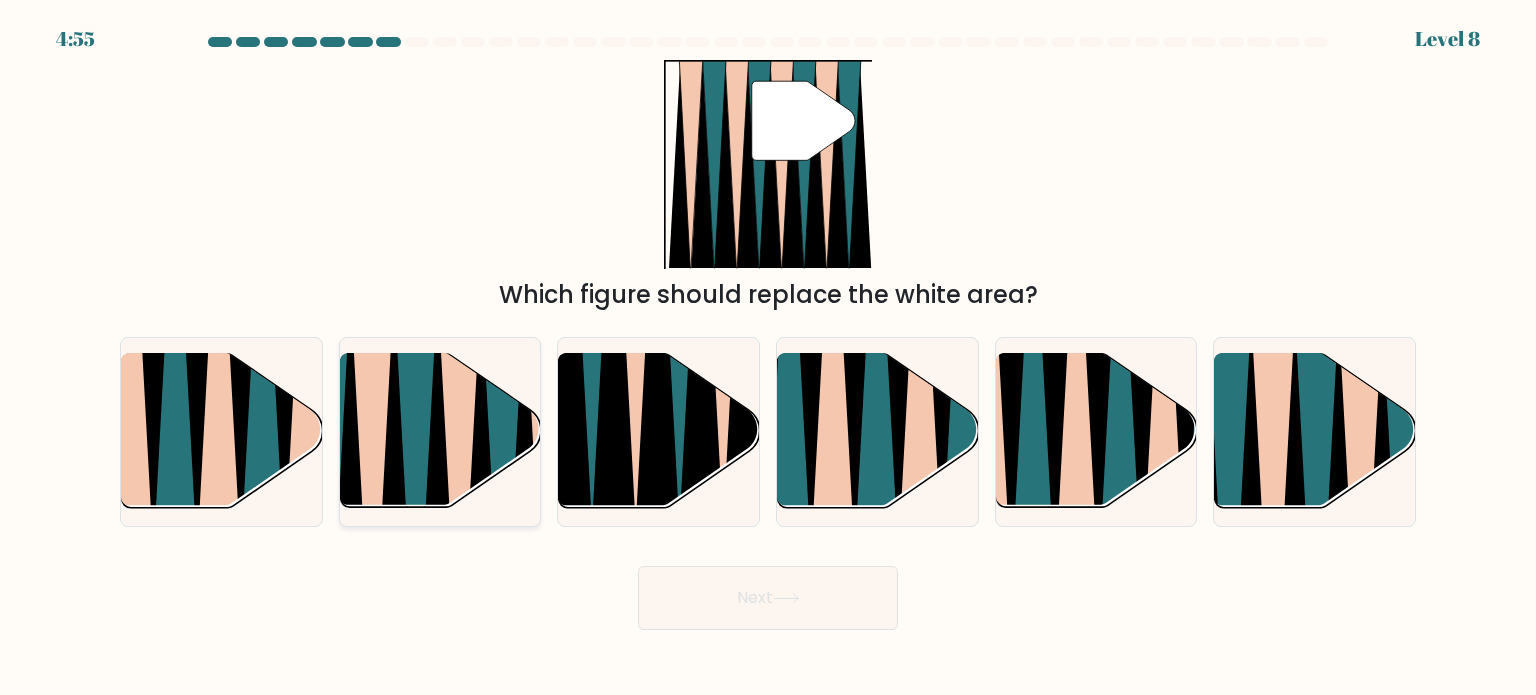 click 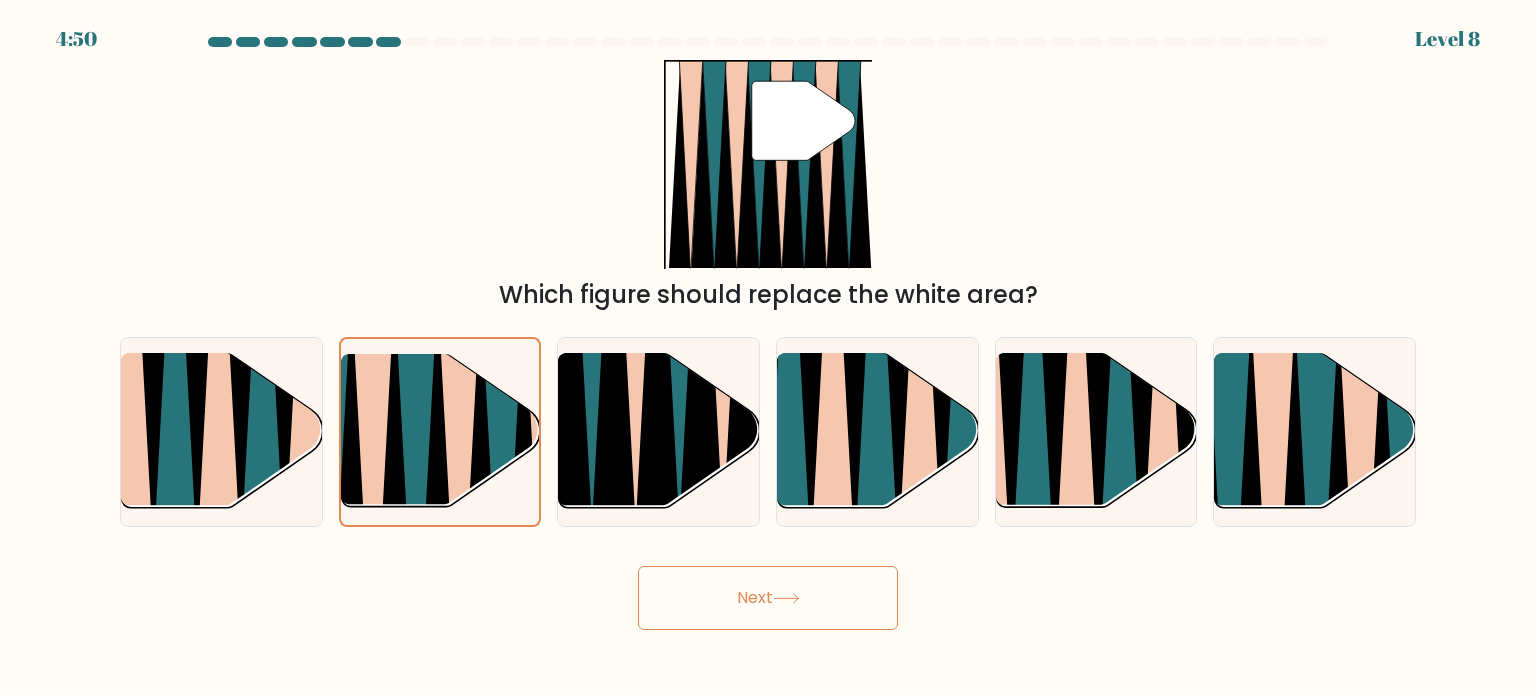 click on "Next" at bounding box center (768, 598) 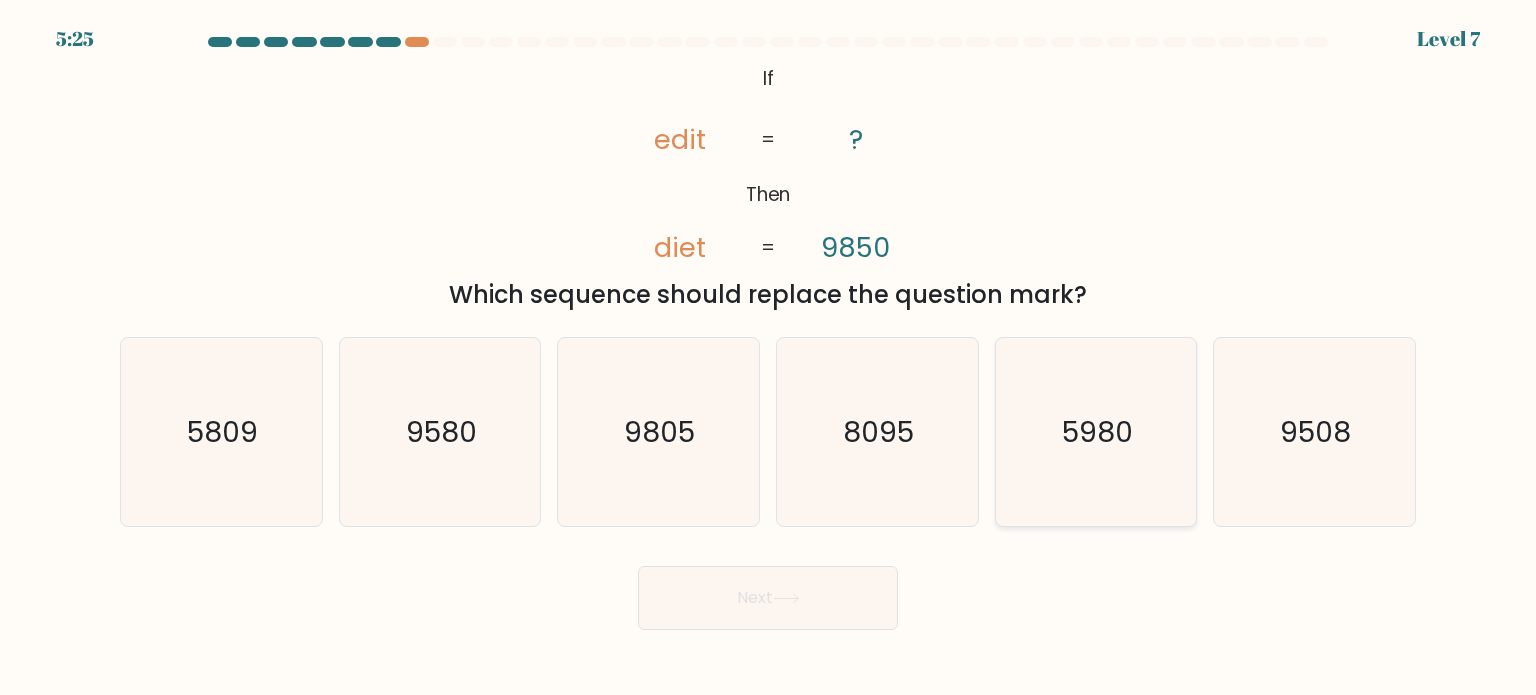 click on "5980" 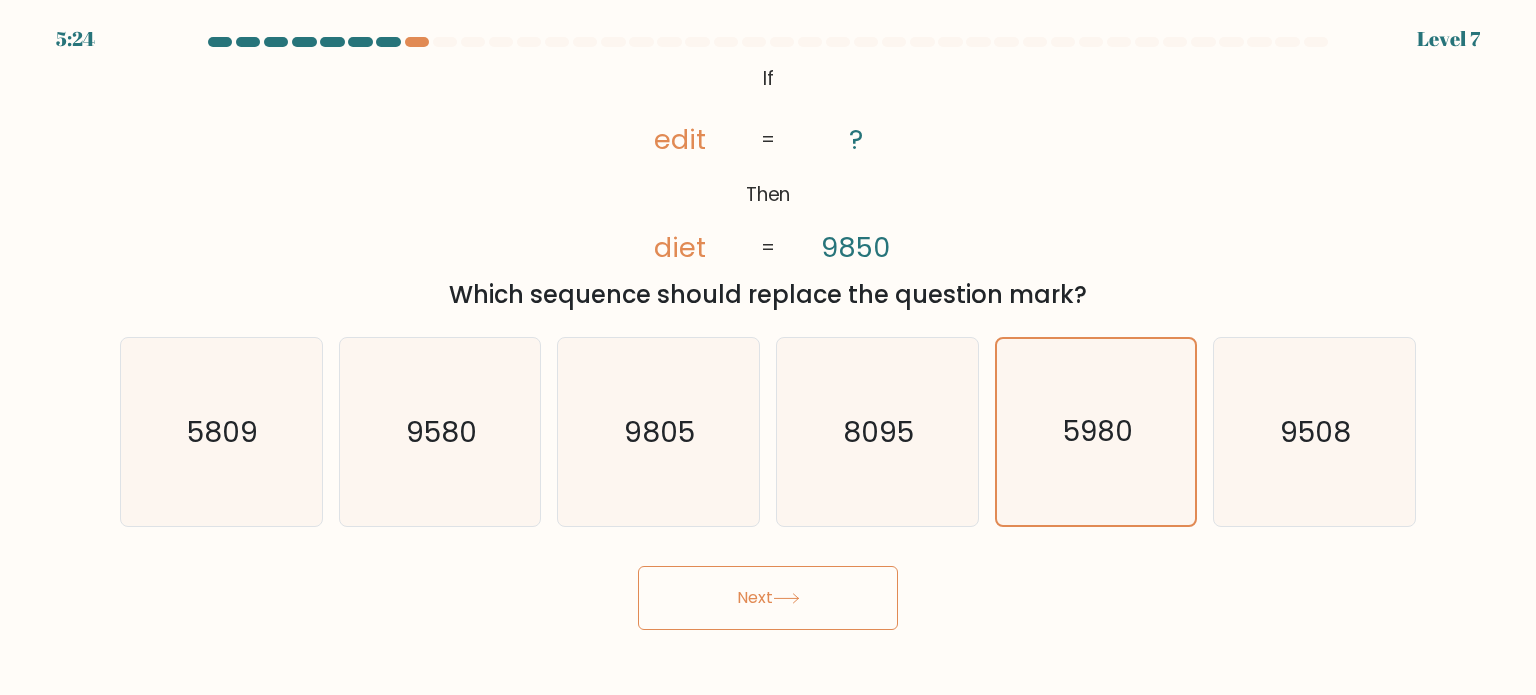 click on "Next" at bounding box center (768, 598) 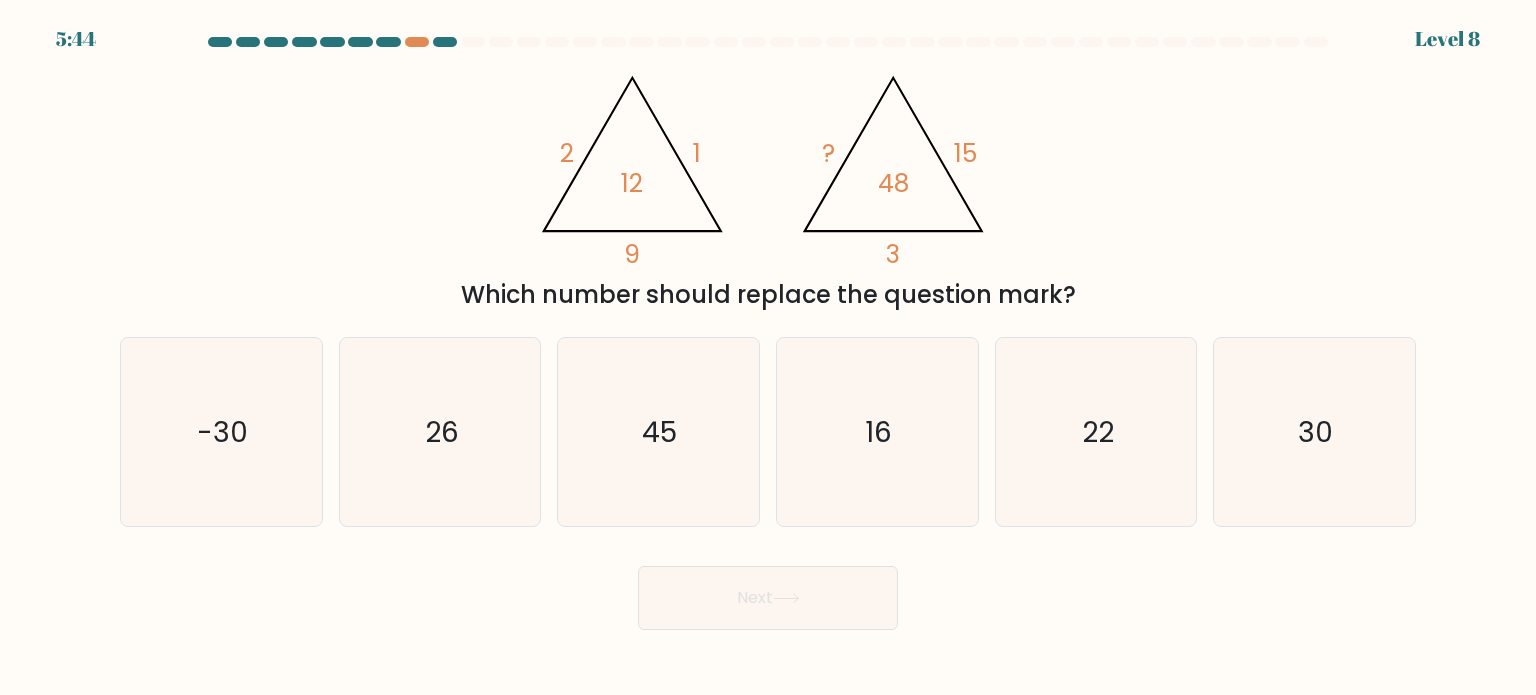click at bounding box center [768, 333] 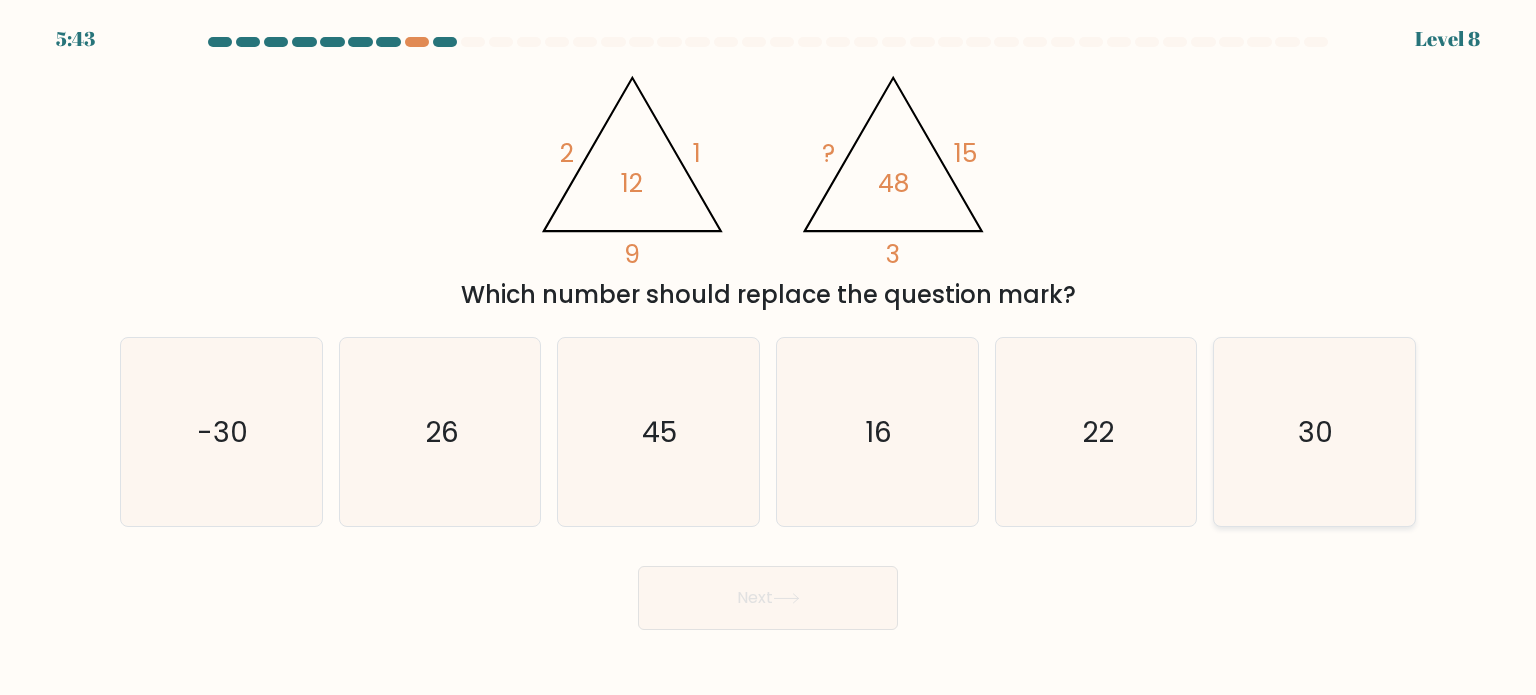 click on "30" 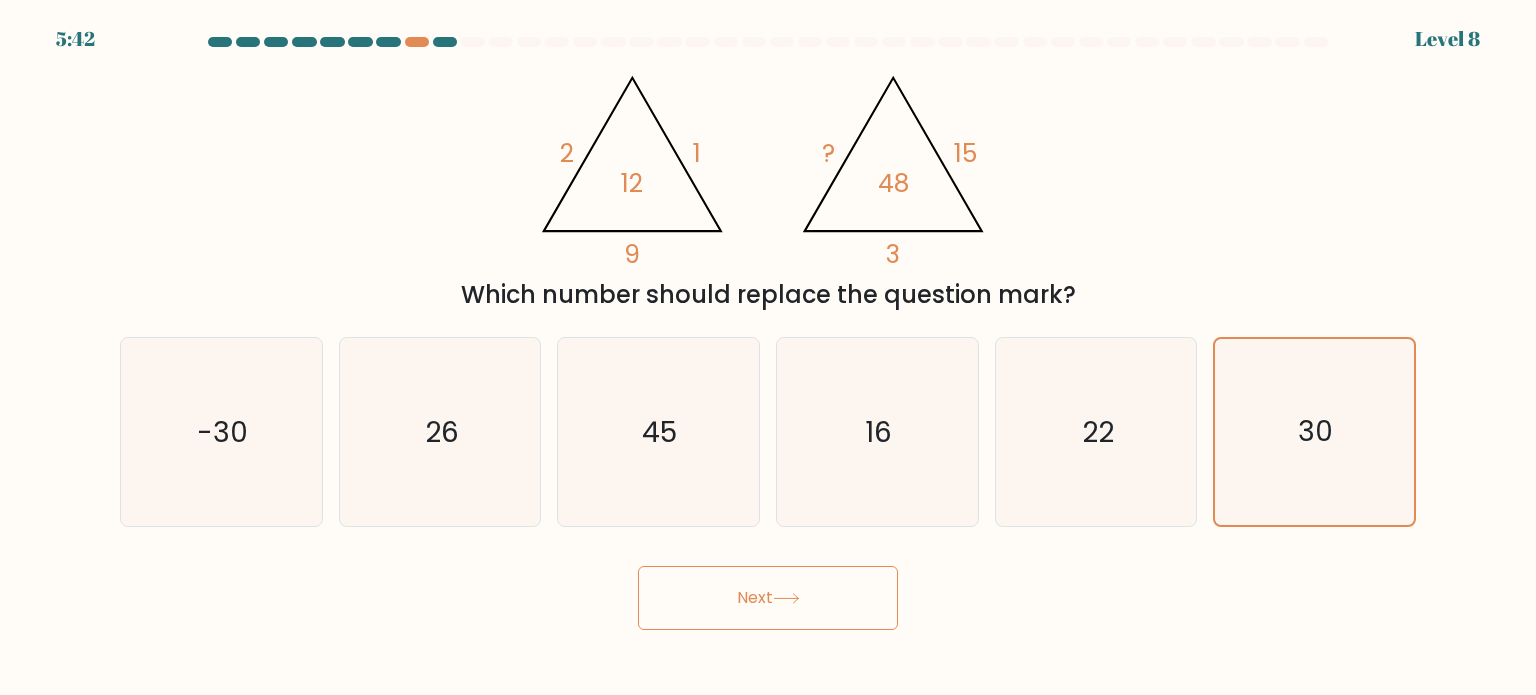 click on "Next" at bounding box center [768, 598] 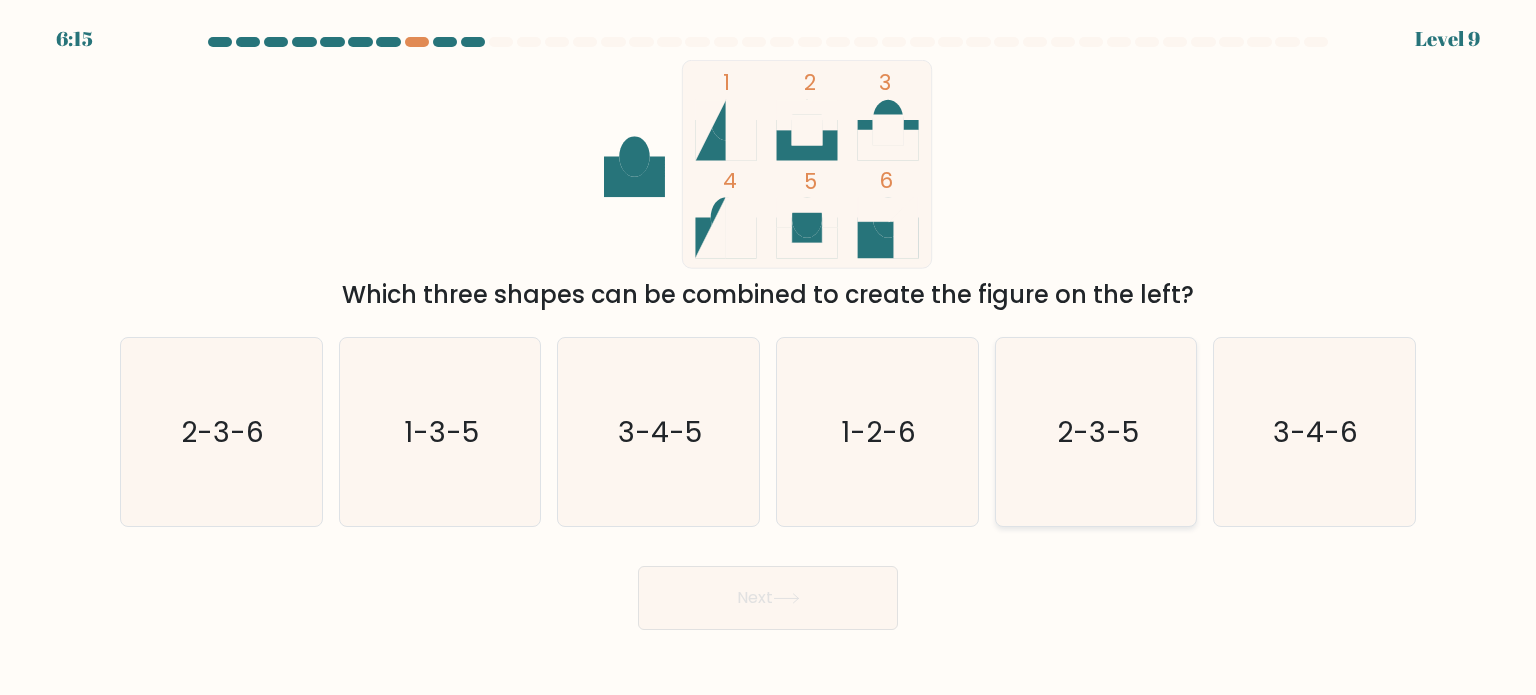 click on "2-3-5" 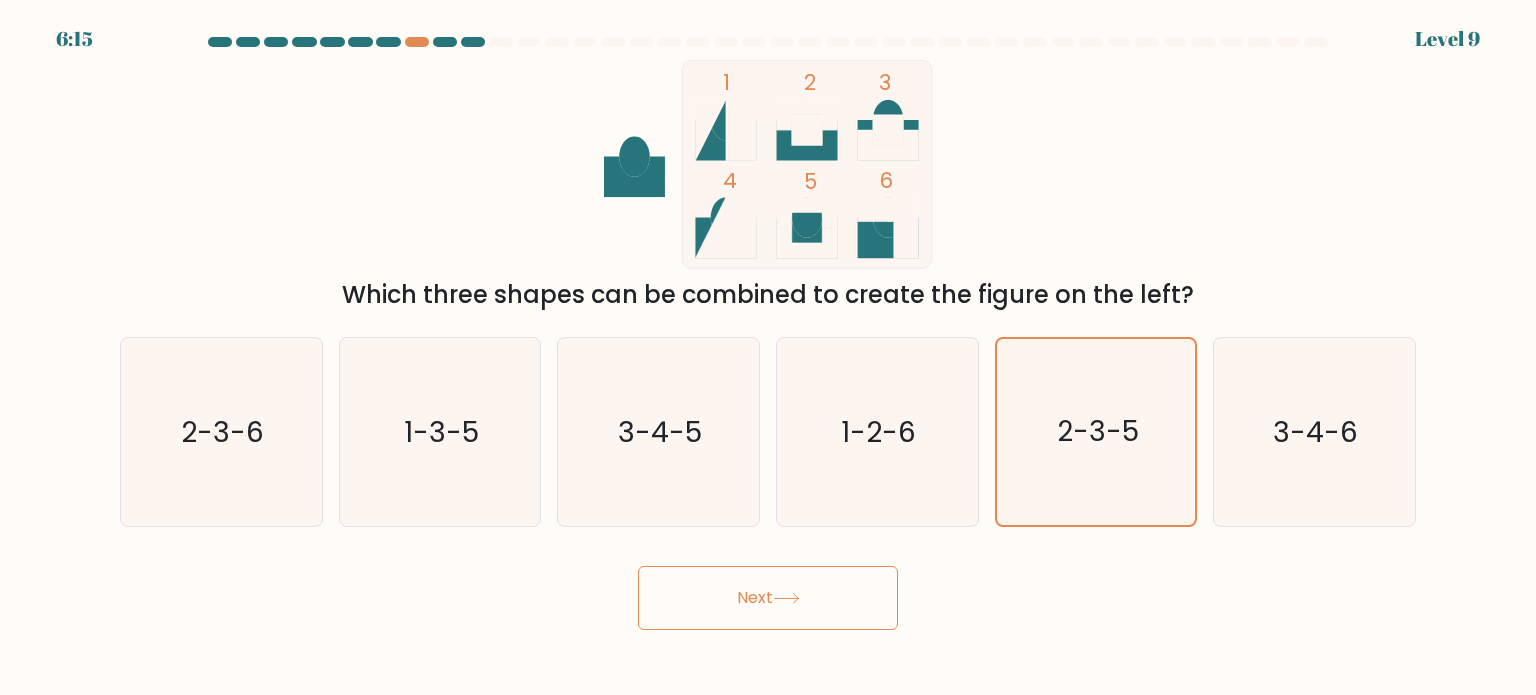 click 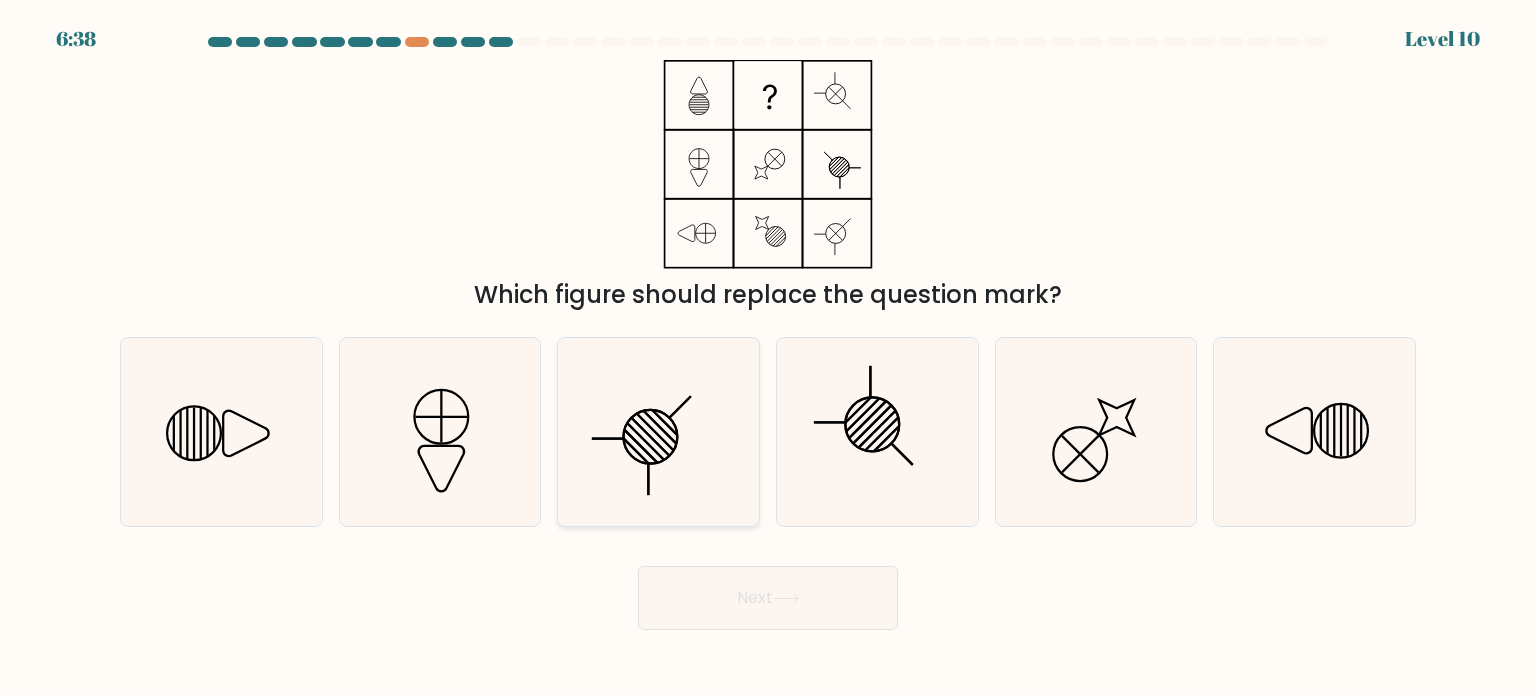 click 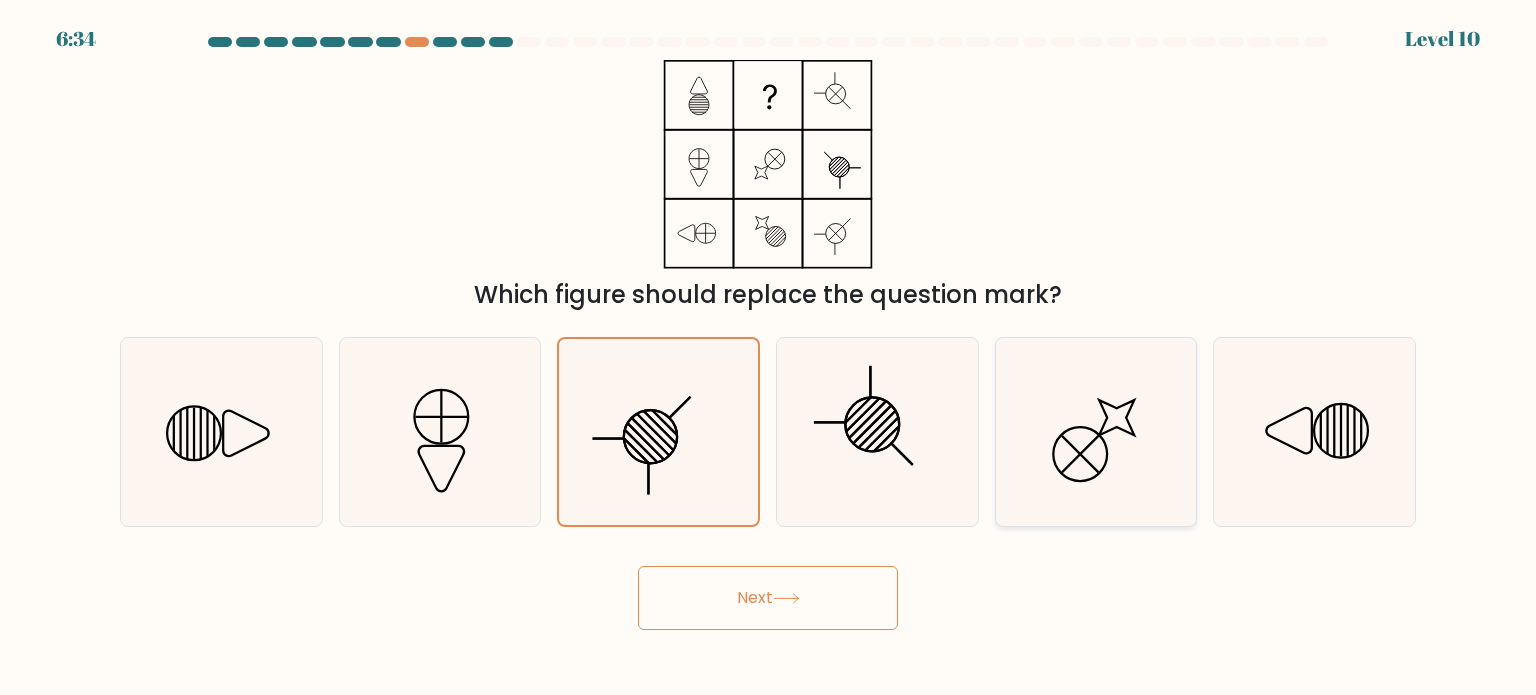 click 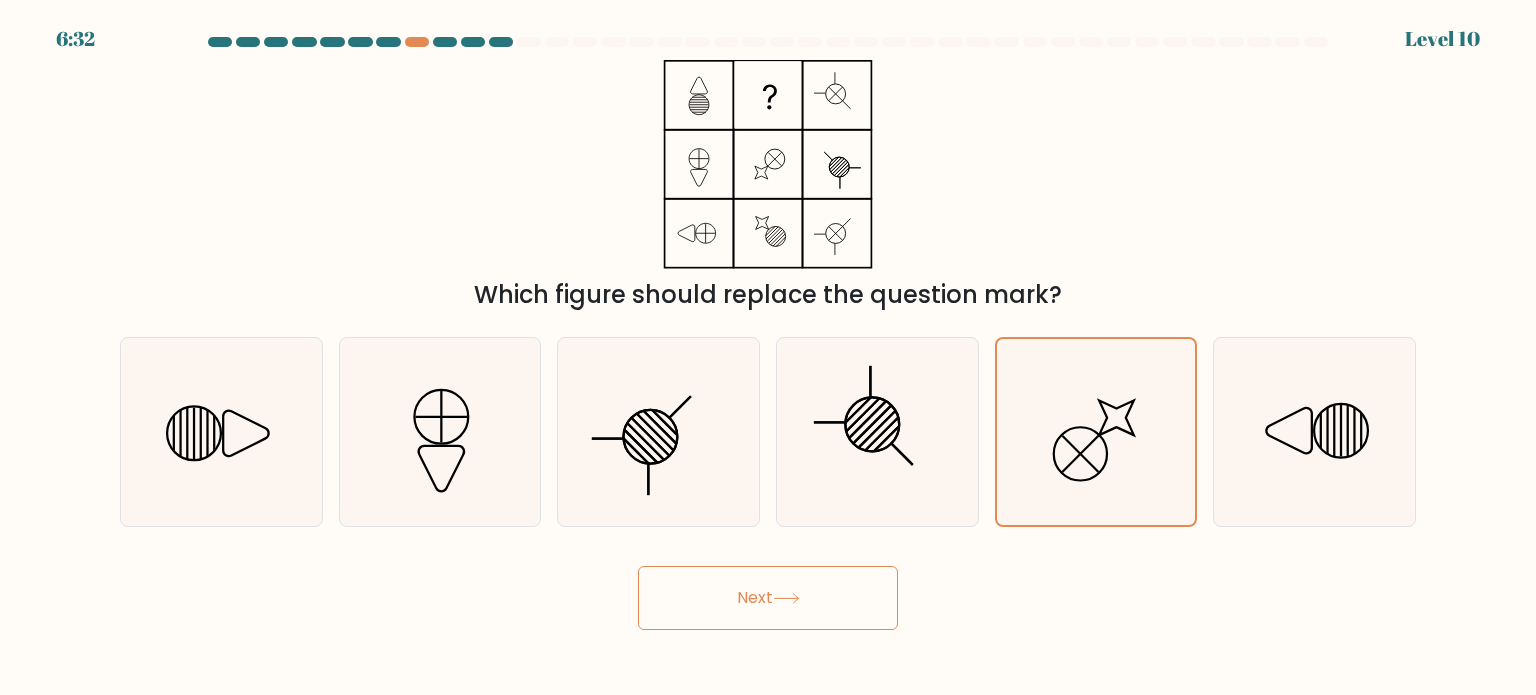 click on "Next" at bounding box center [768, 598] 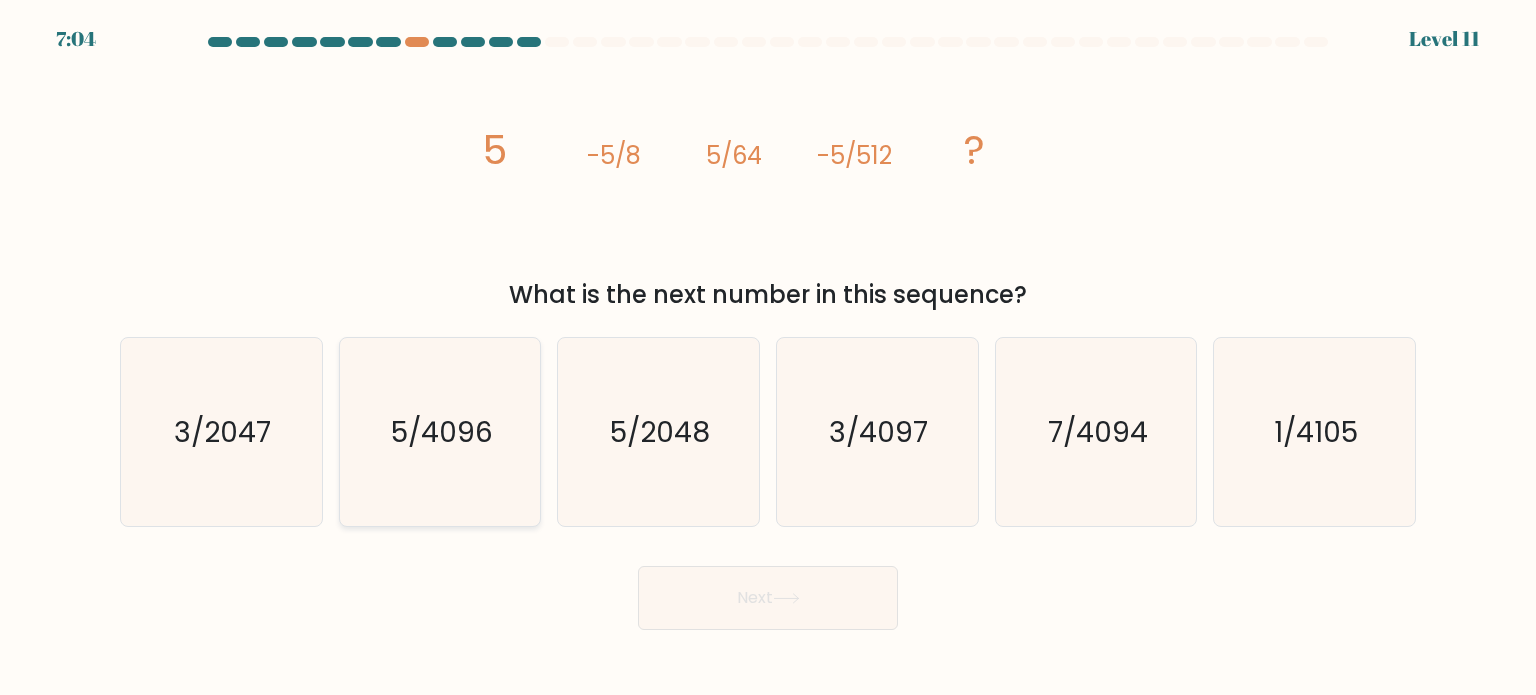 click on "5/4096" 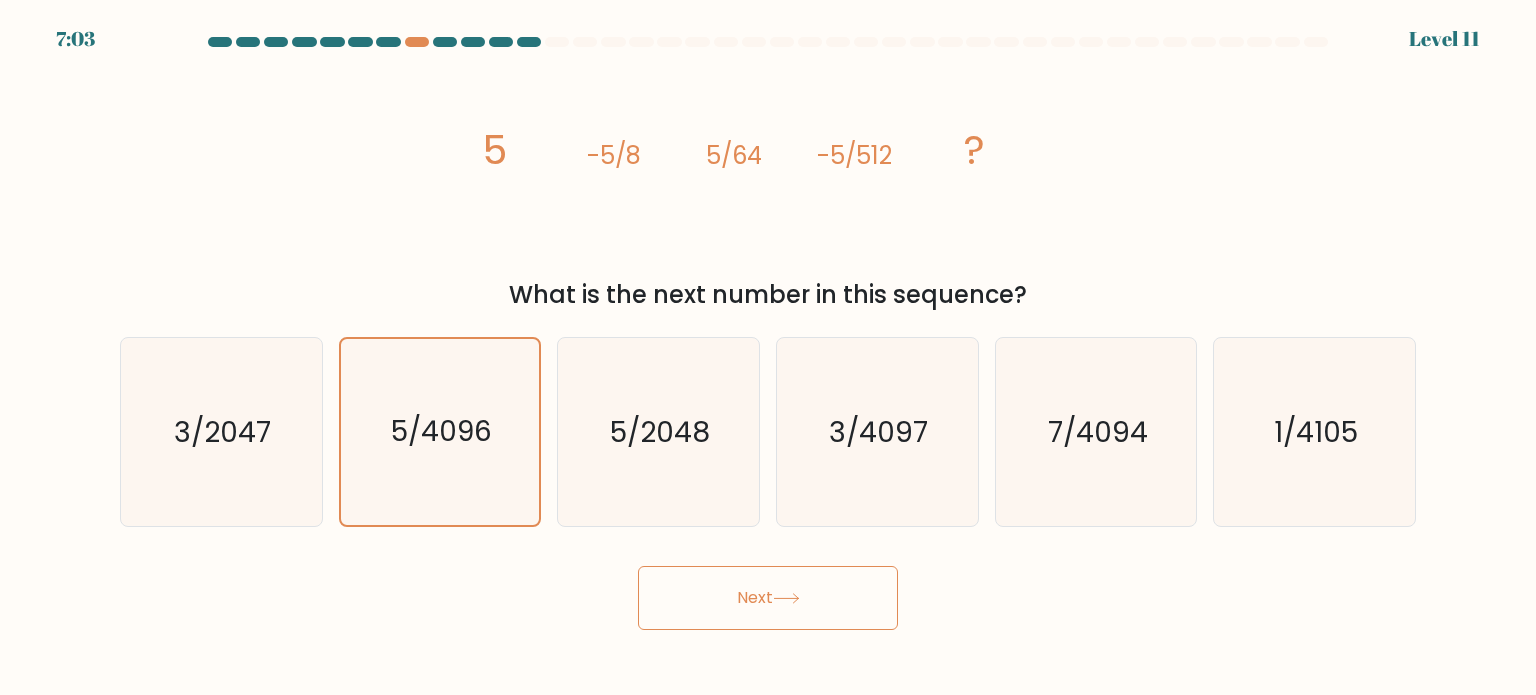 click on "Next" at bounding box center (768, 598) 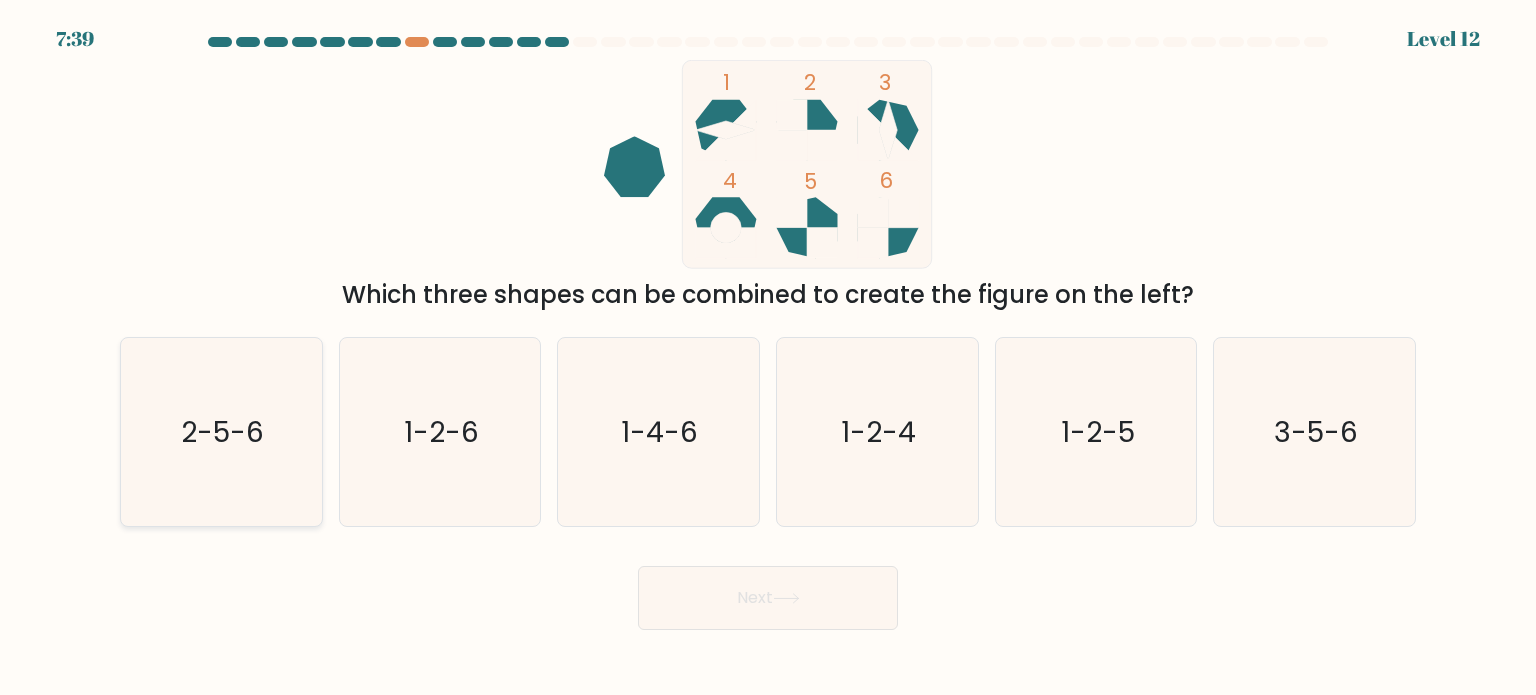 click on "2-5-6" 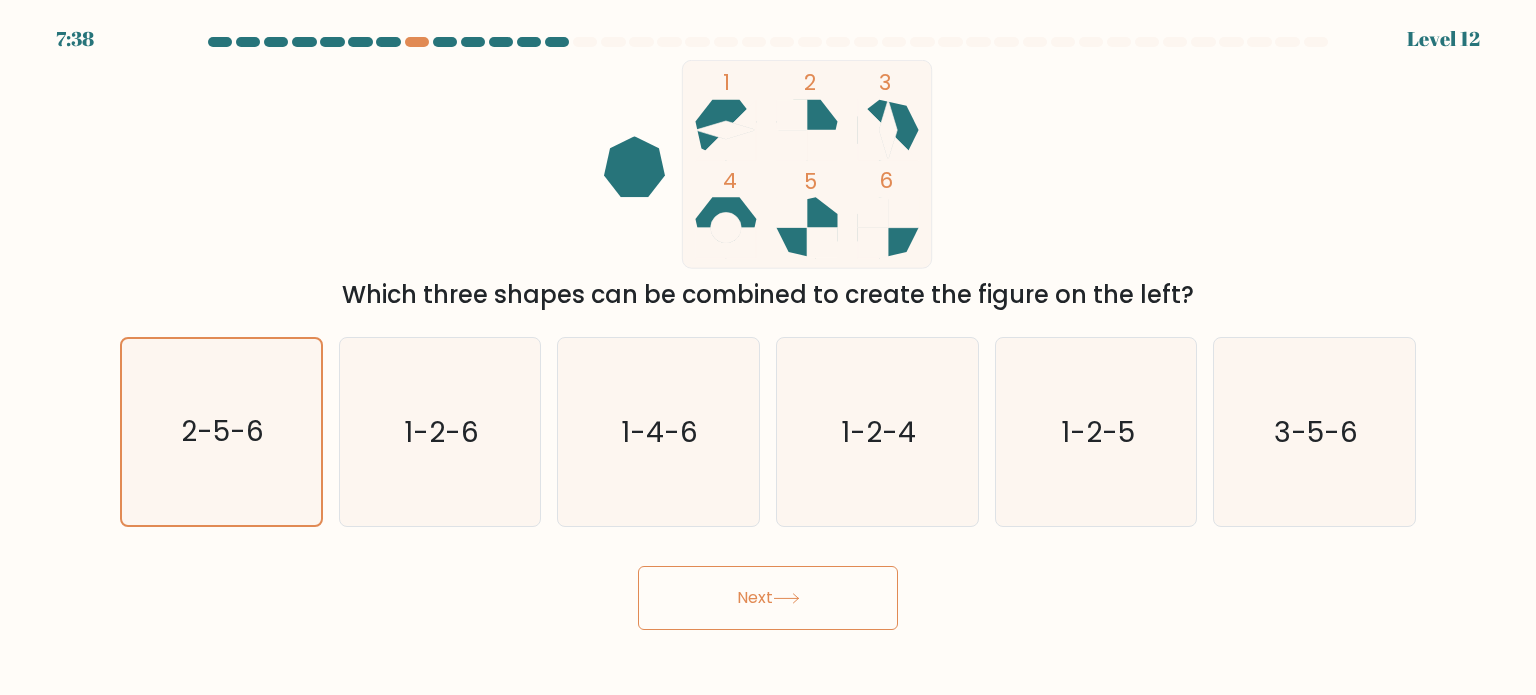 click on "Next" at bounding box center (768, 598) 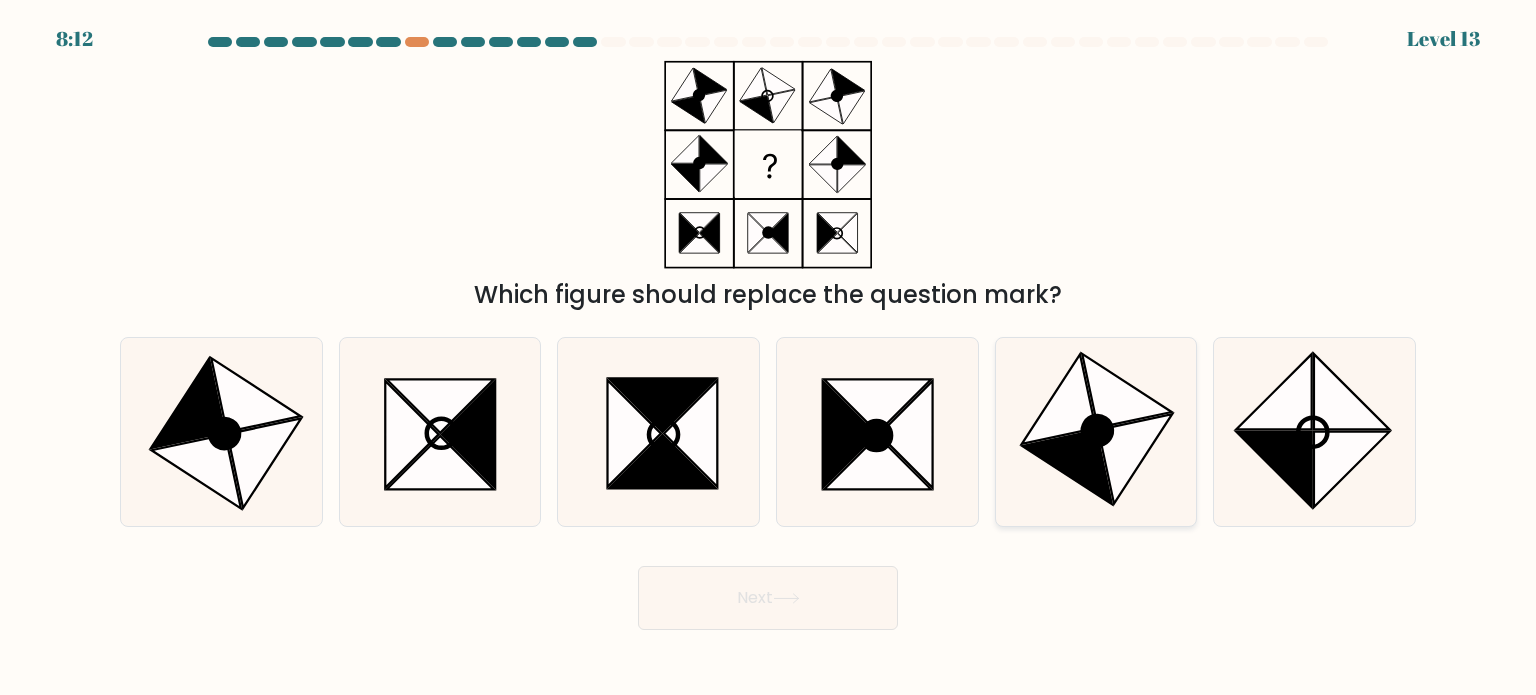 click 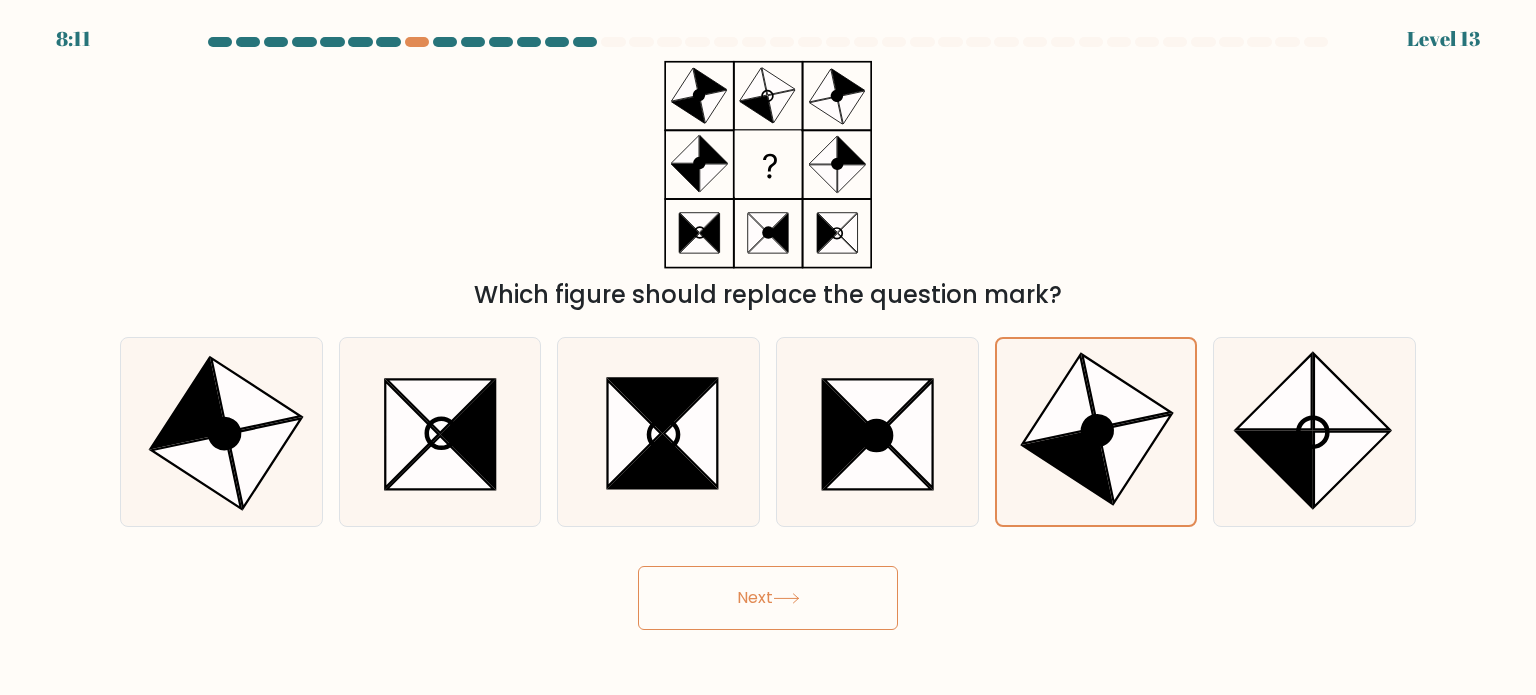 click 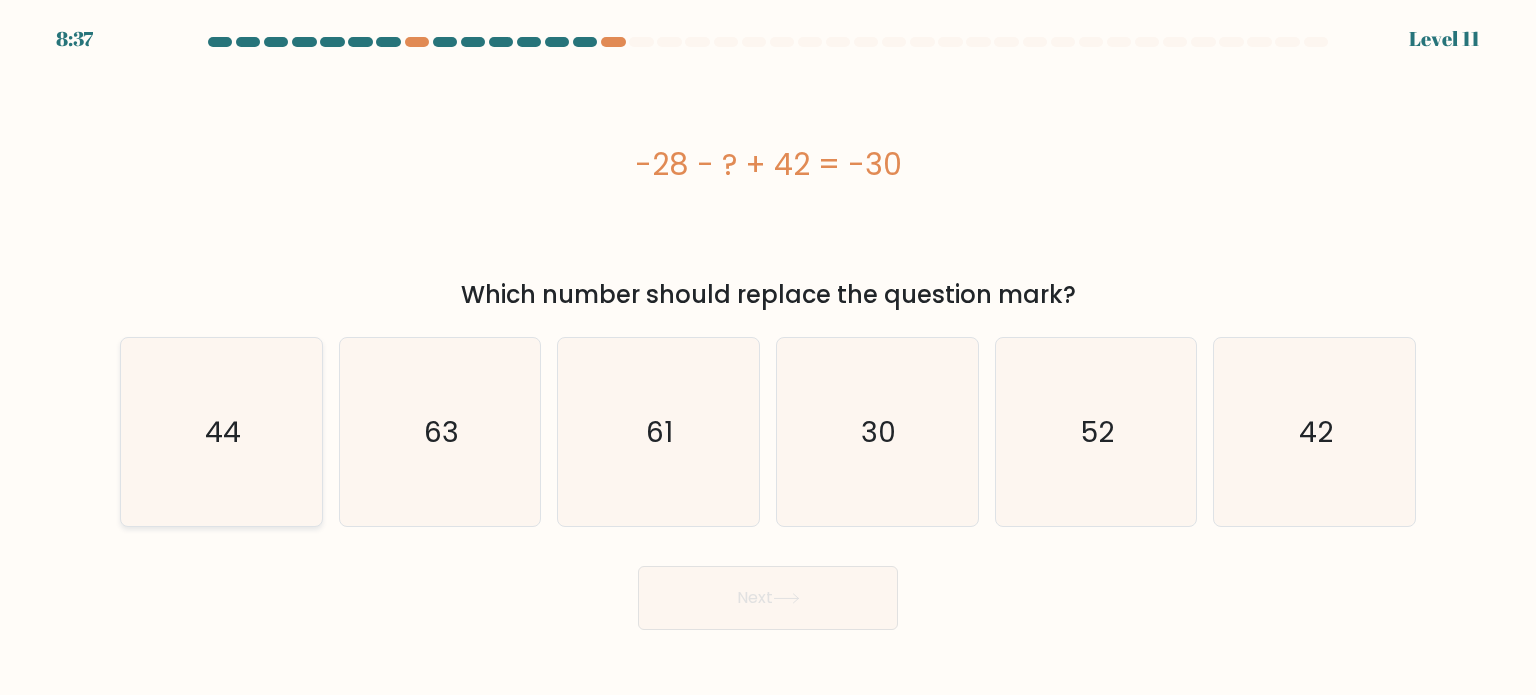 click on "44" 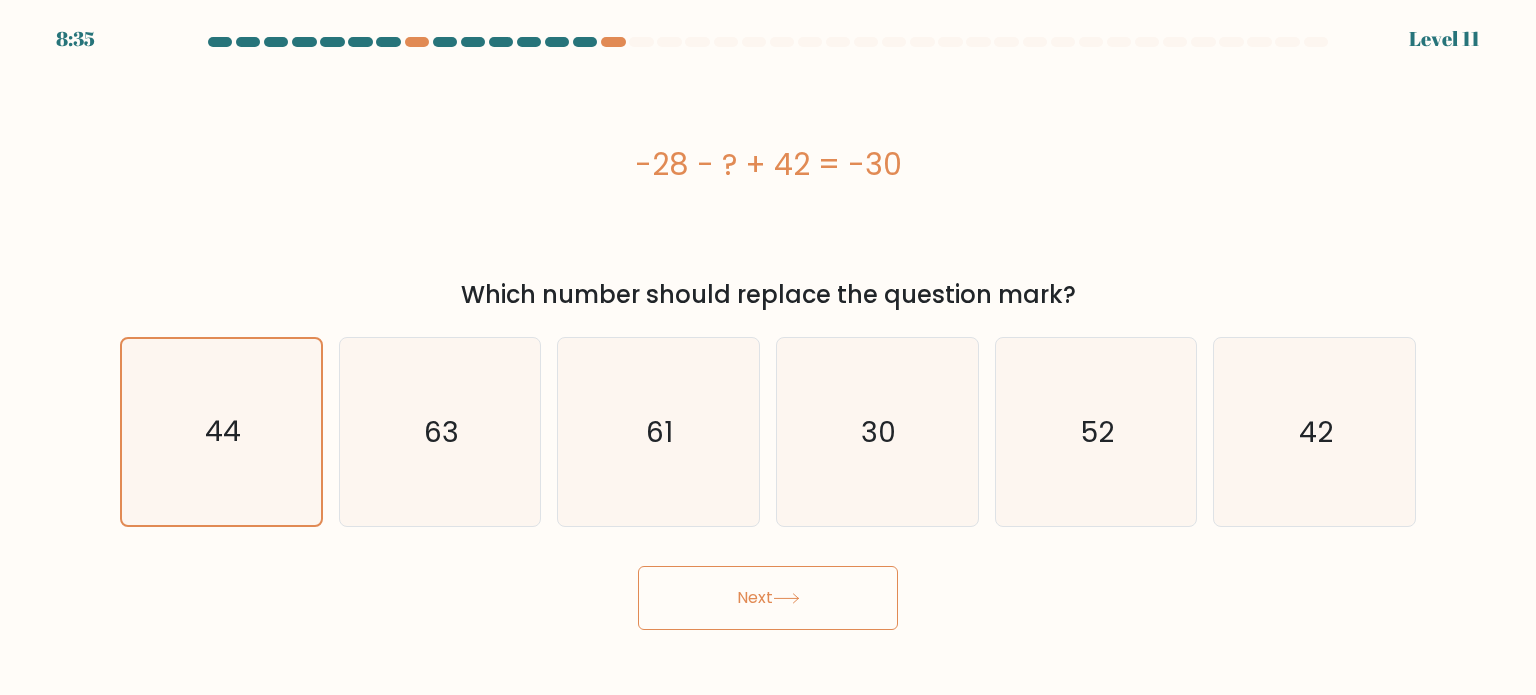 click on "Next" at bounding box center [768, 598] 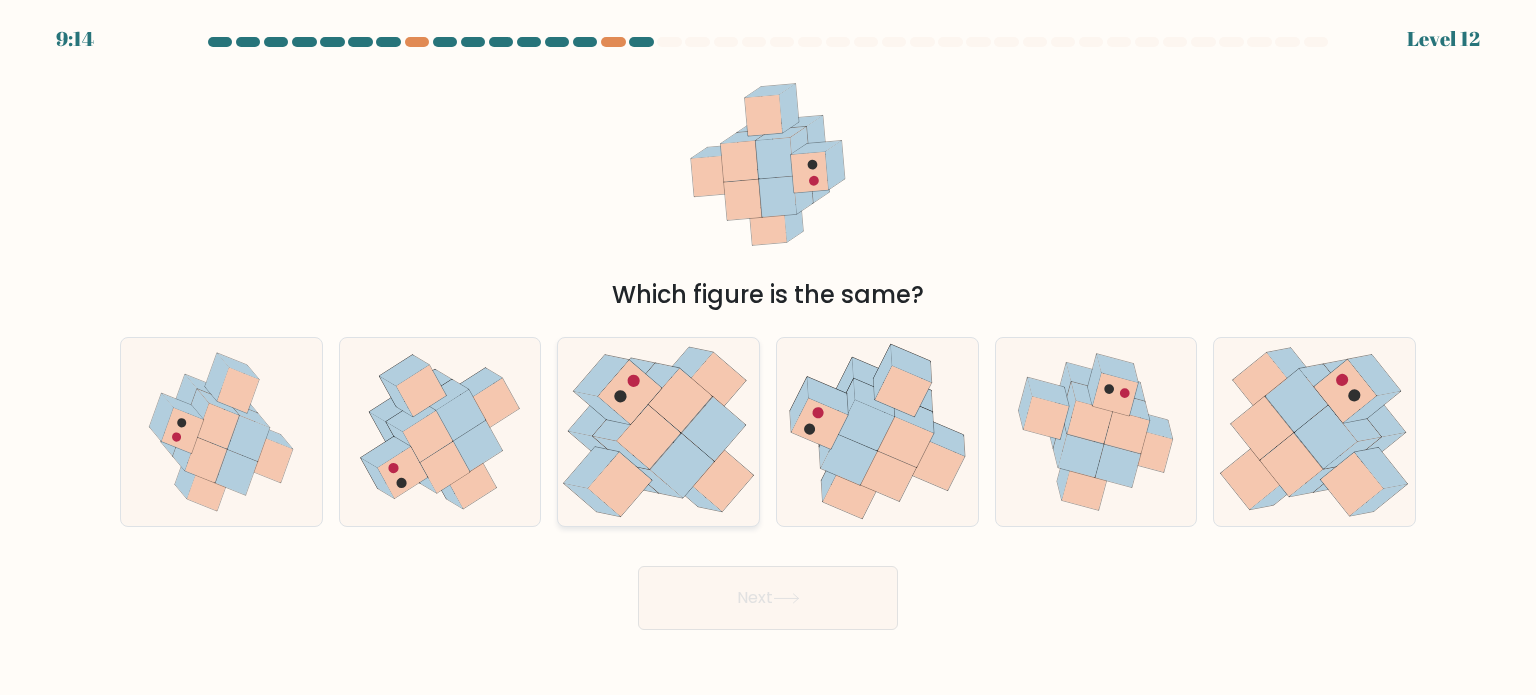 click 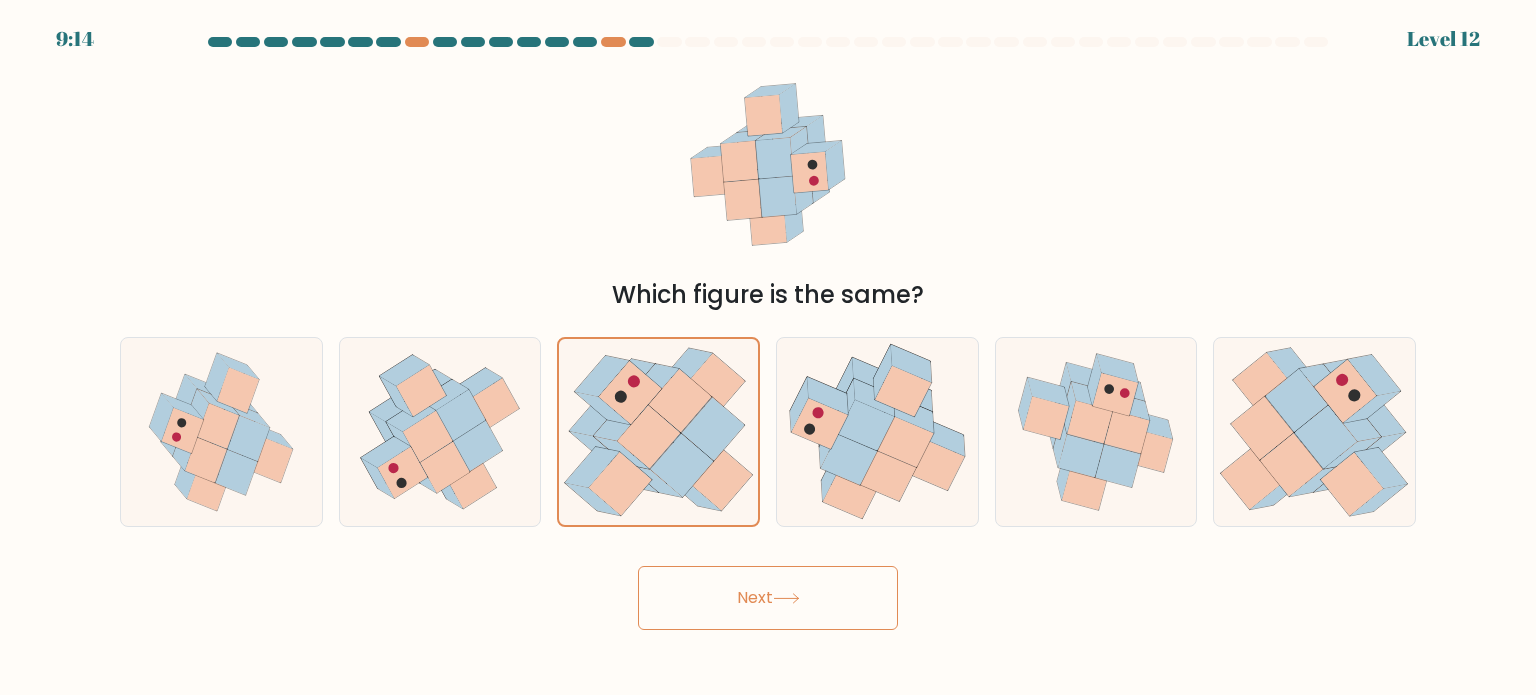 click on "Next" at bounding box center [768, 598] 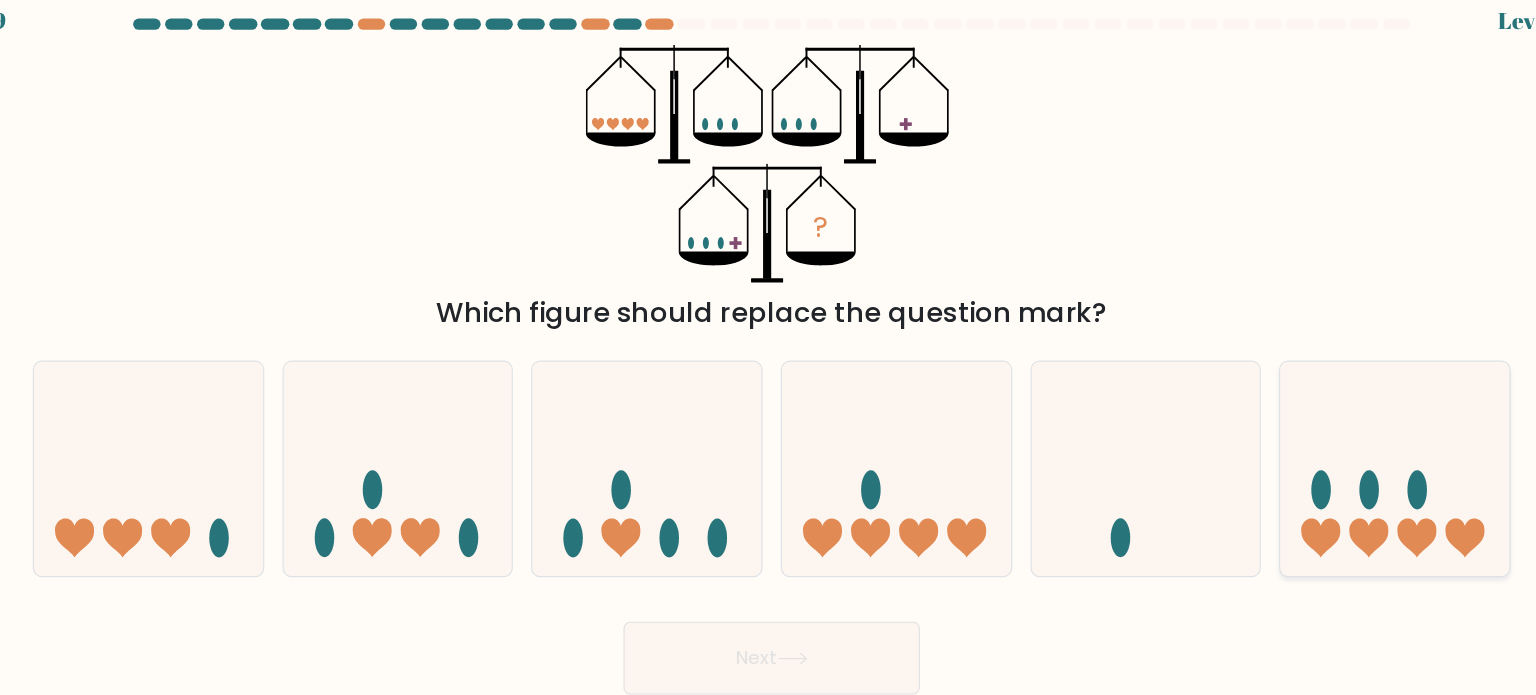 click 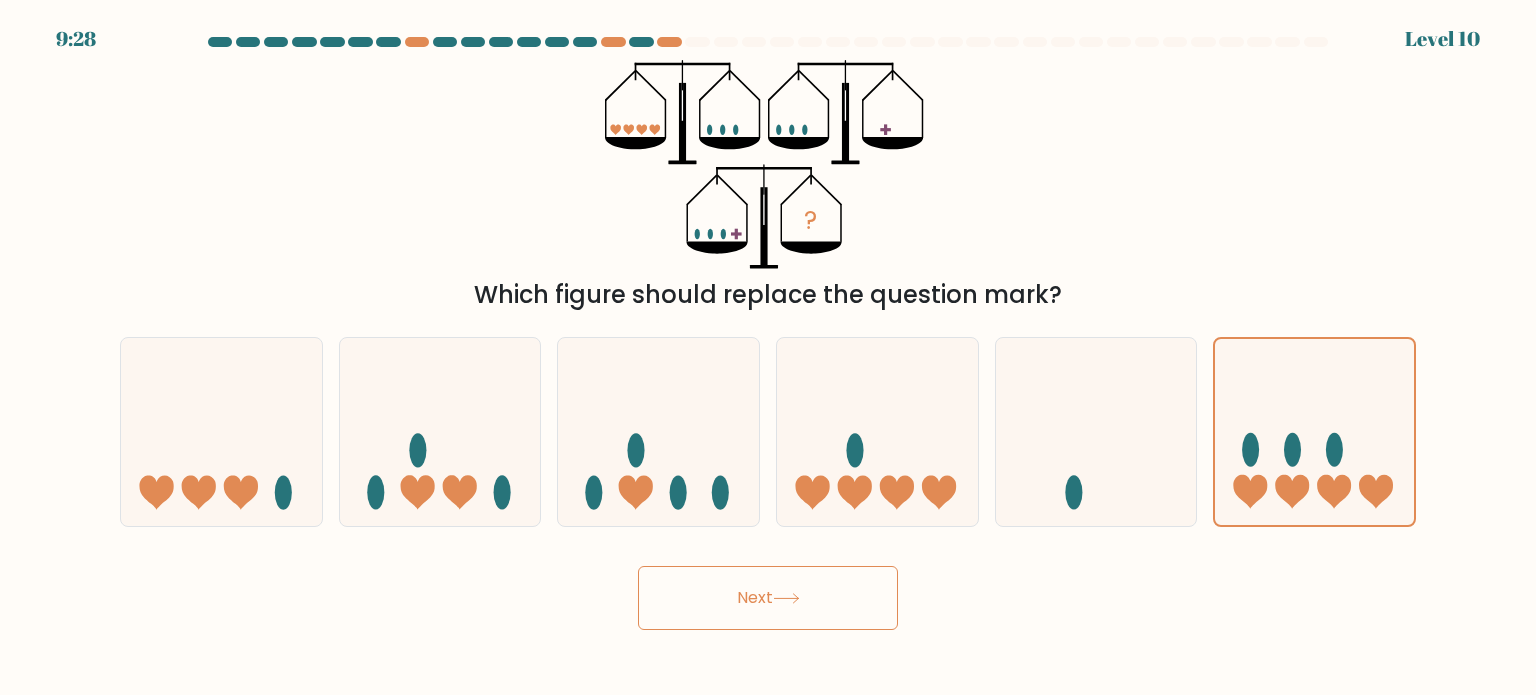 click 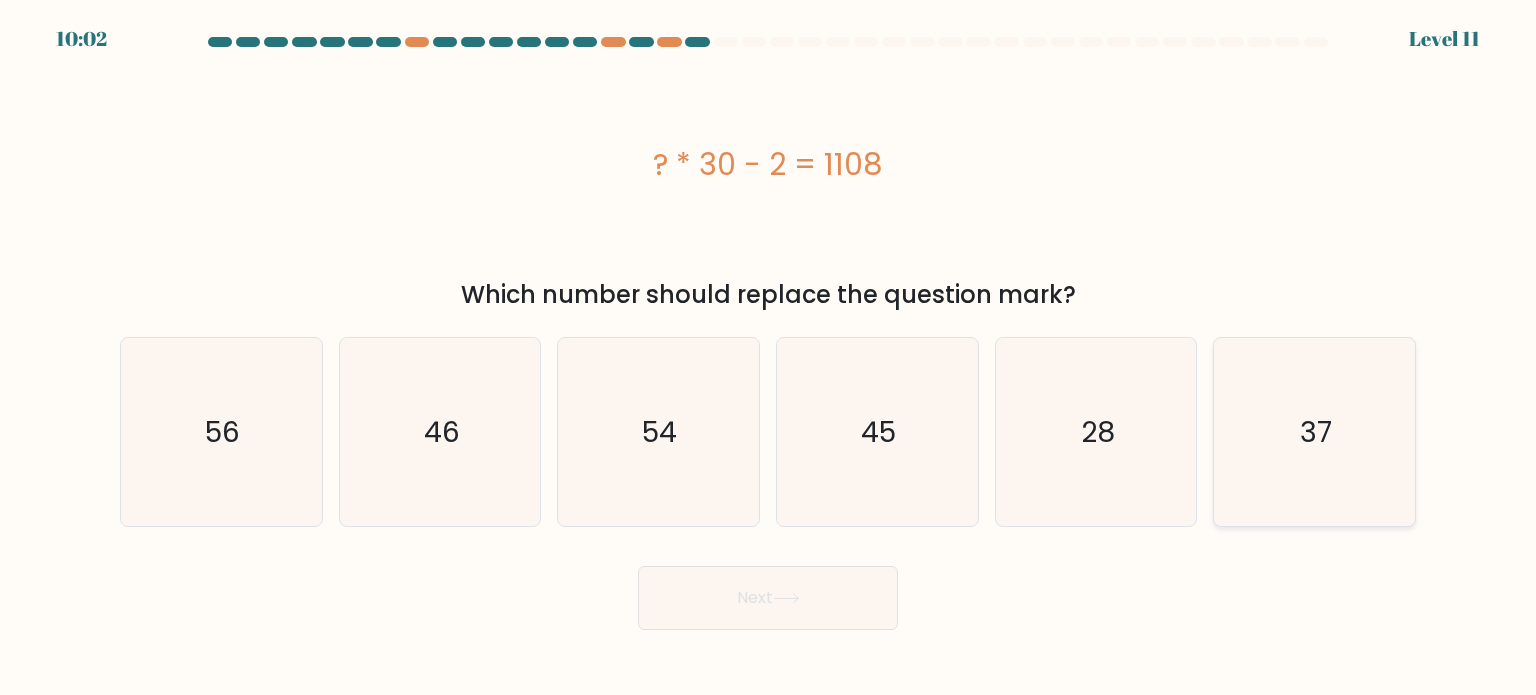 click on "37" 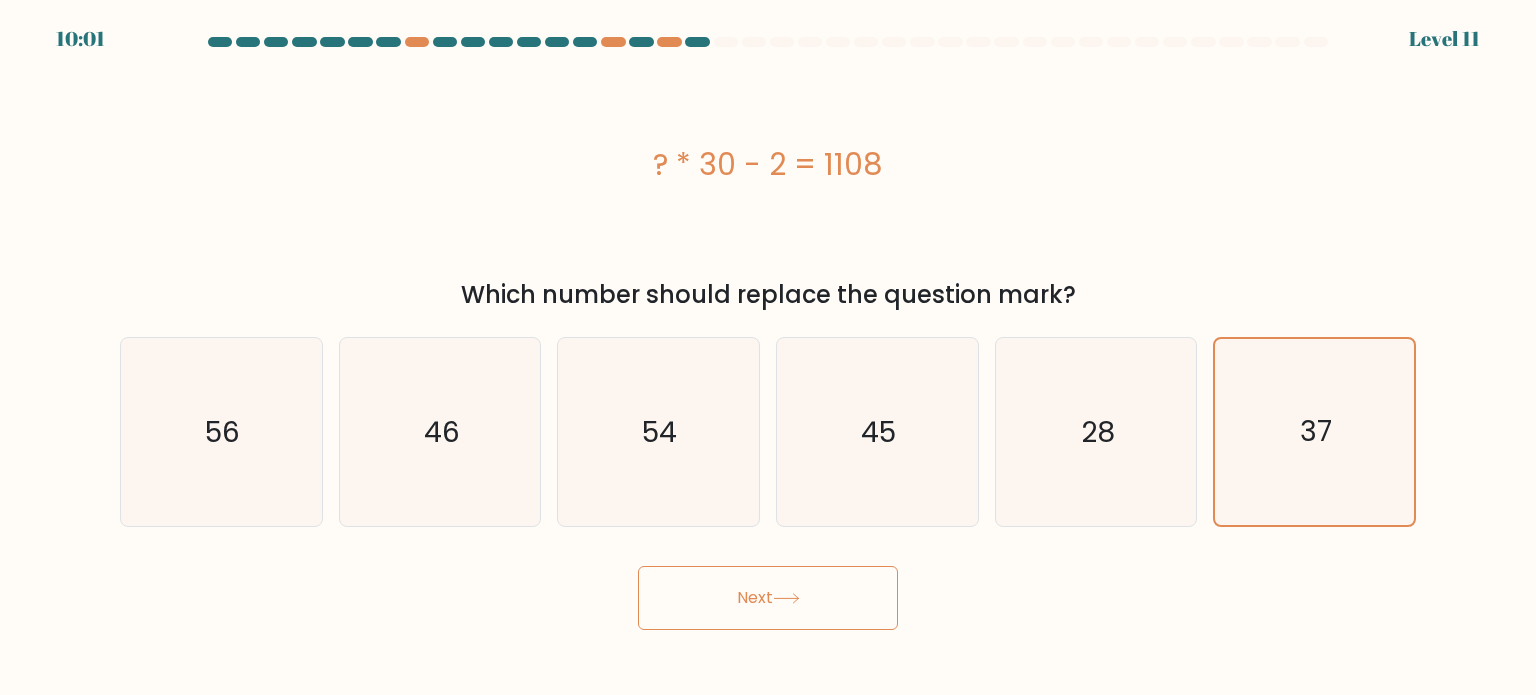 click on "Next" at bounding box center [768, 598] 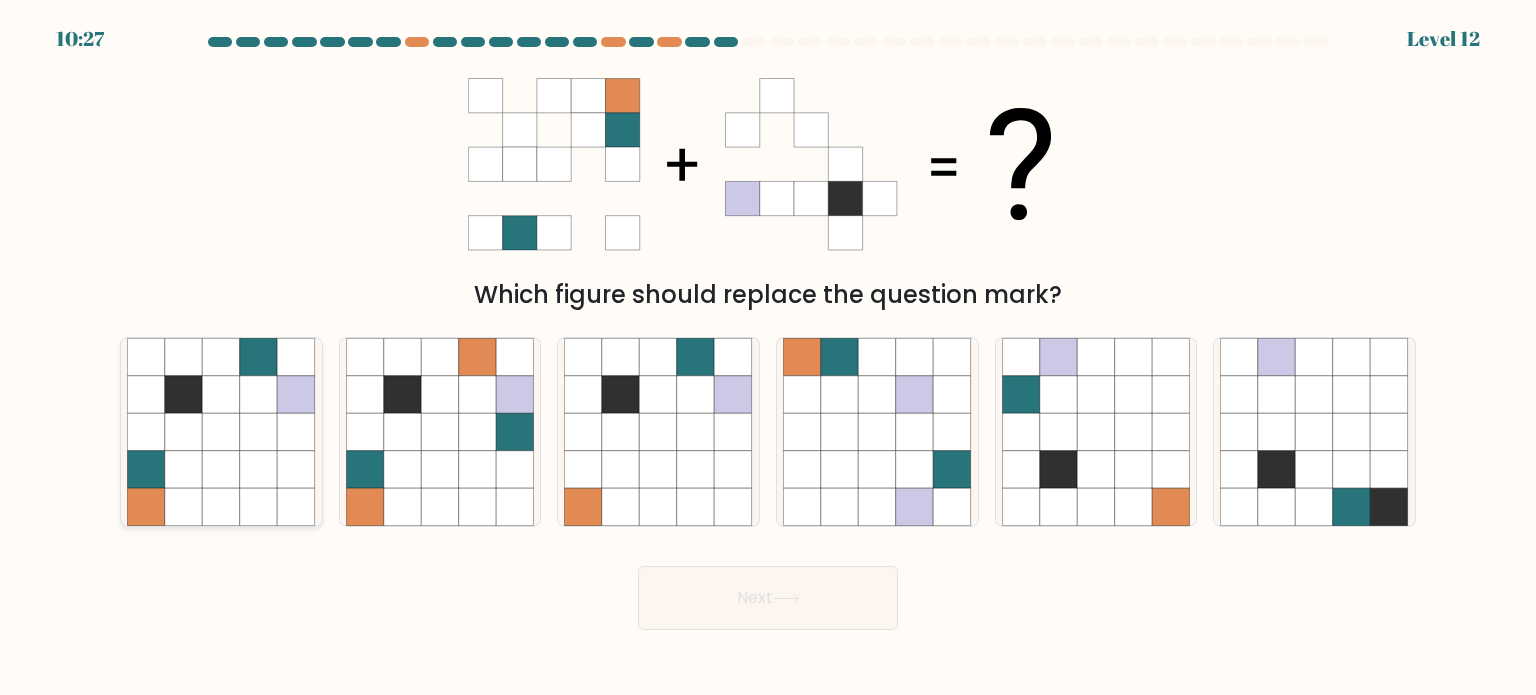 click 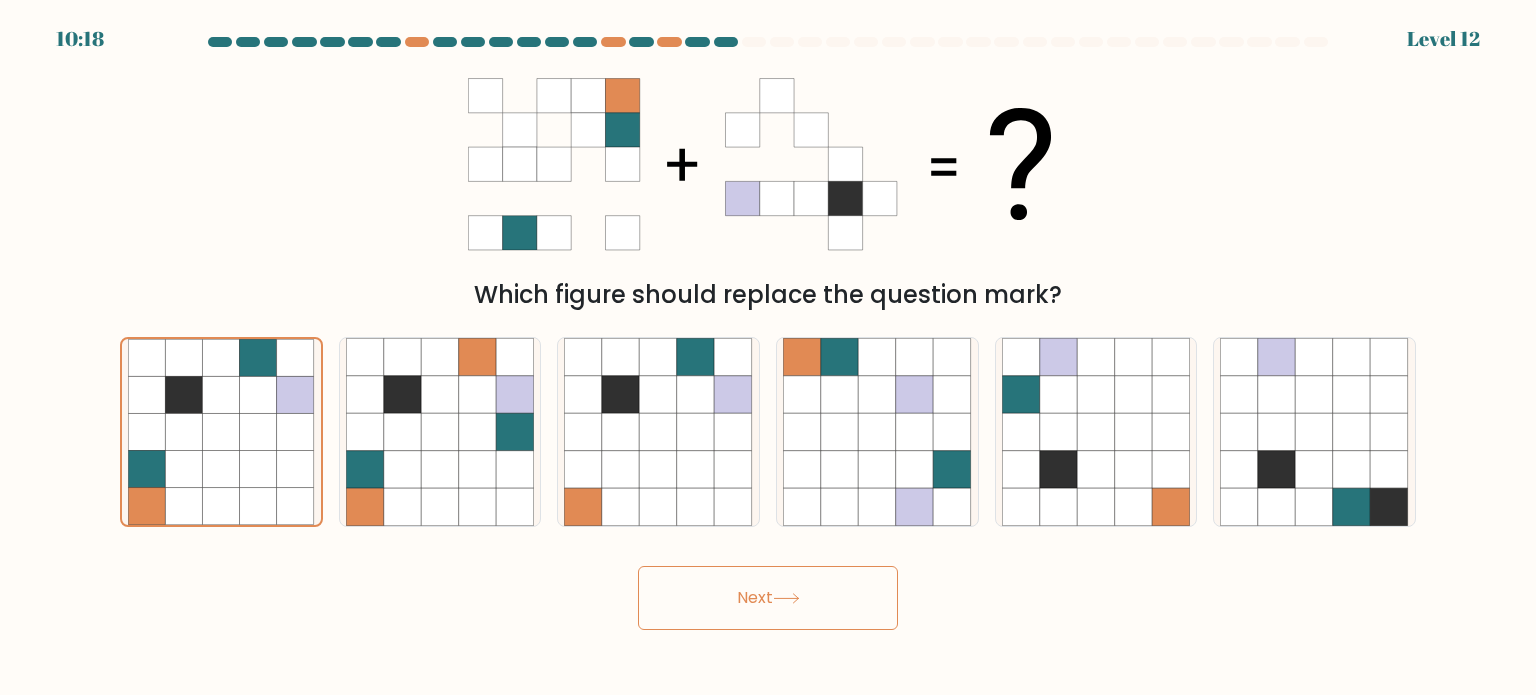 click on "Next" at bounding box center (768, 598) 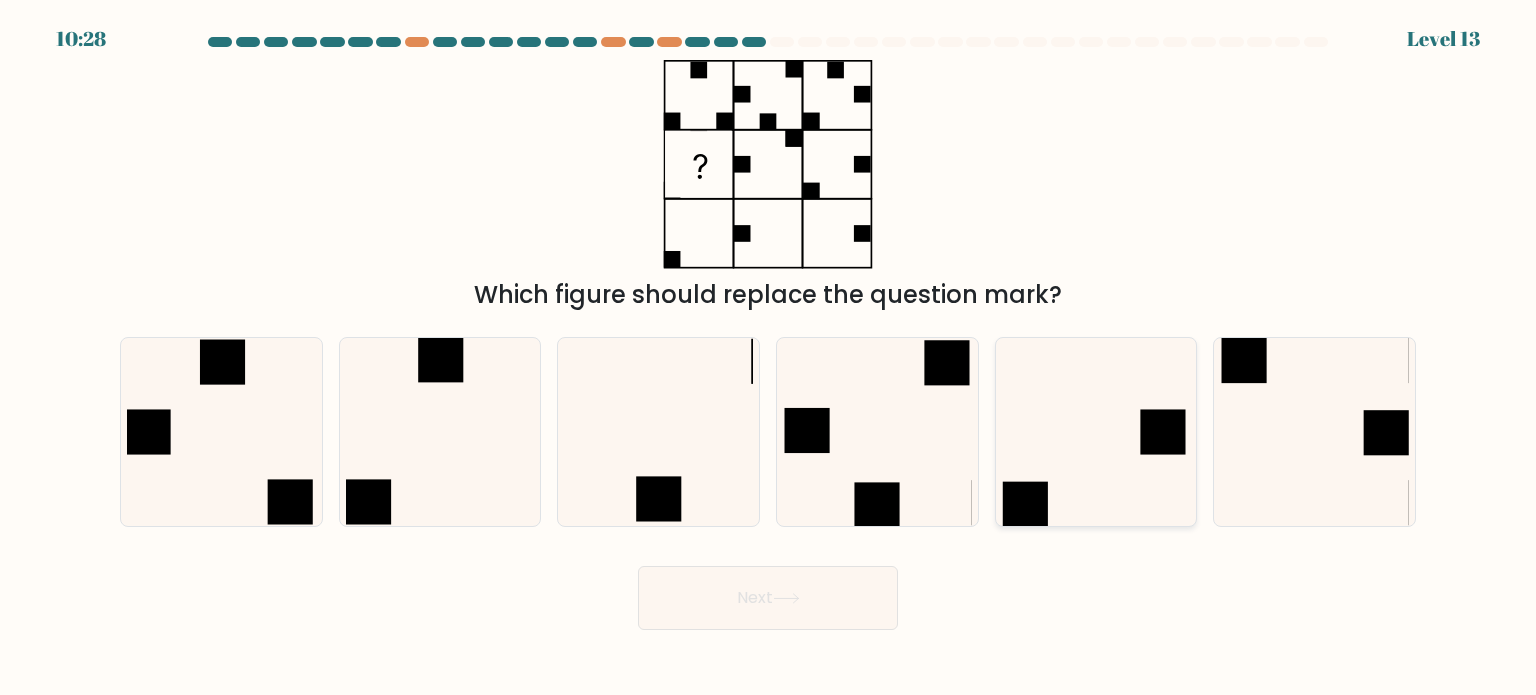 click 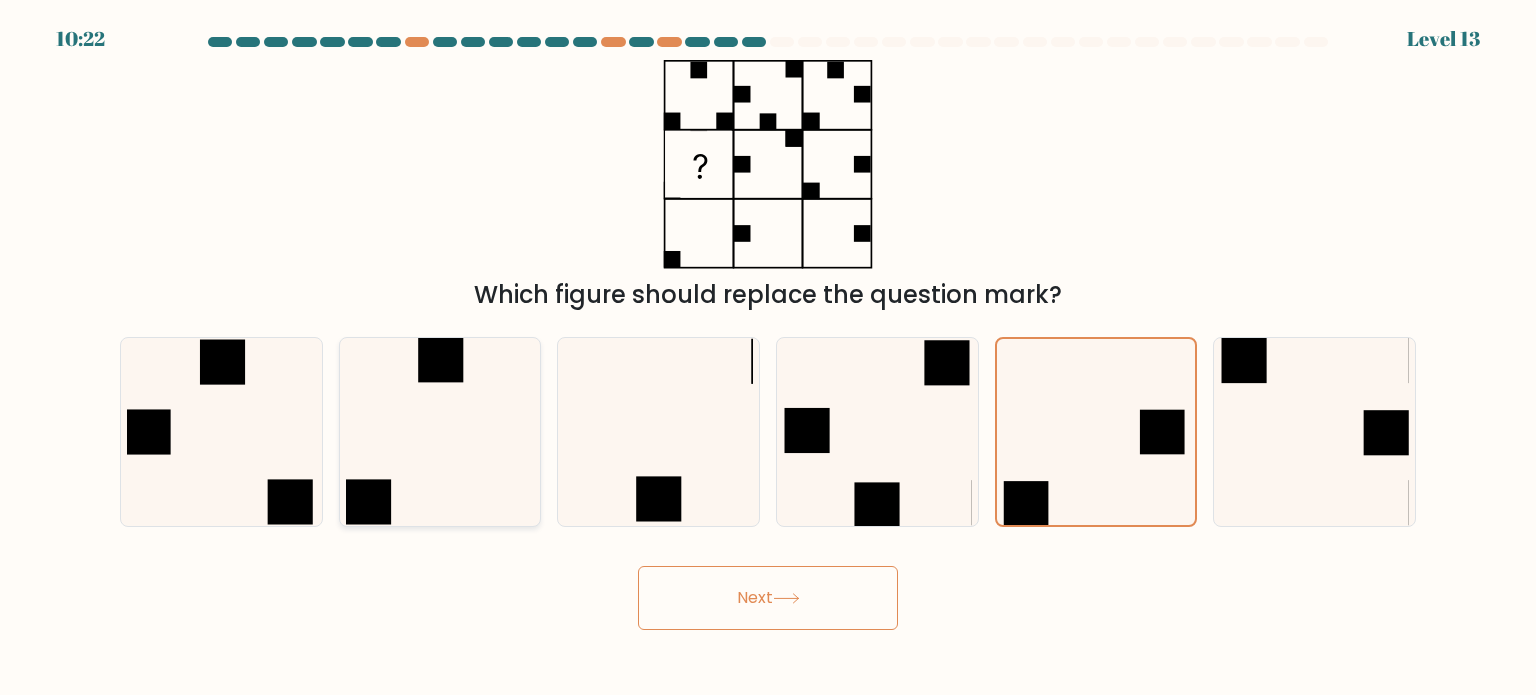 click 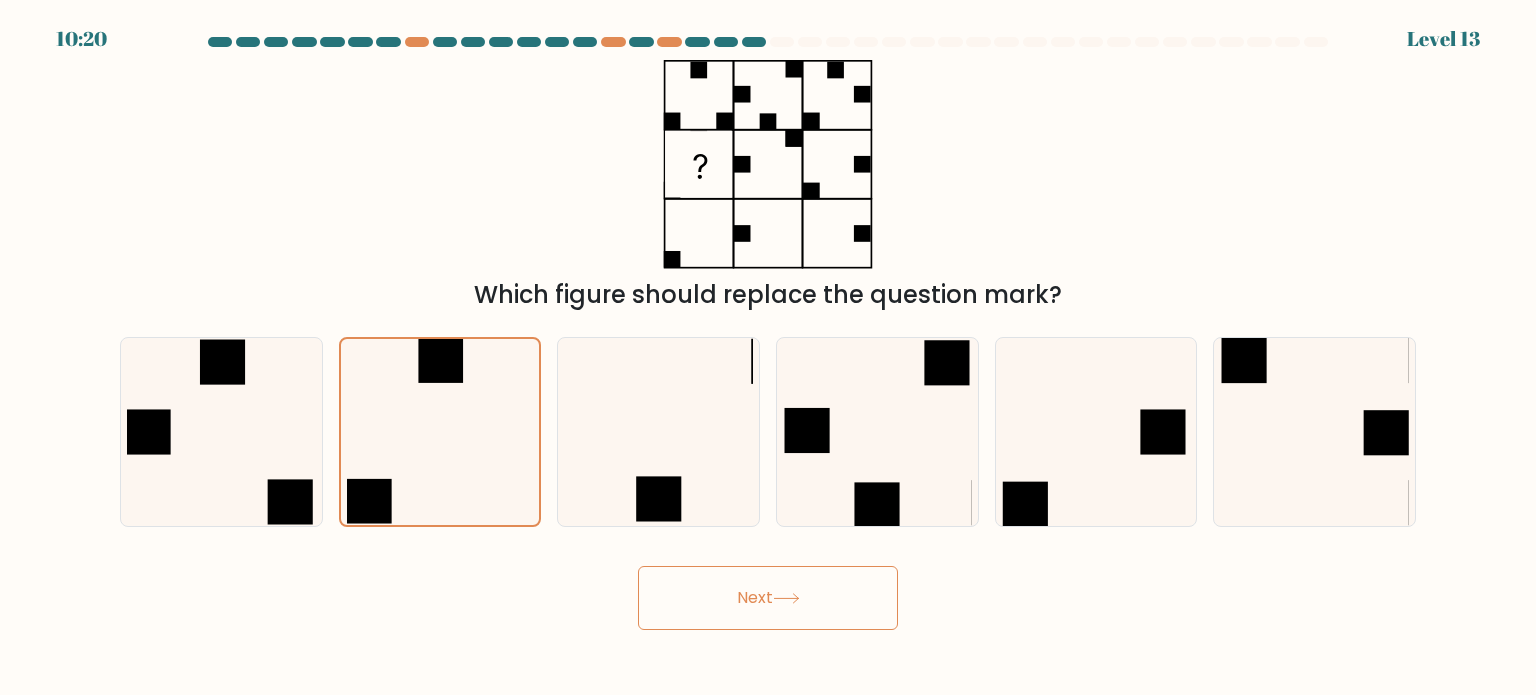 click on "Next" at bounding box center [768, 598] 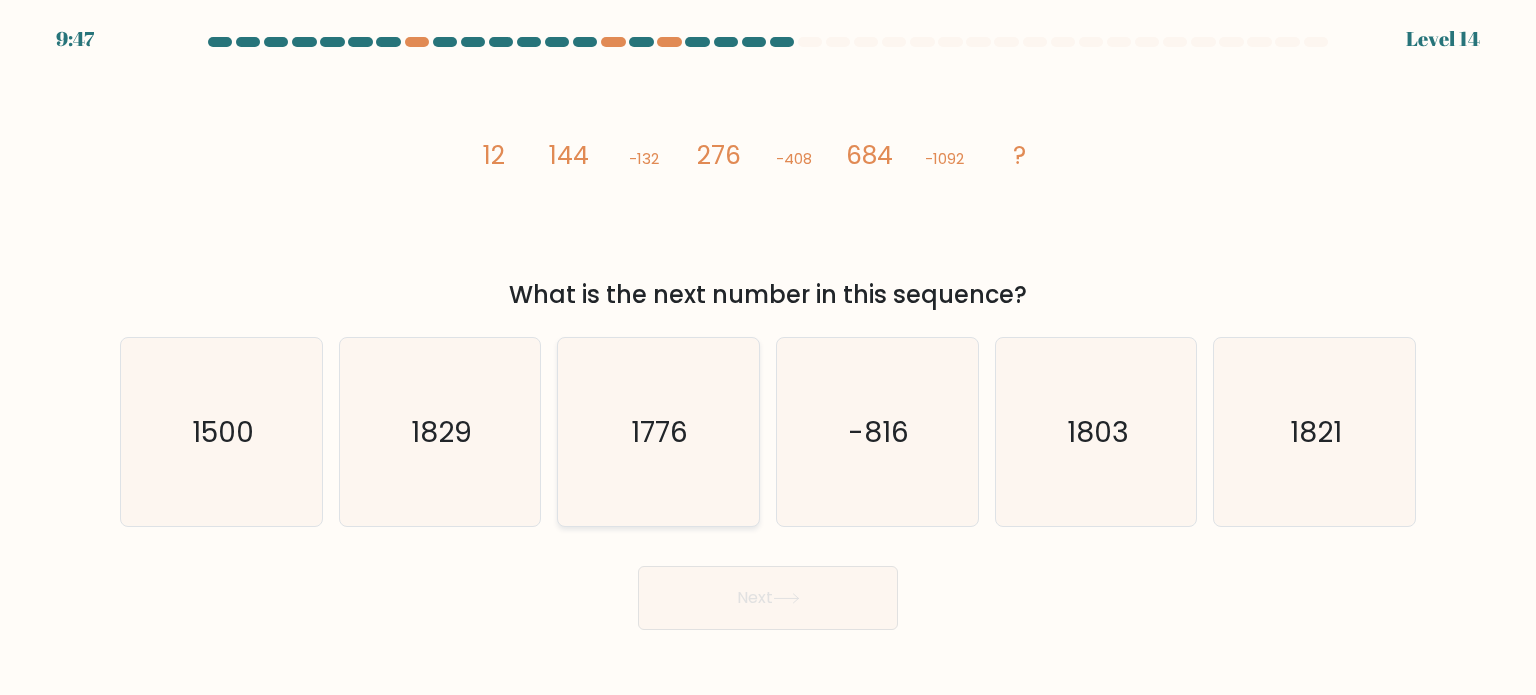 click on "1776" 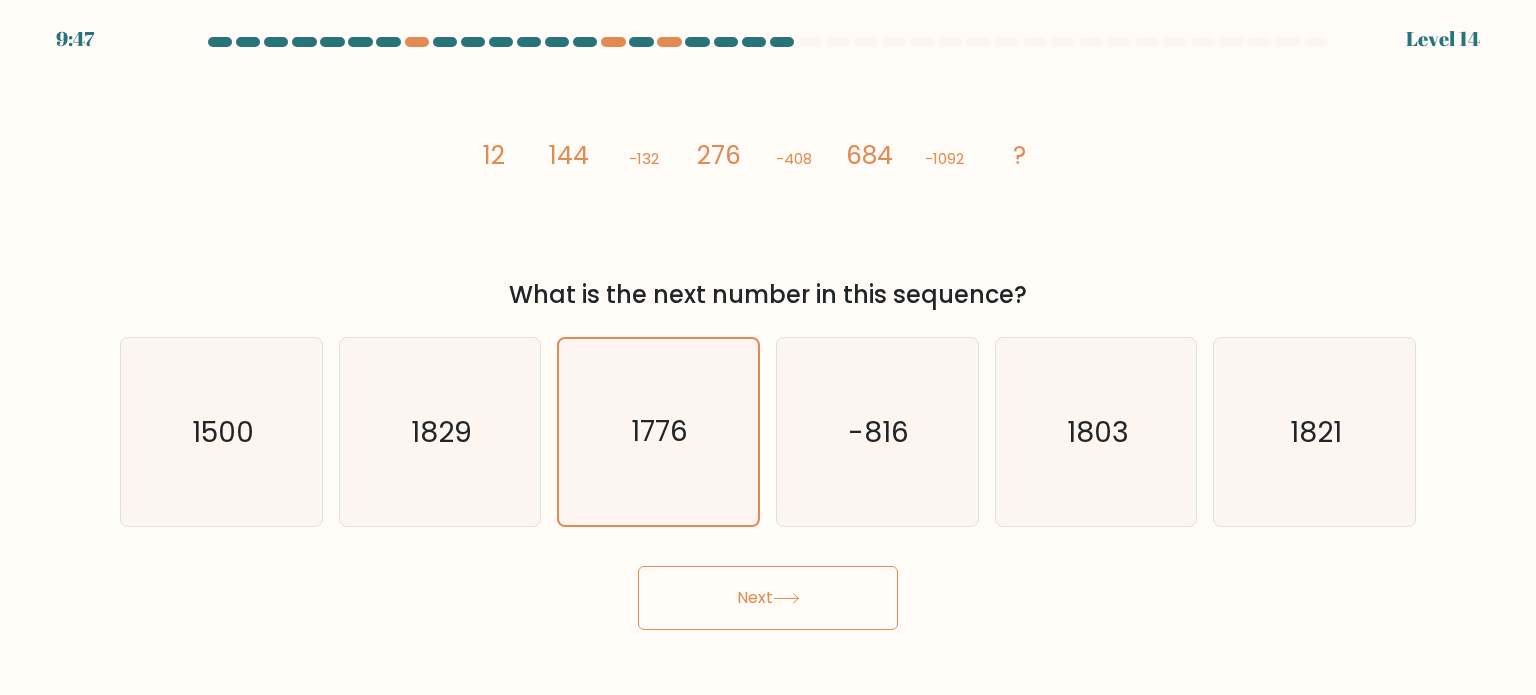 click on "Next" at bounding box center [768, 598] 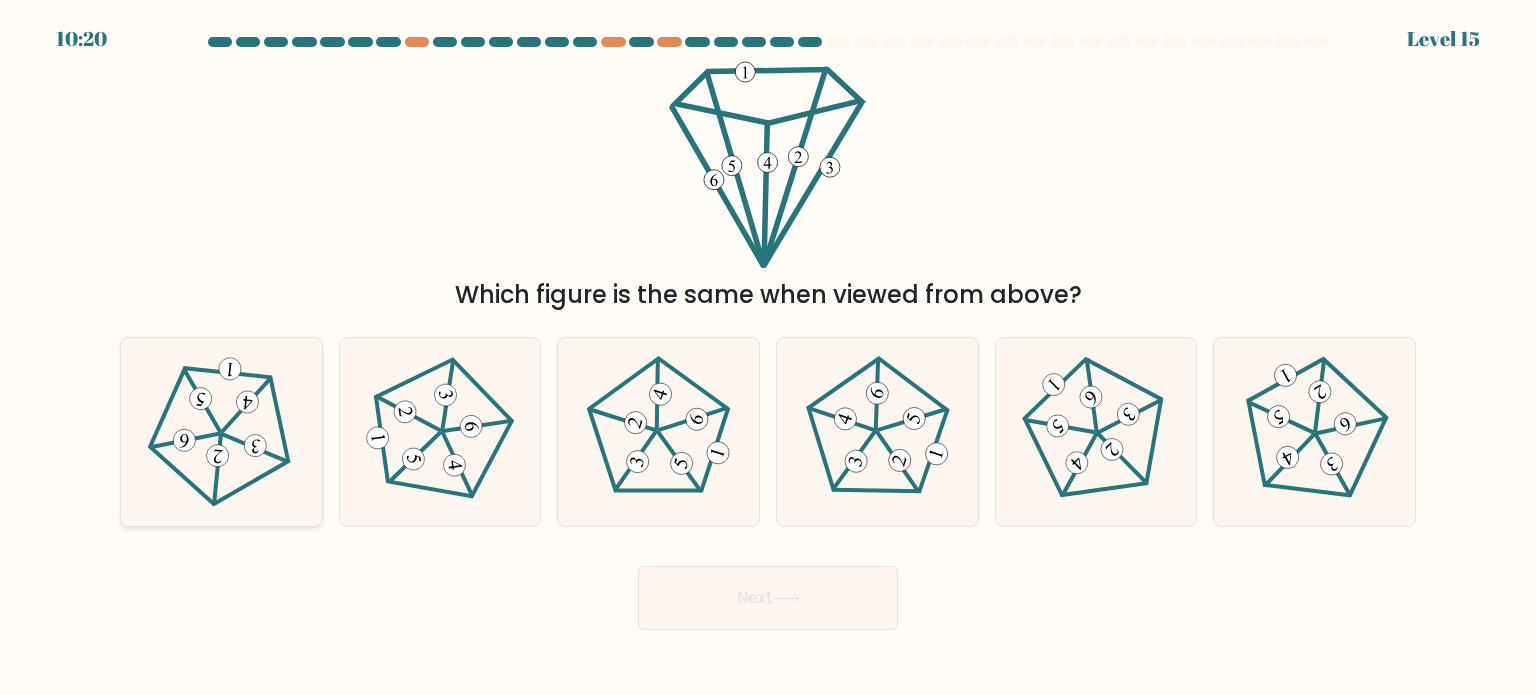 click 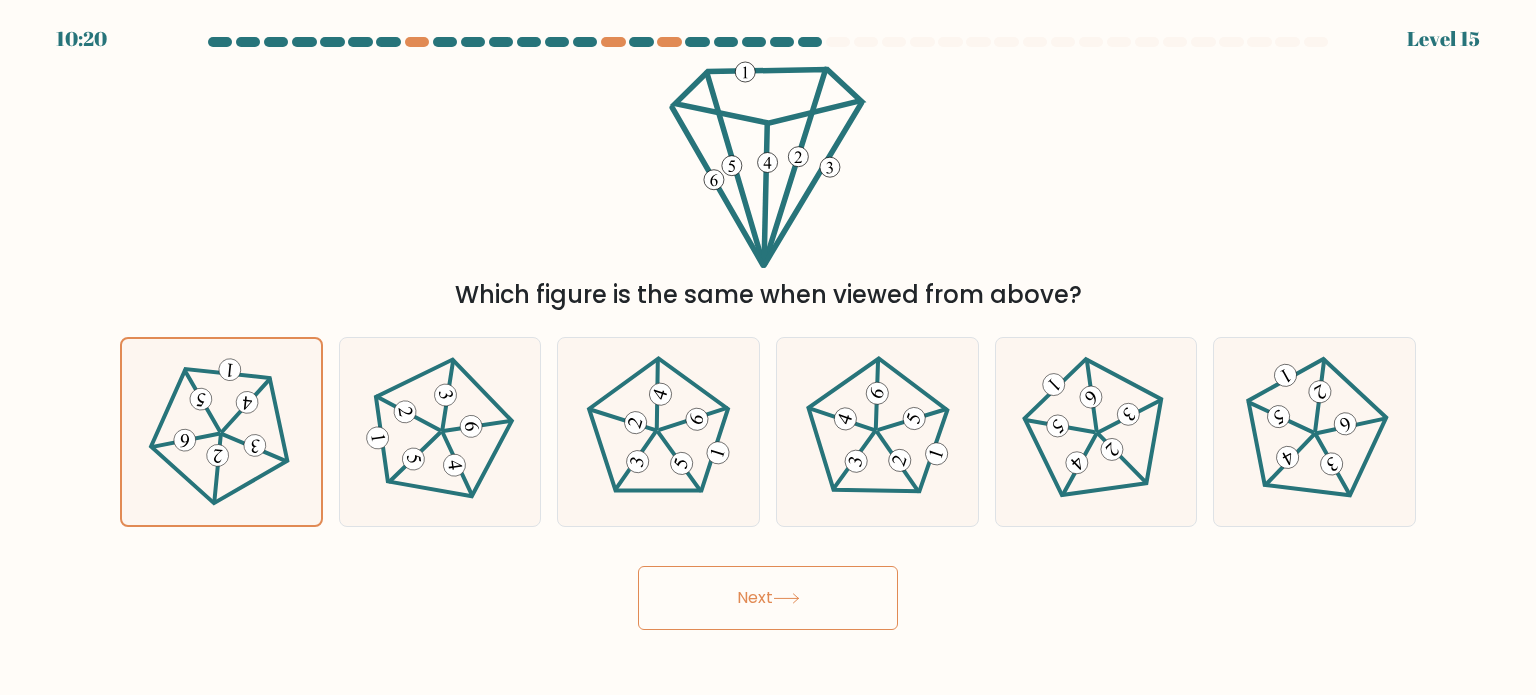 click on "Next" at bounding box center [768, 598] 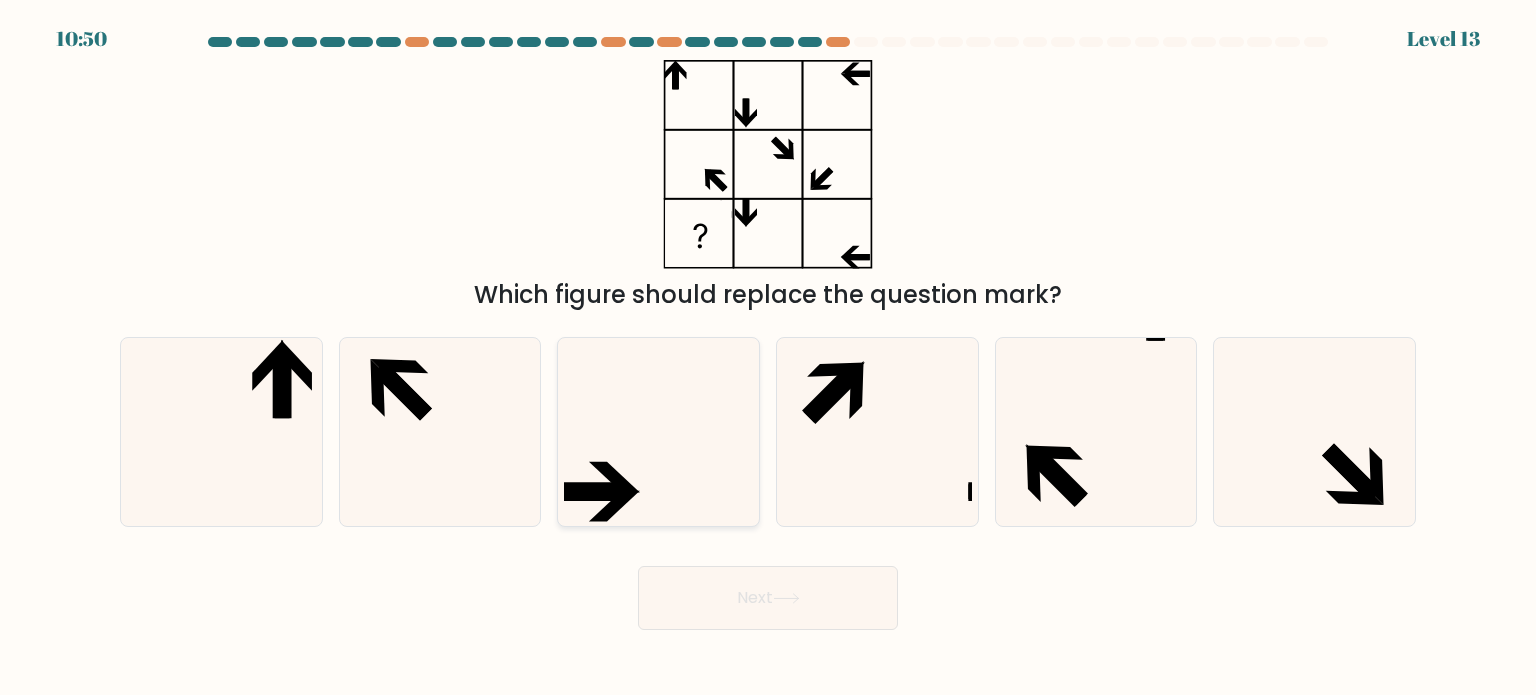 click 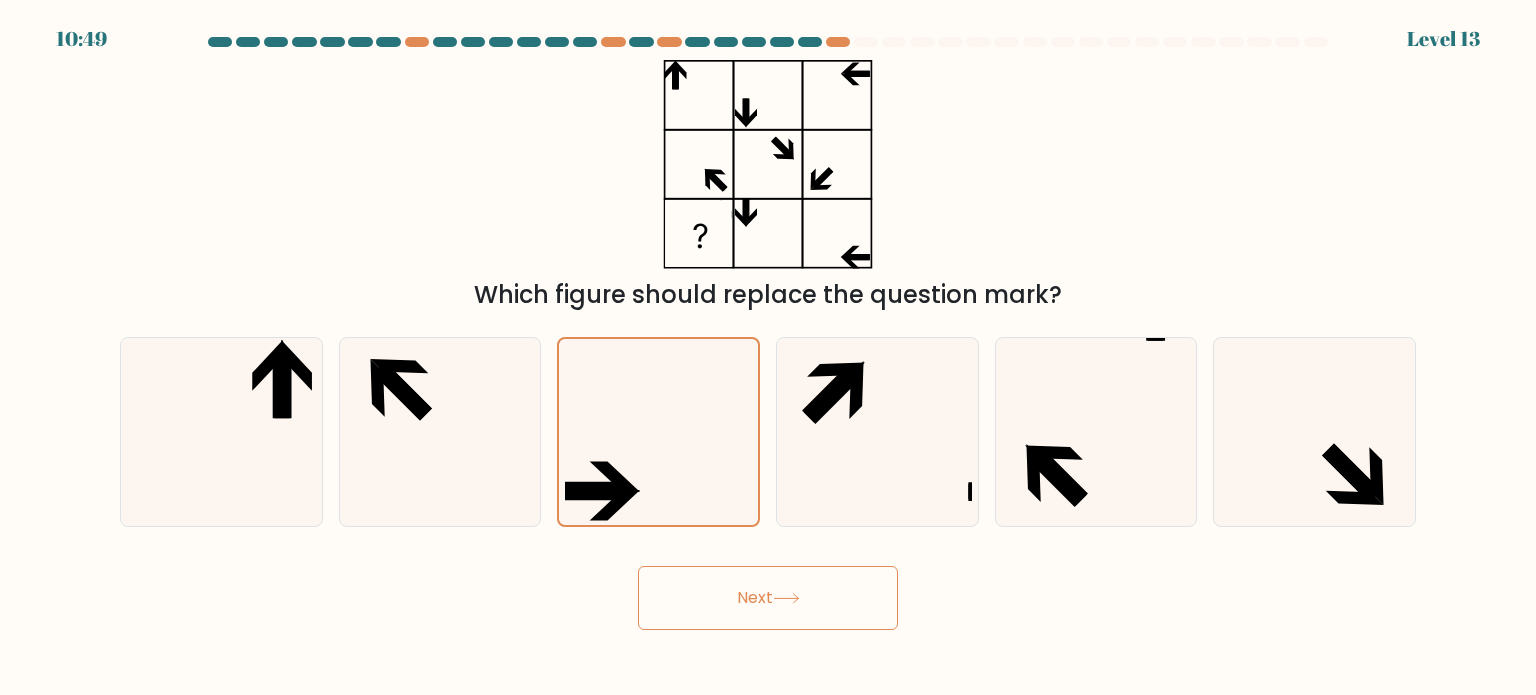 click on "Next" at bounding box center [768, 598] 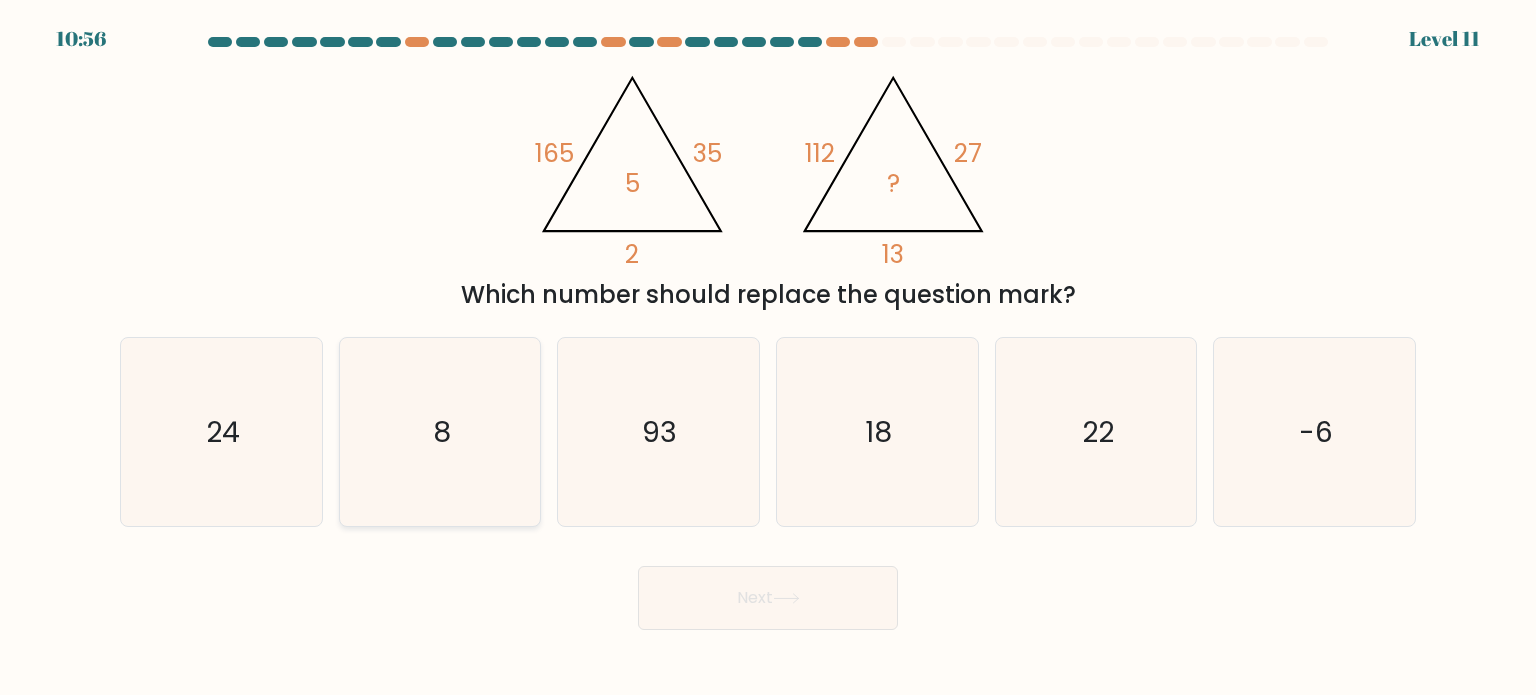 click on "8" 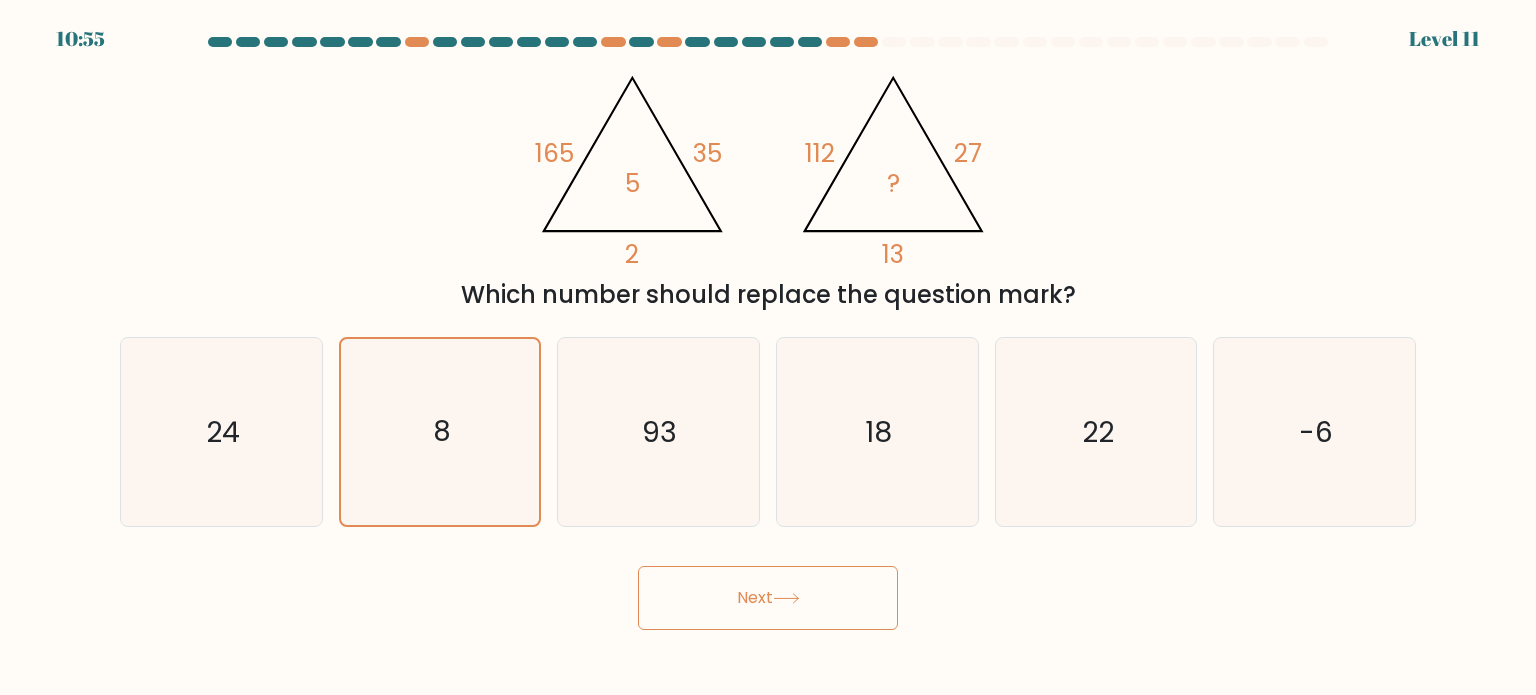 click on "Next" at bounding box center (768, 598) 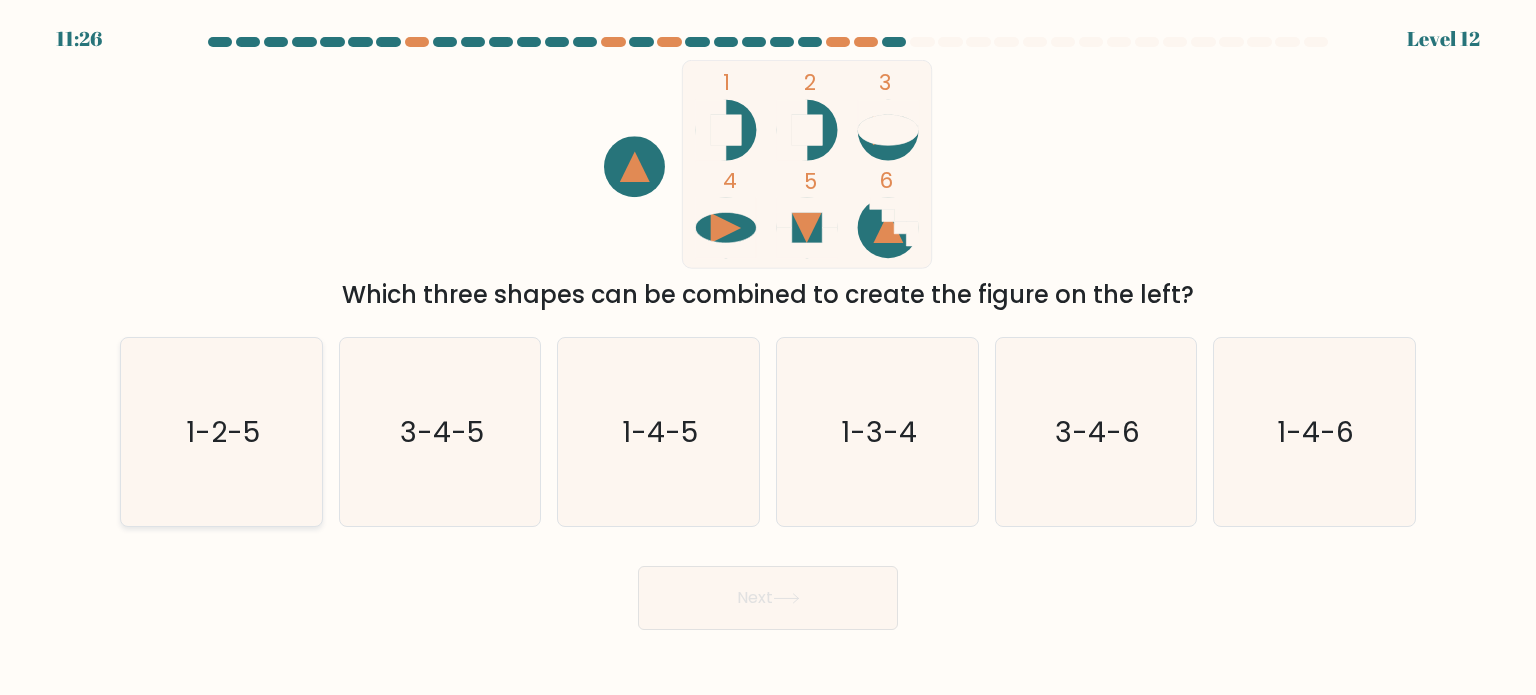 click on "1-2-5" 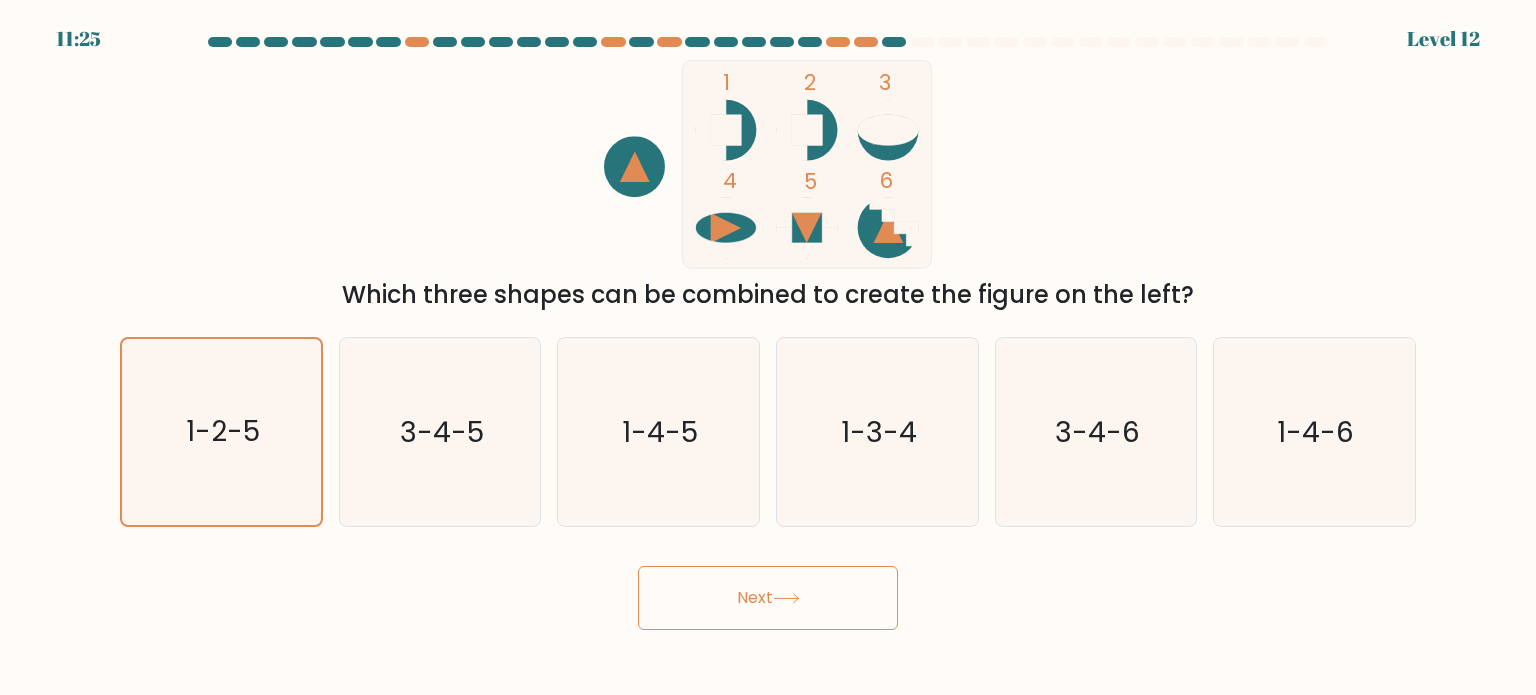 click on "Next" at bounding box center (768, 598) 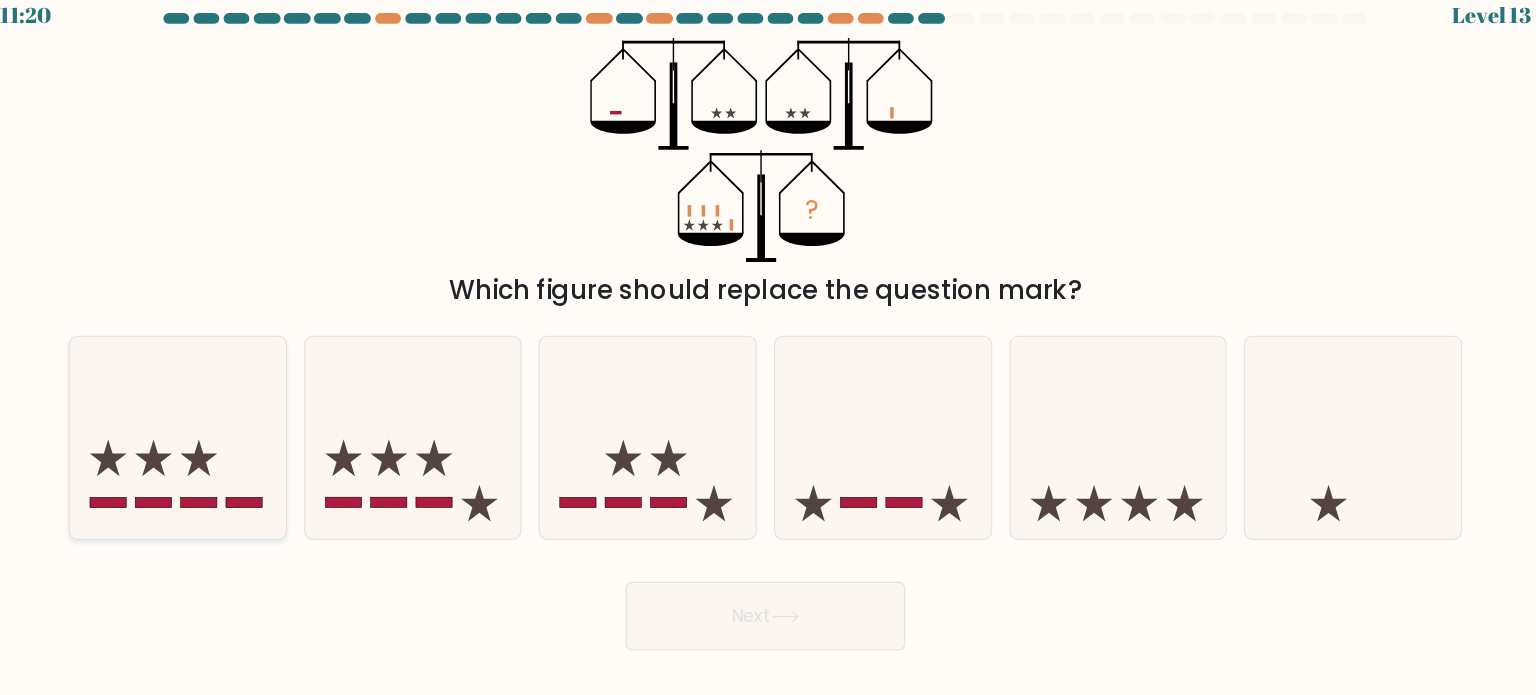 click 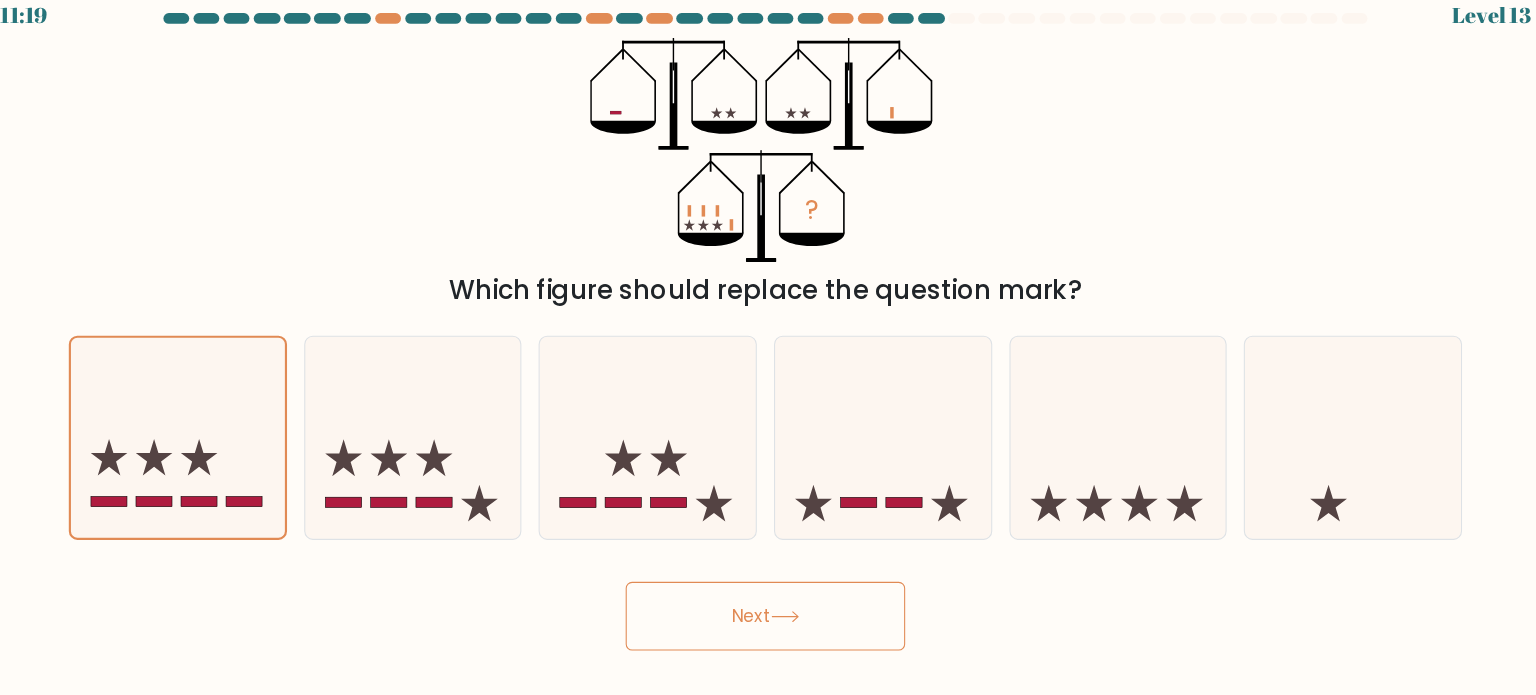 click on "Next" at bounding box center (768, 598) 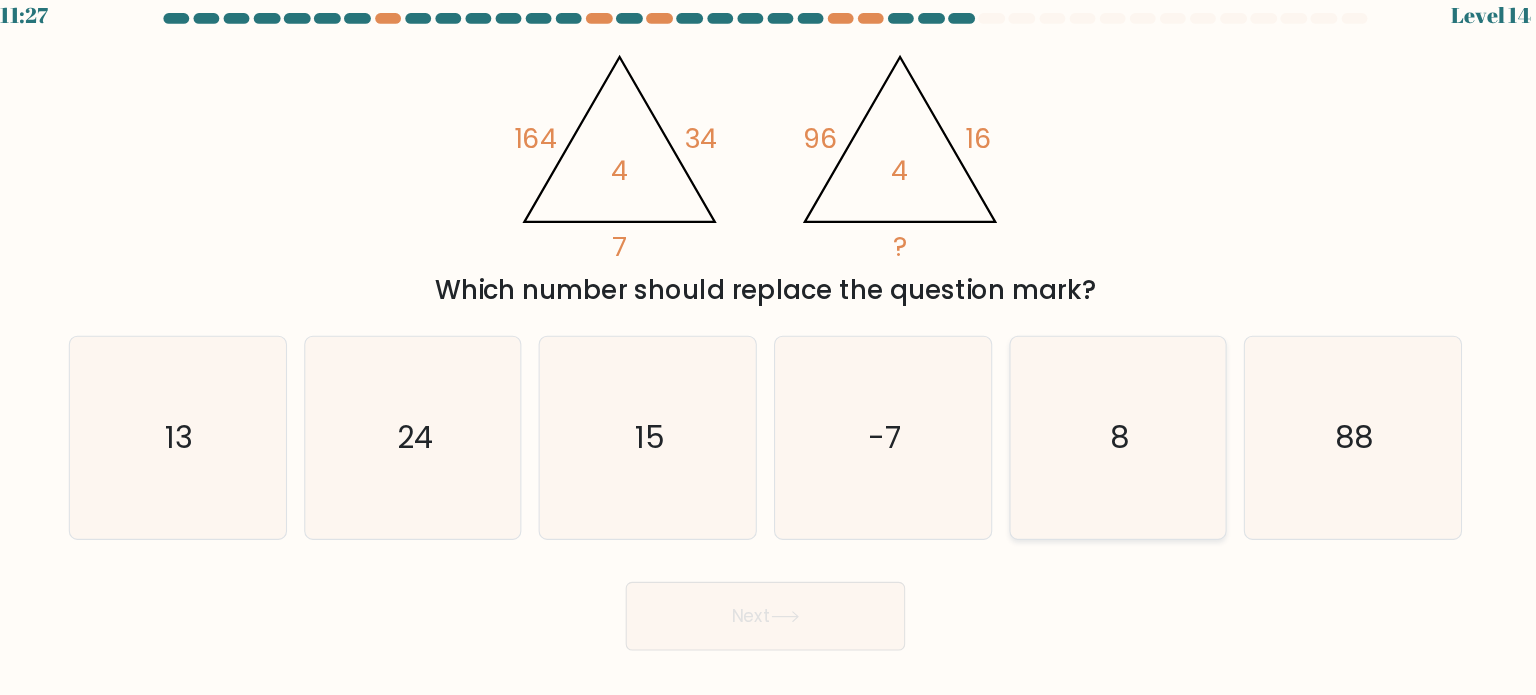 click on "8" 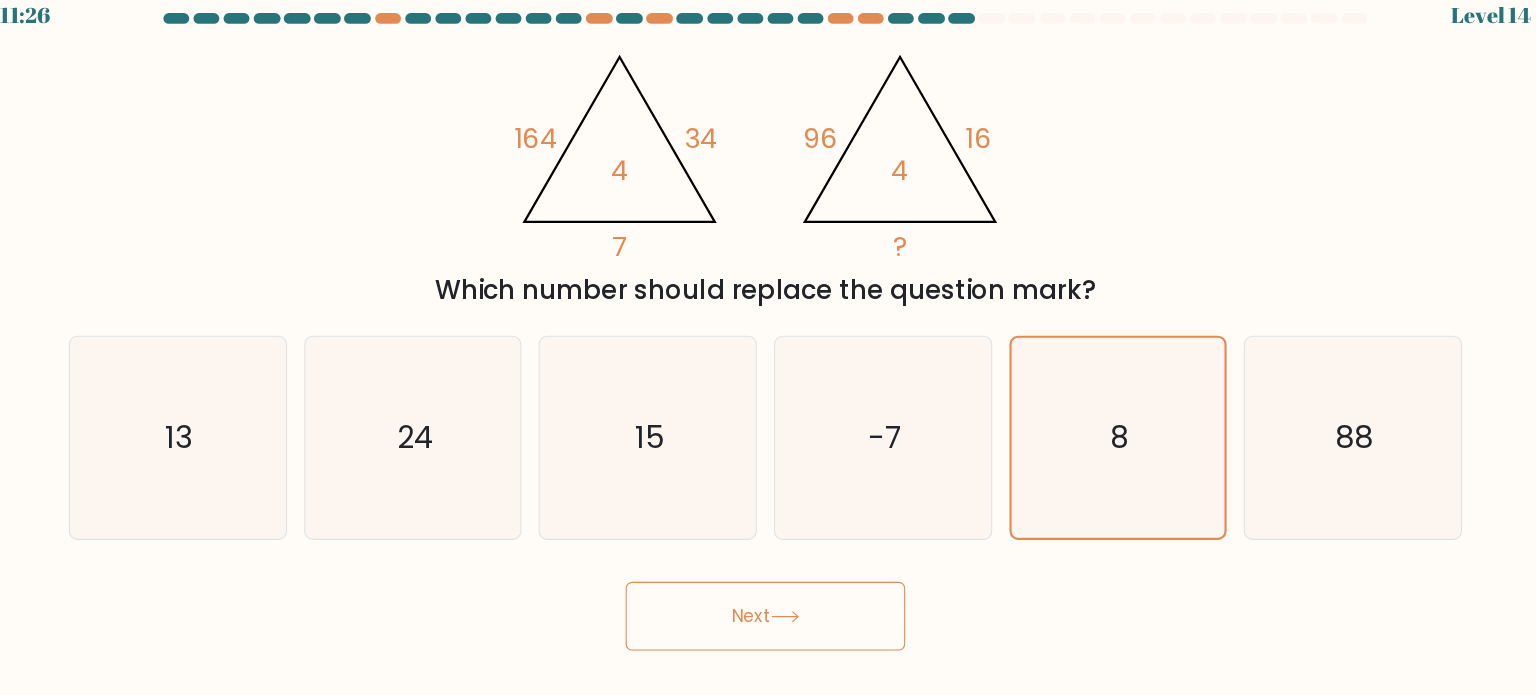 click on "Next" at bounding box center (768, 598) 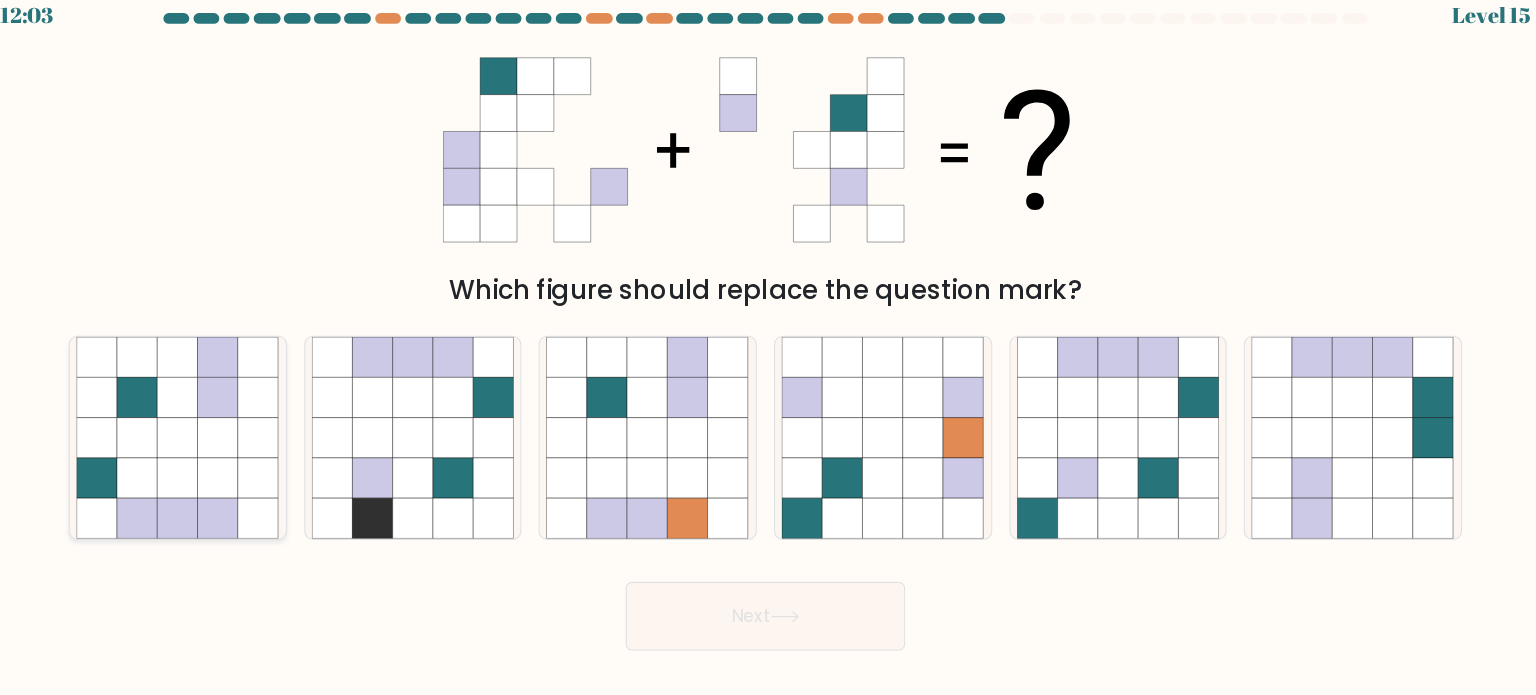 click 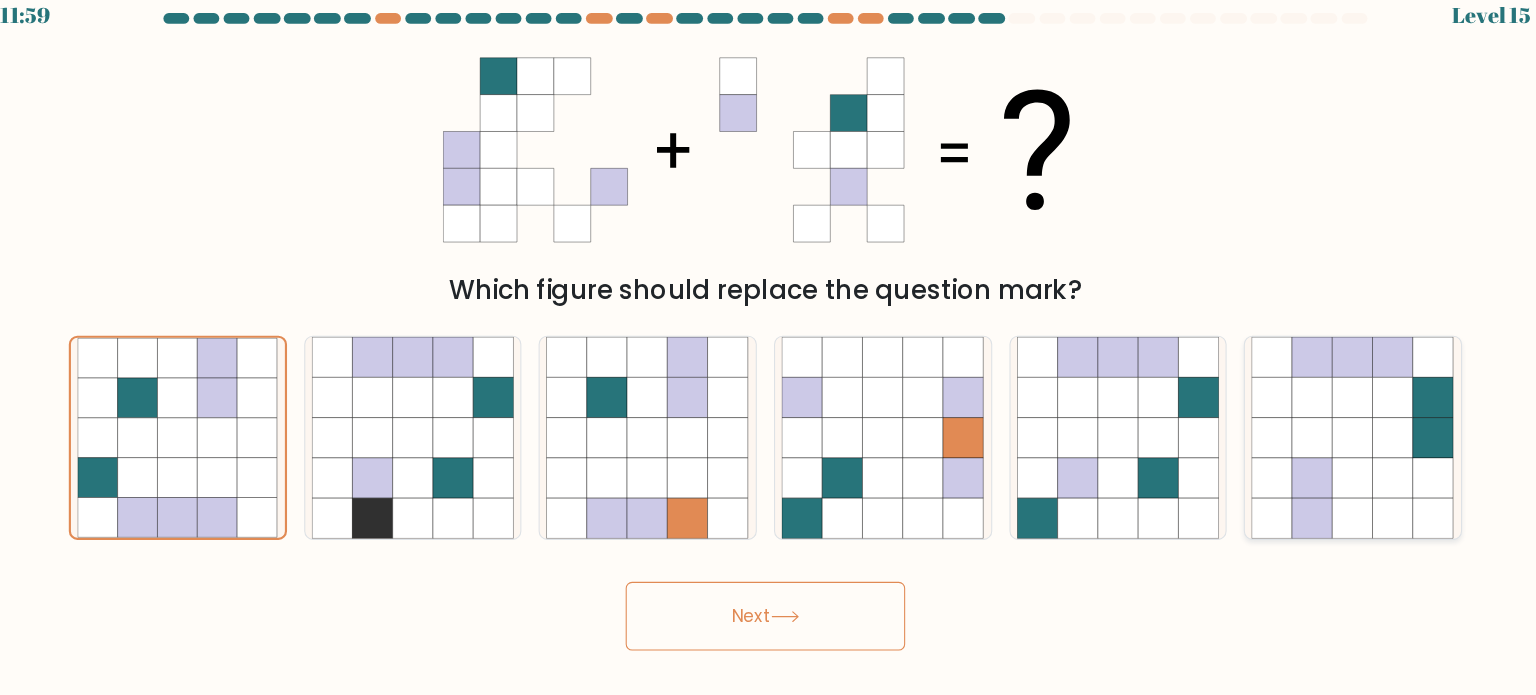 click 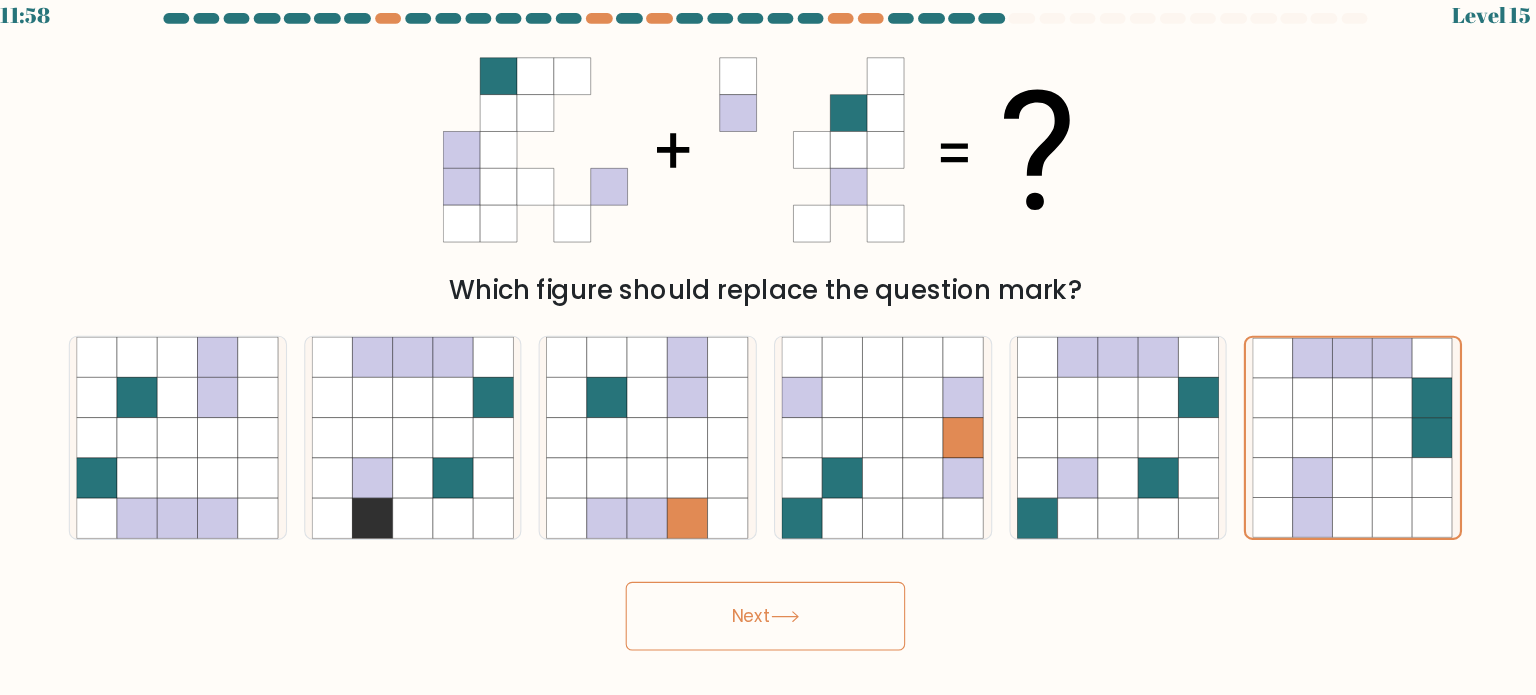 click on "Next" at bounding box center (768, 598) 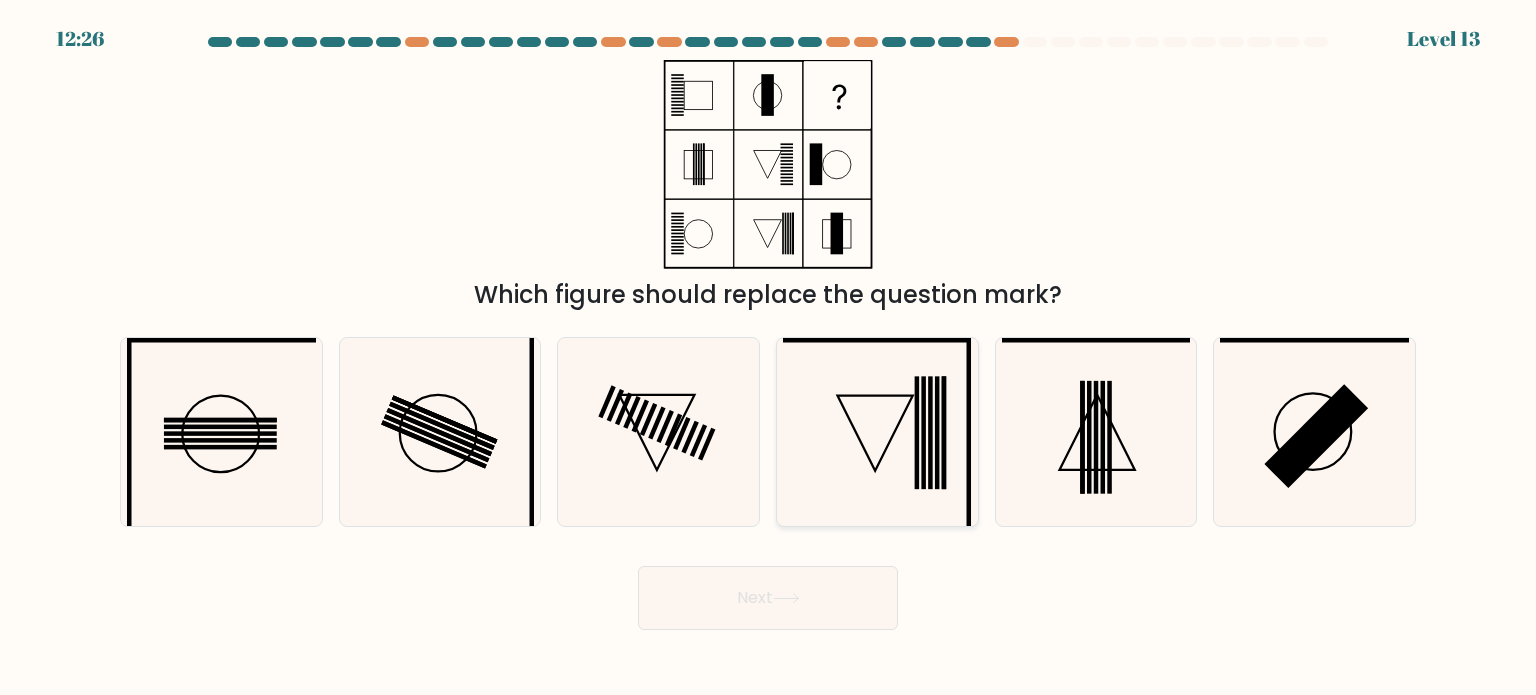 click 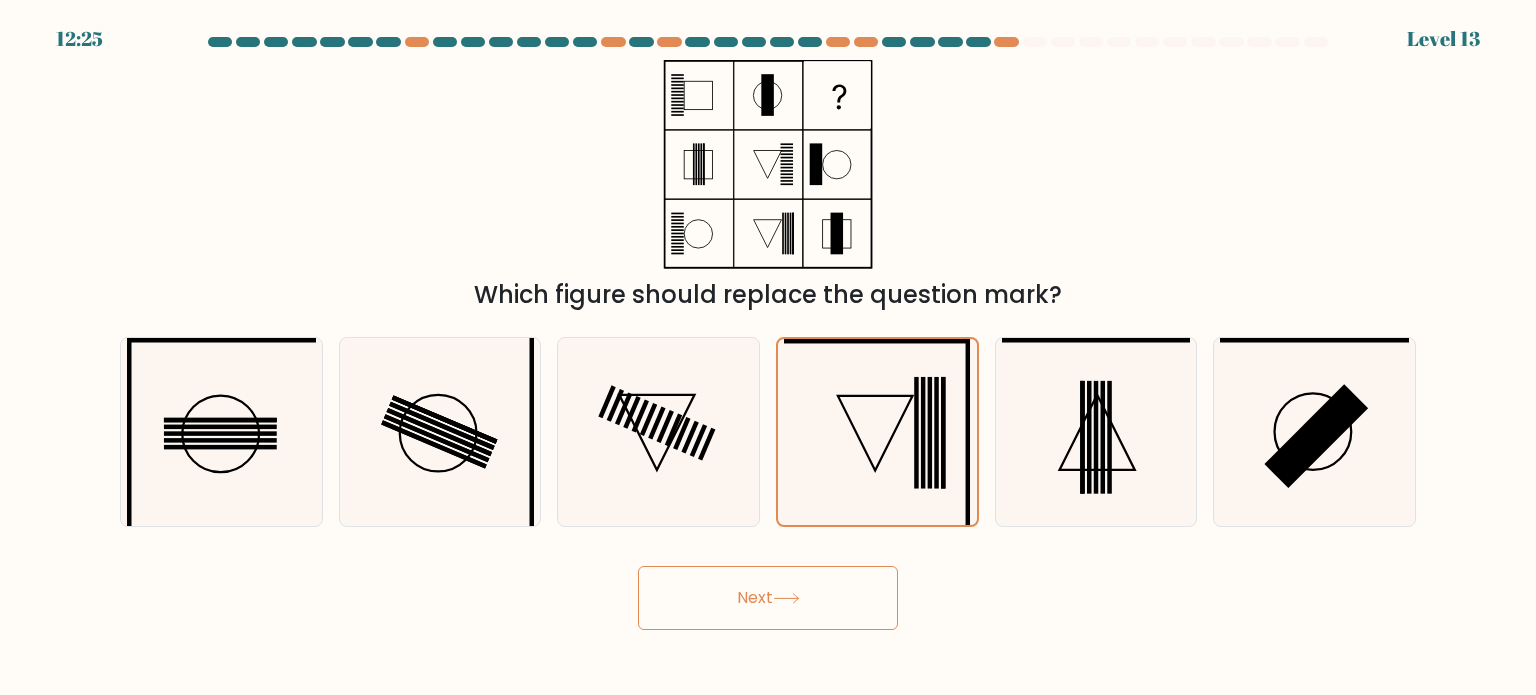 click 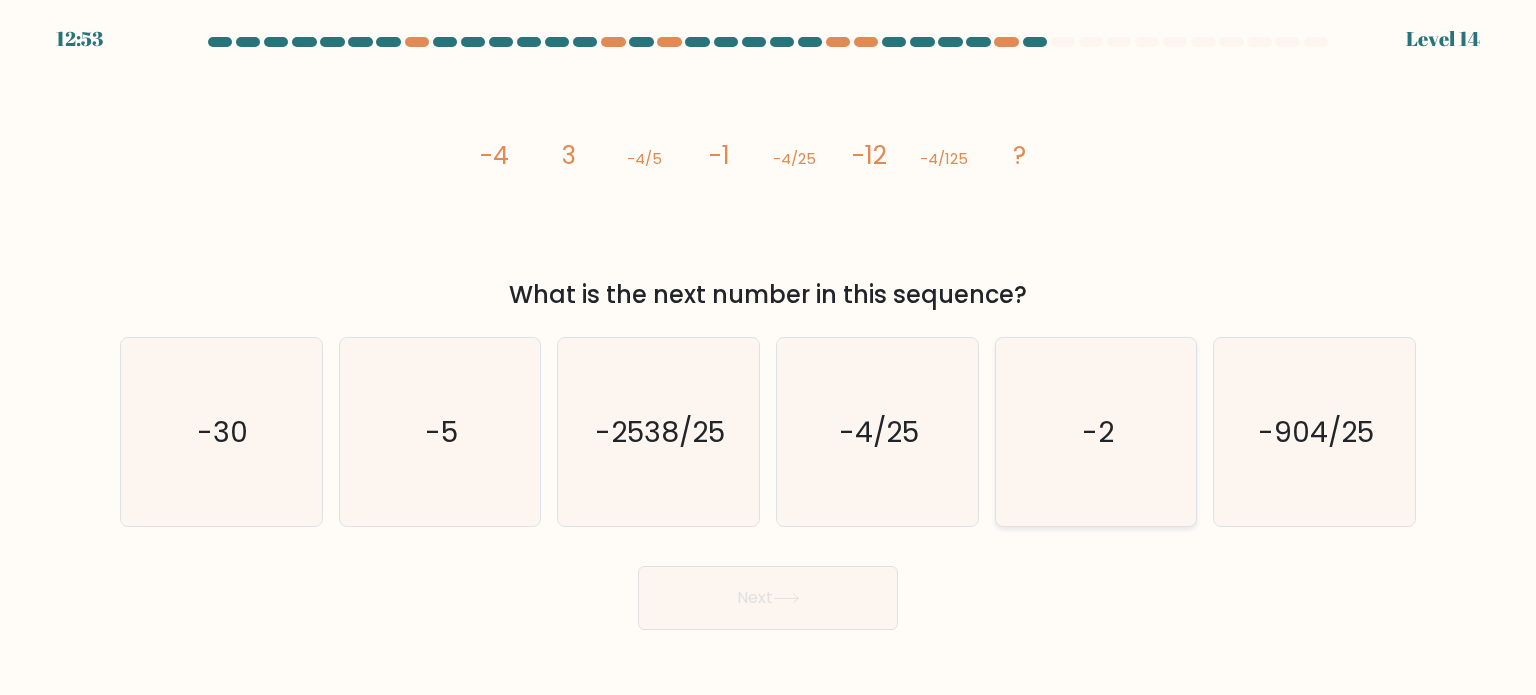 click on "-2" 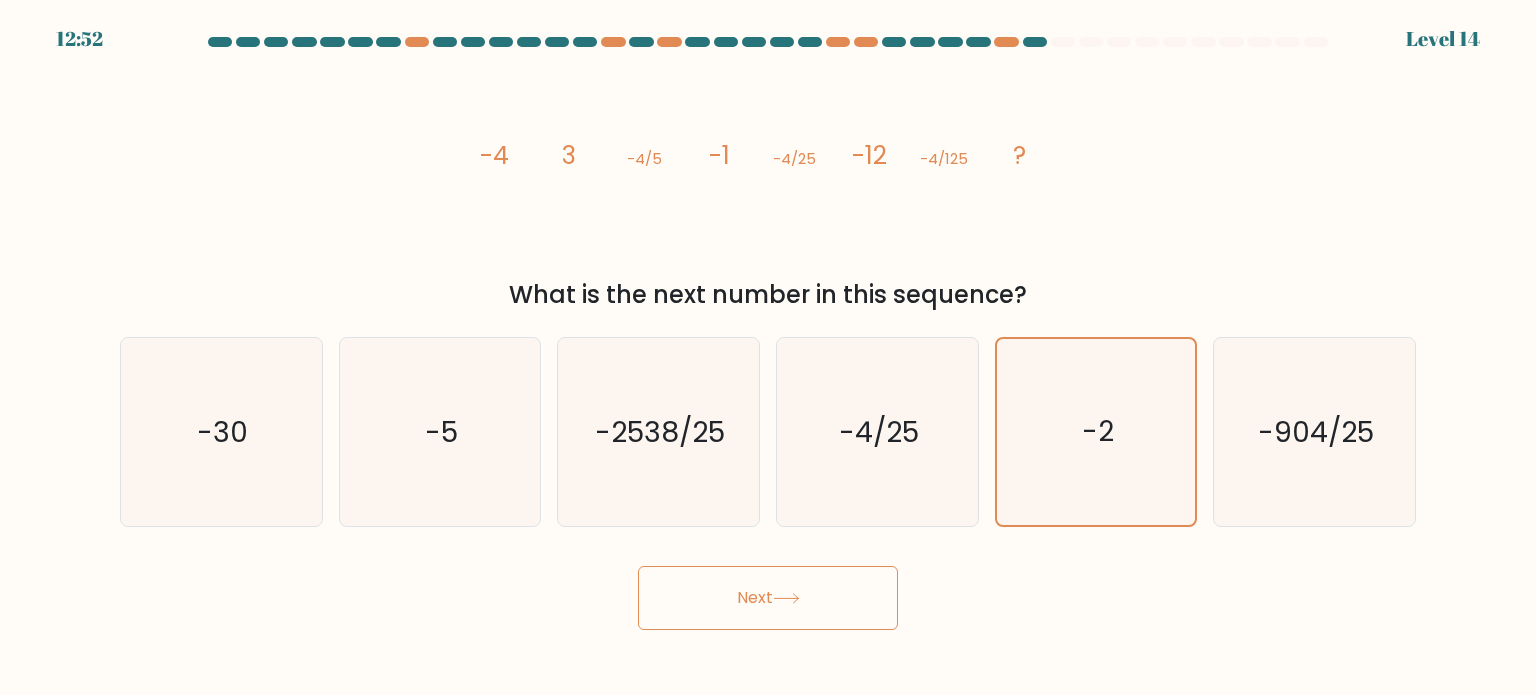 click on "Next" at bounding box center [768, 598] 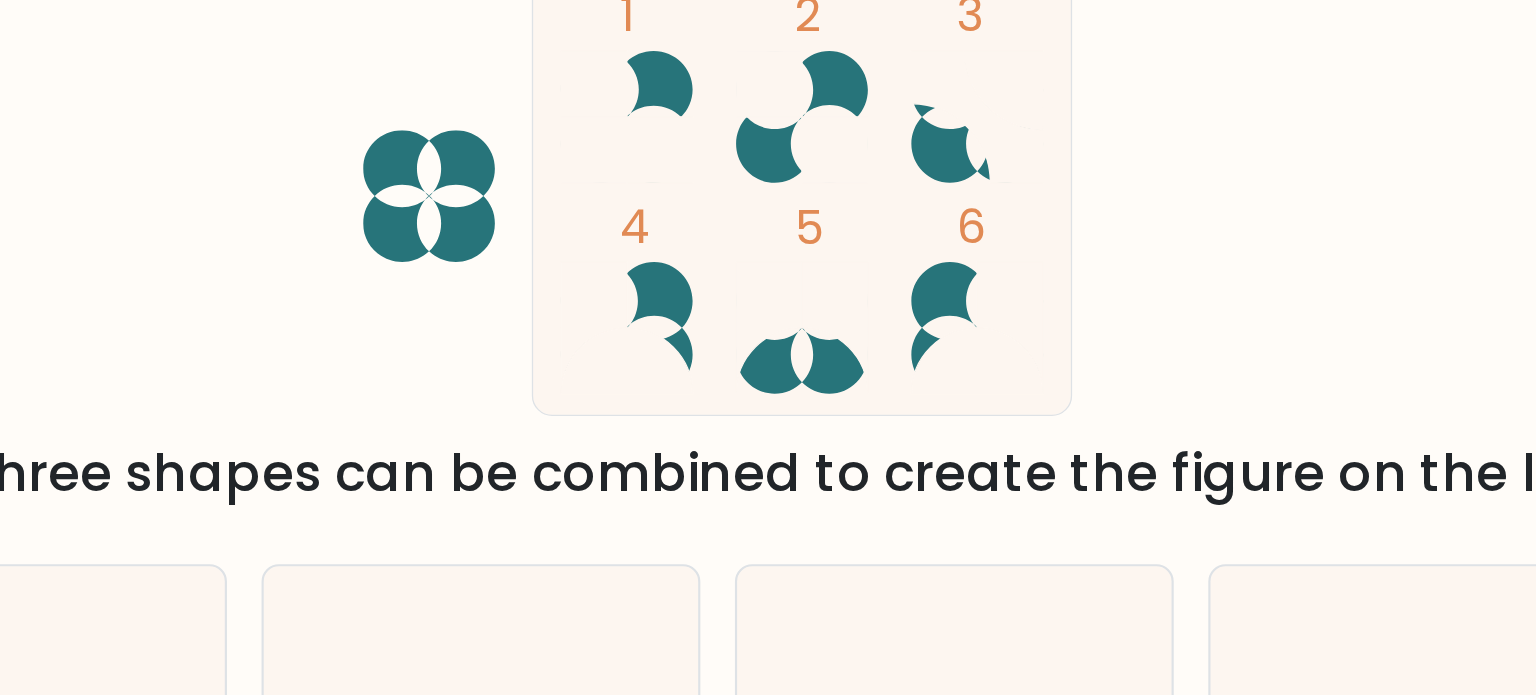 scroll, scrollTop: 0, scrollLeft: 0, axis: both 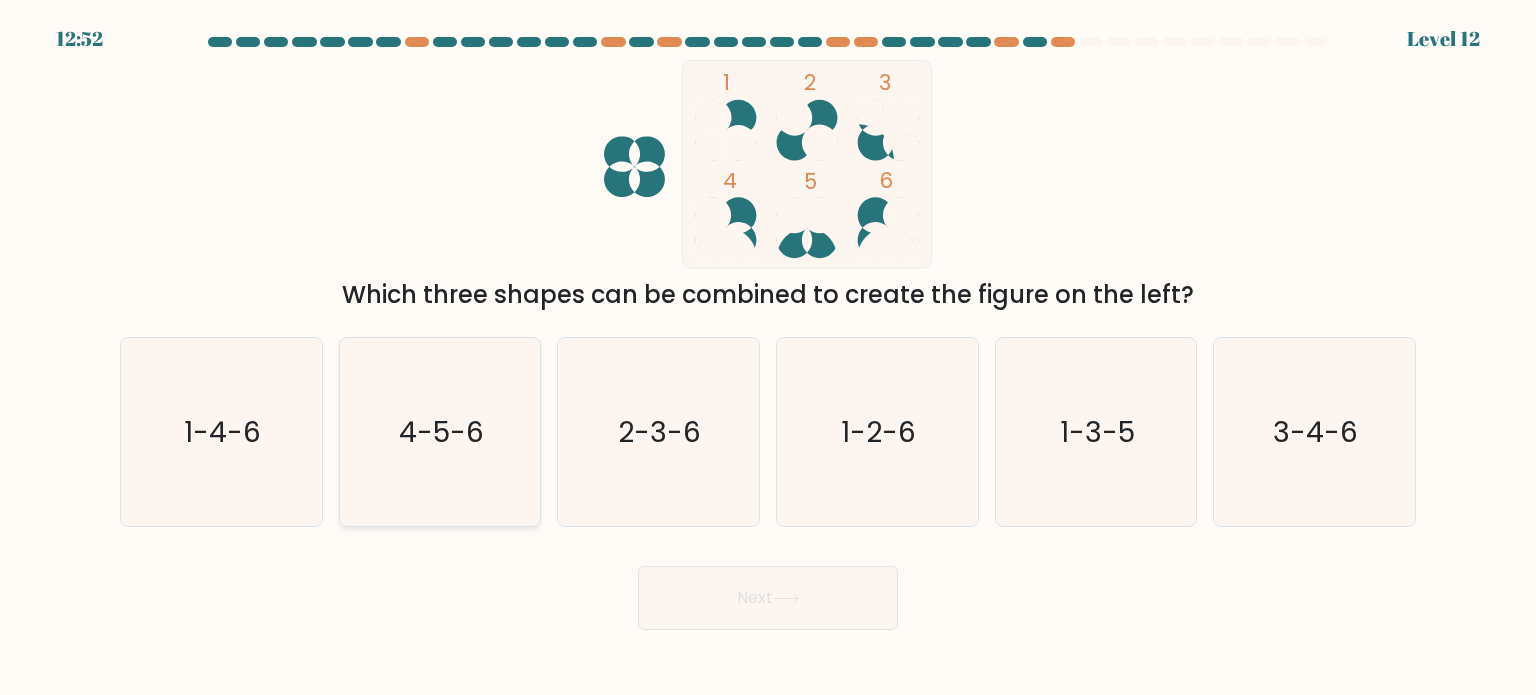 click on "4-5-6" 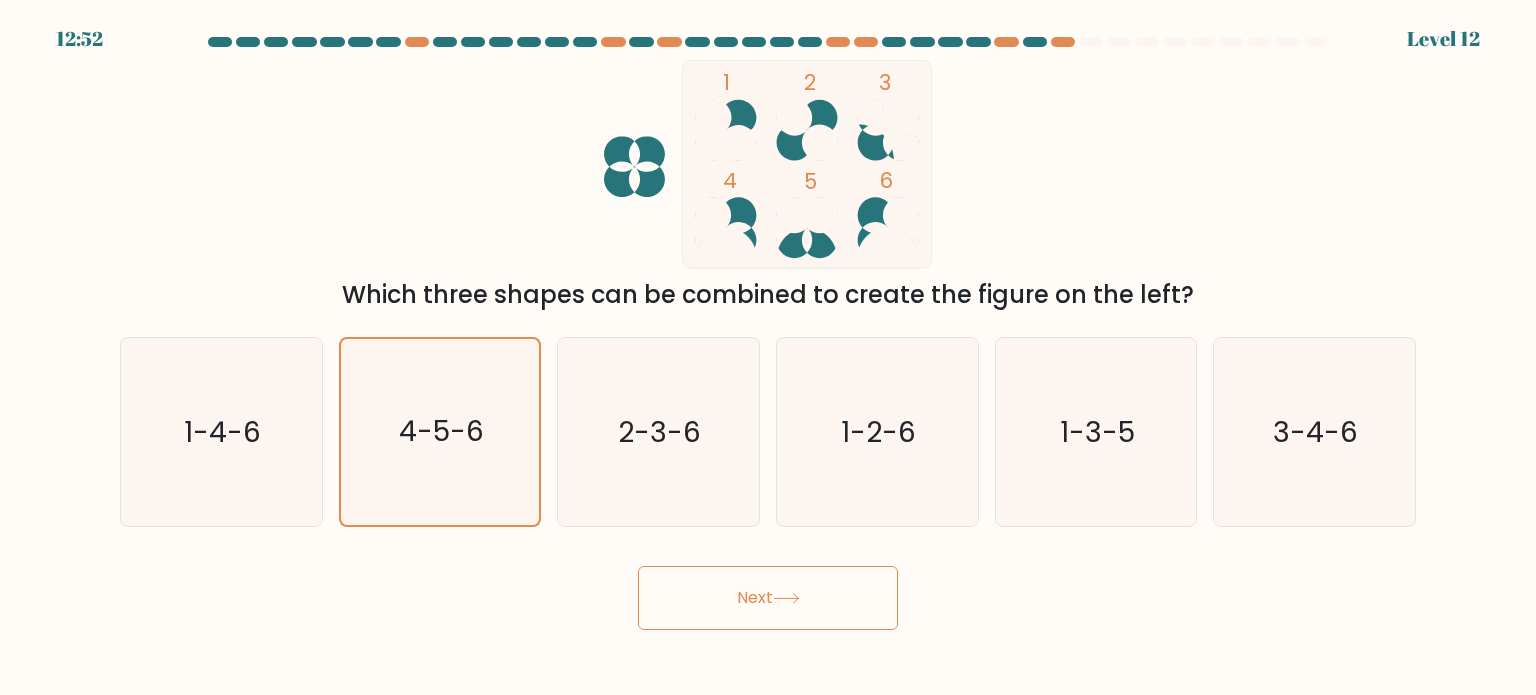 click on "Next" at bounding box center [768, 598] 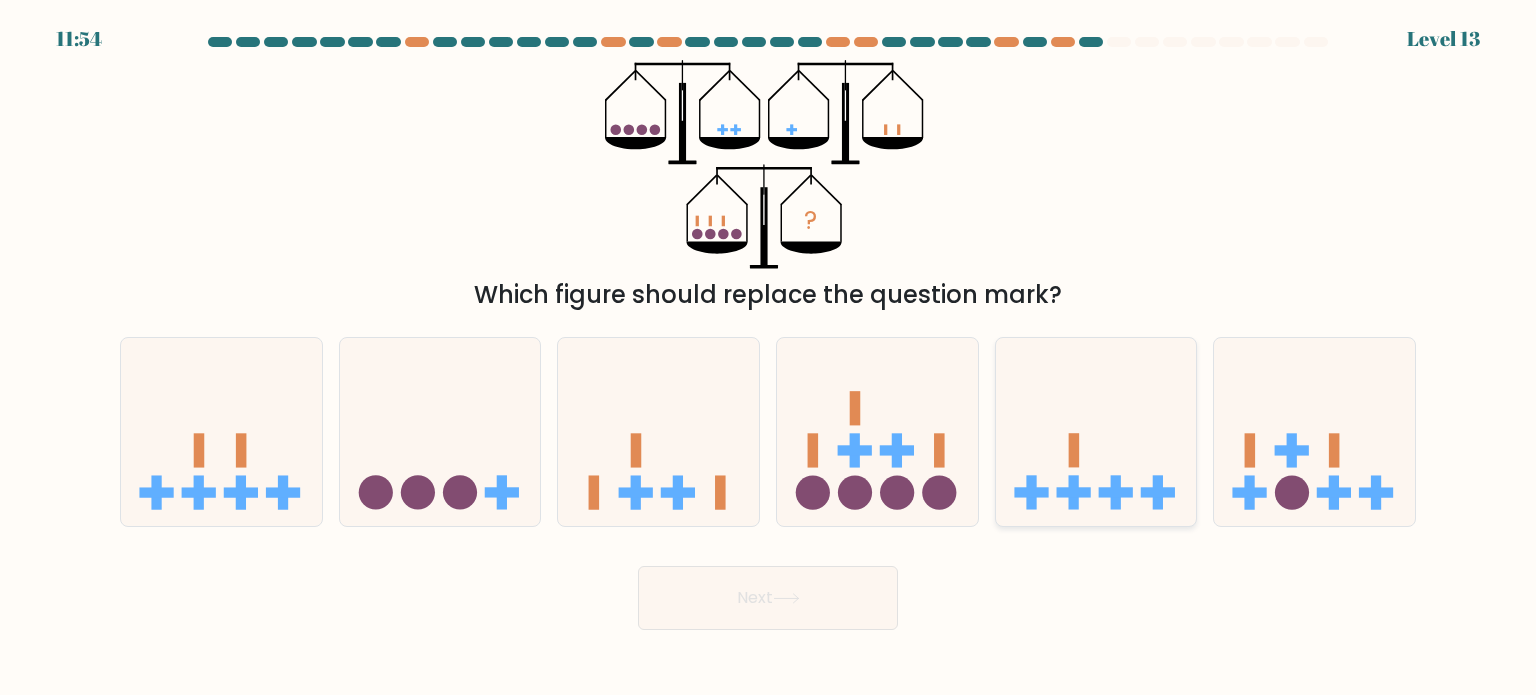 click 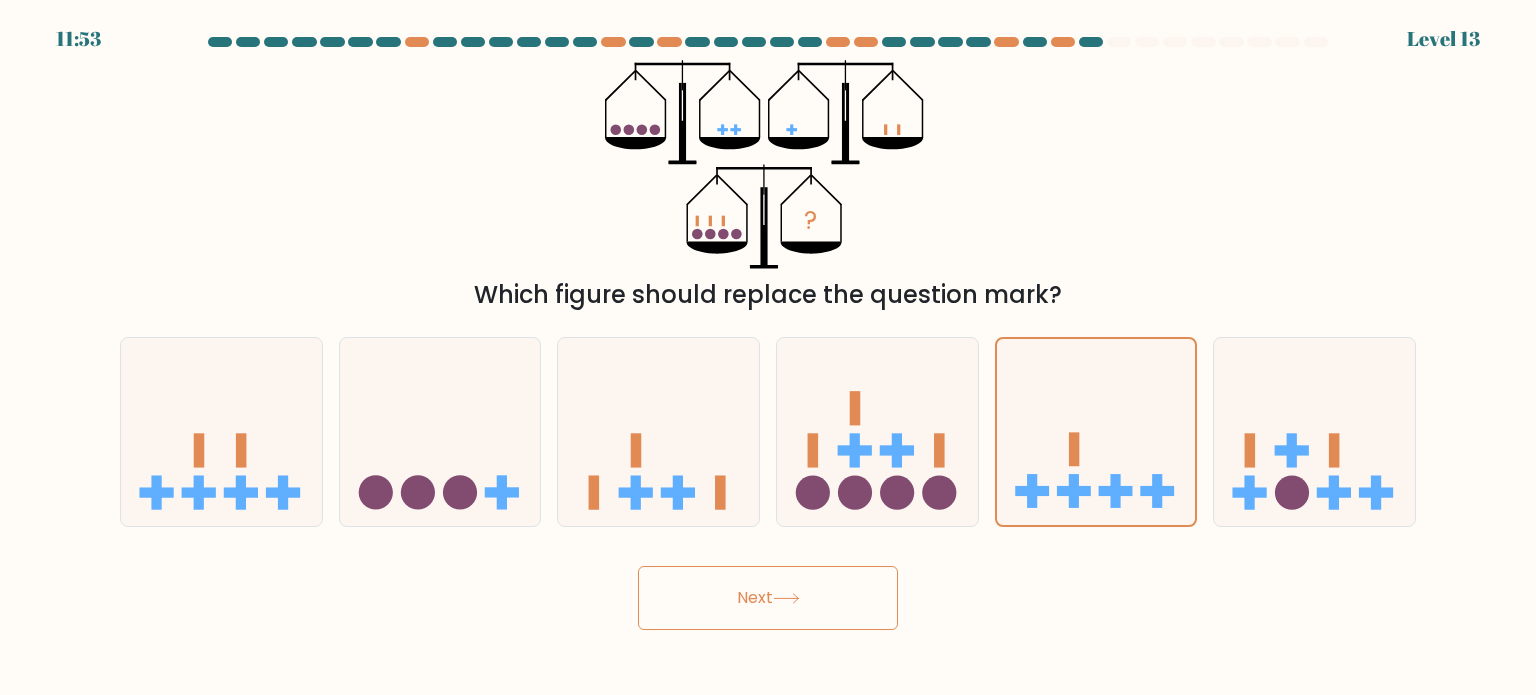click 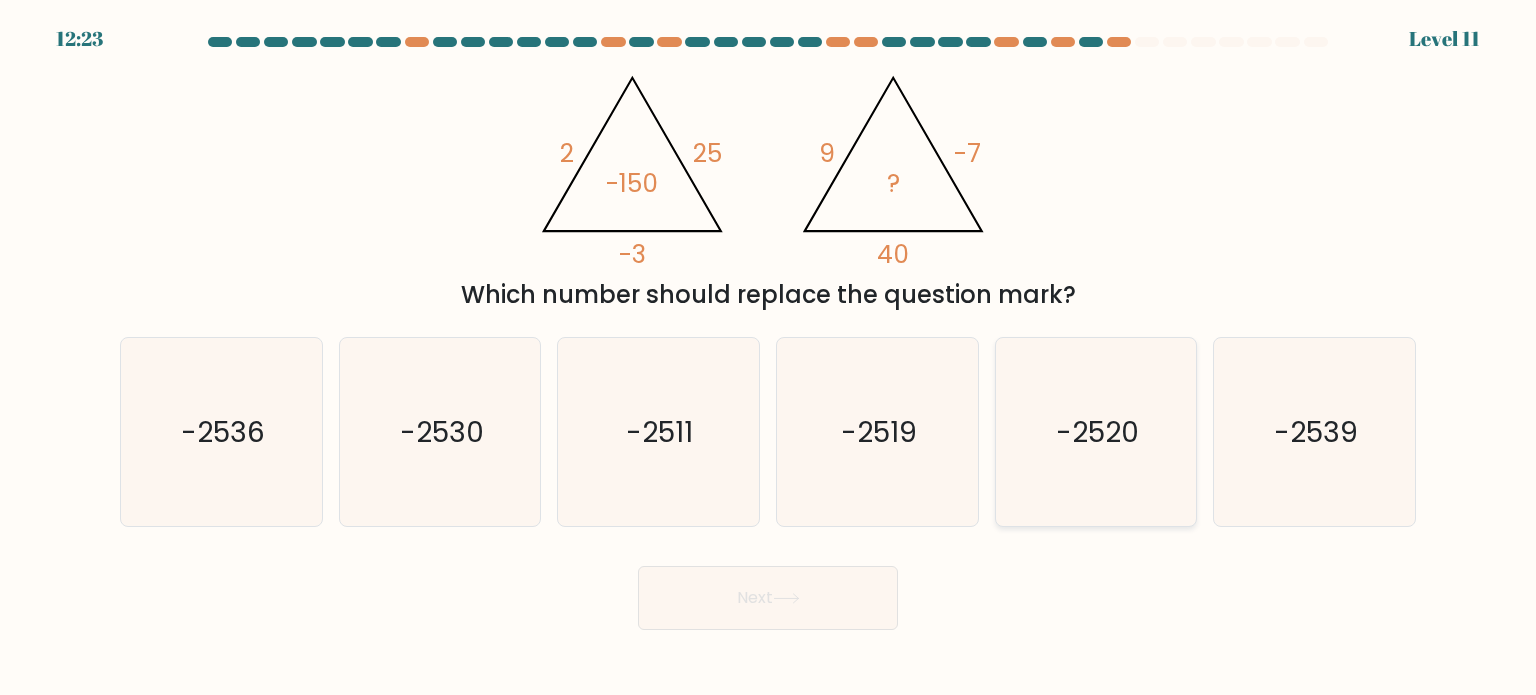 click on "-2520" 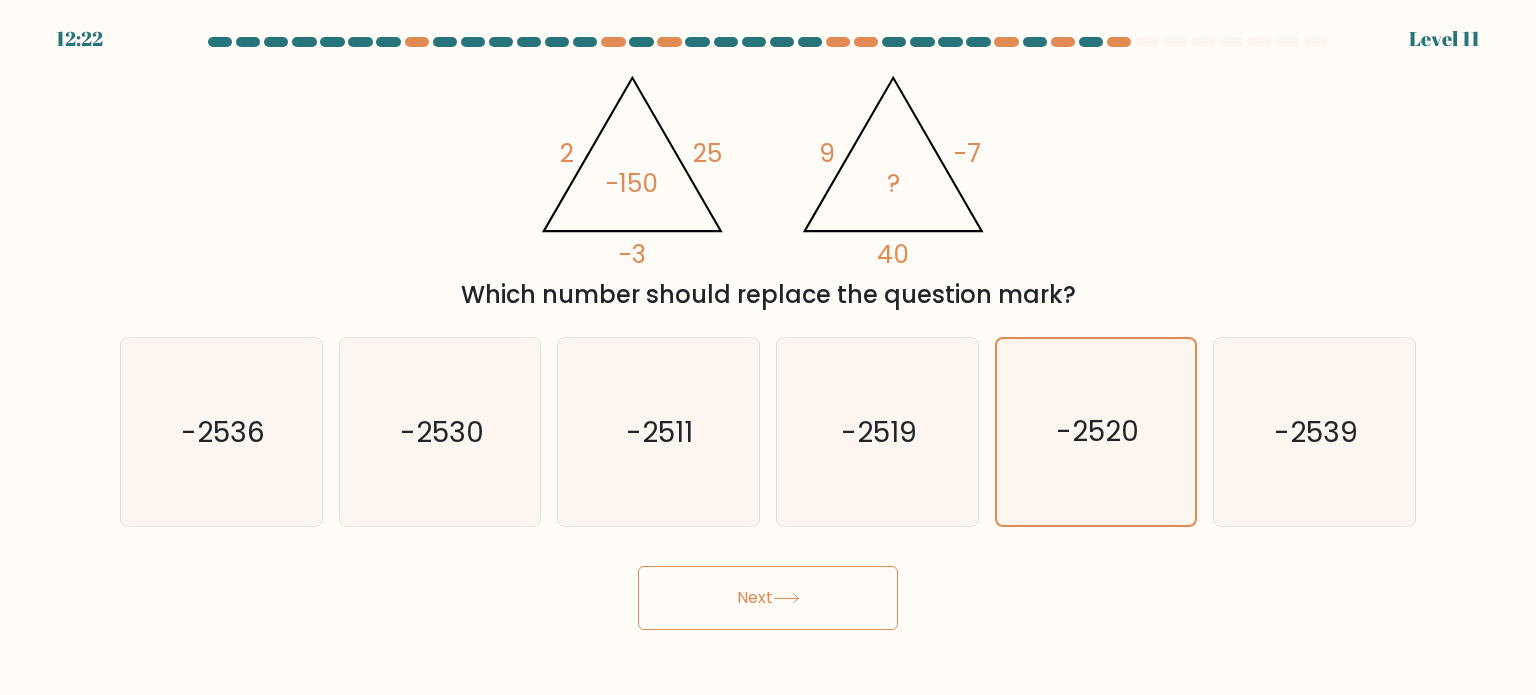click on "Next" at bounding box center (768, 598) 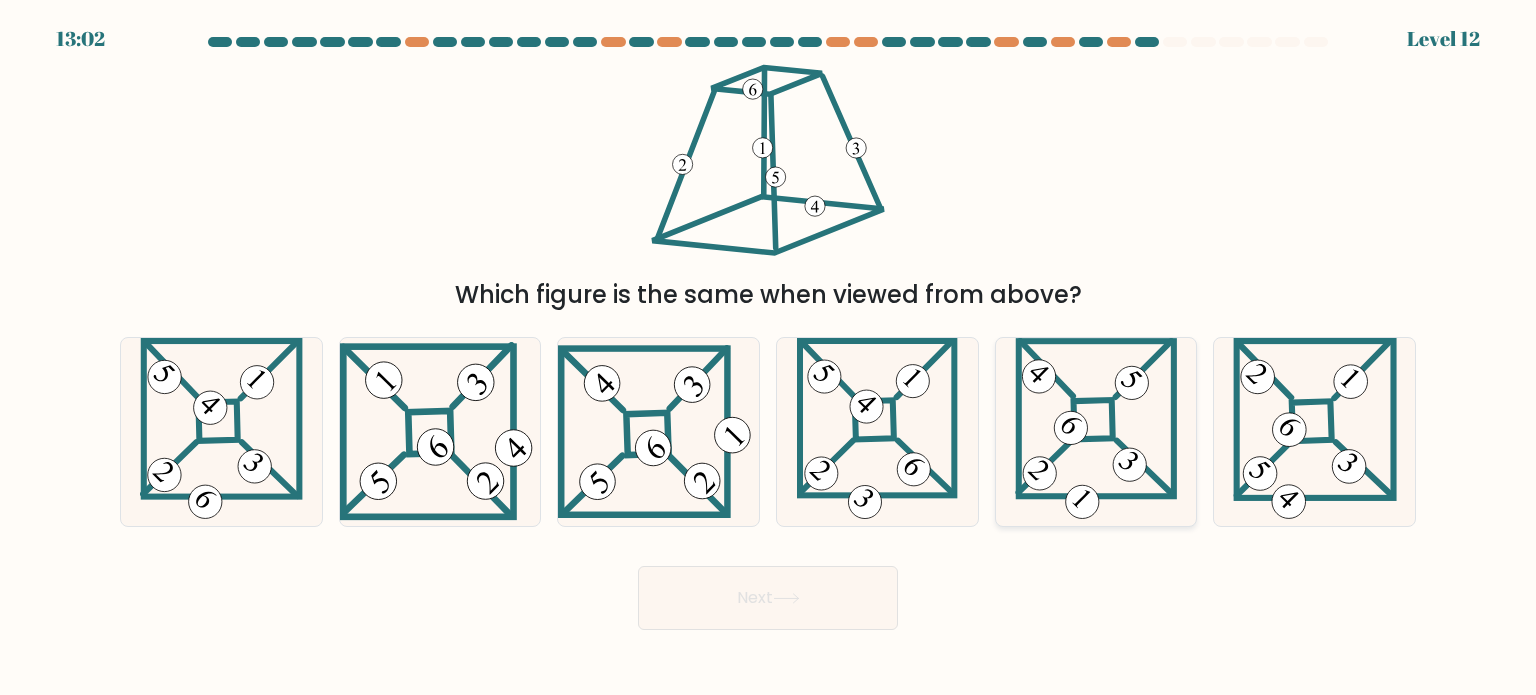 click 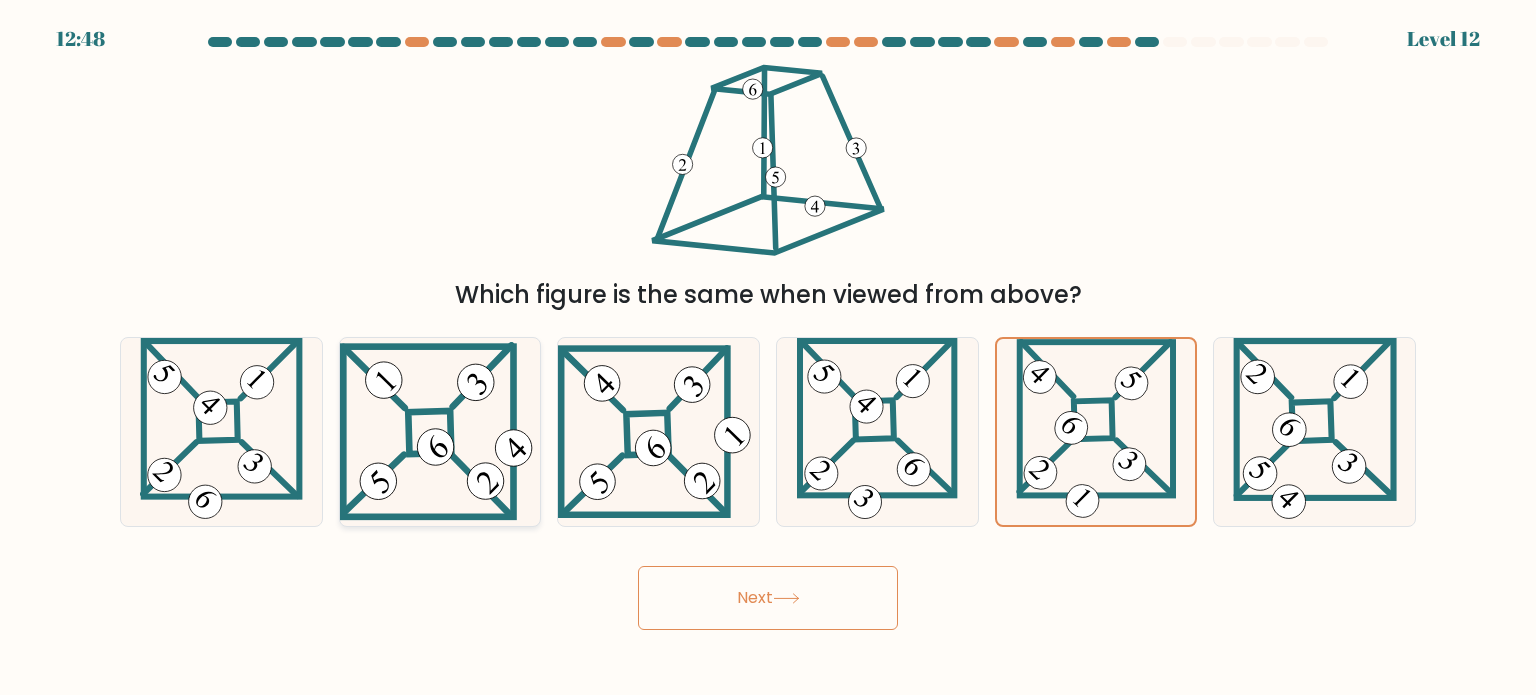 click 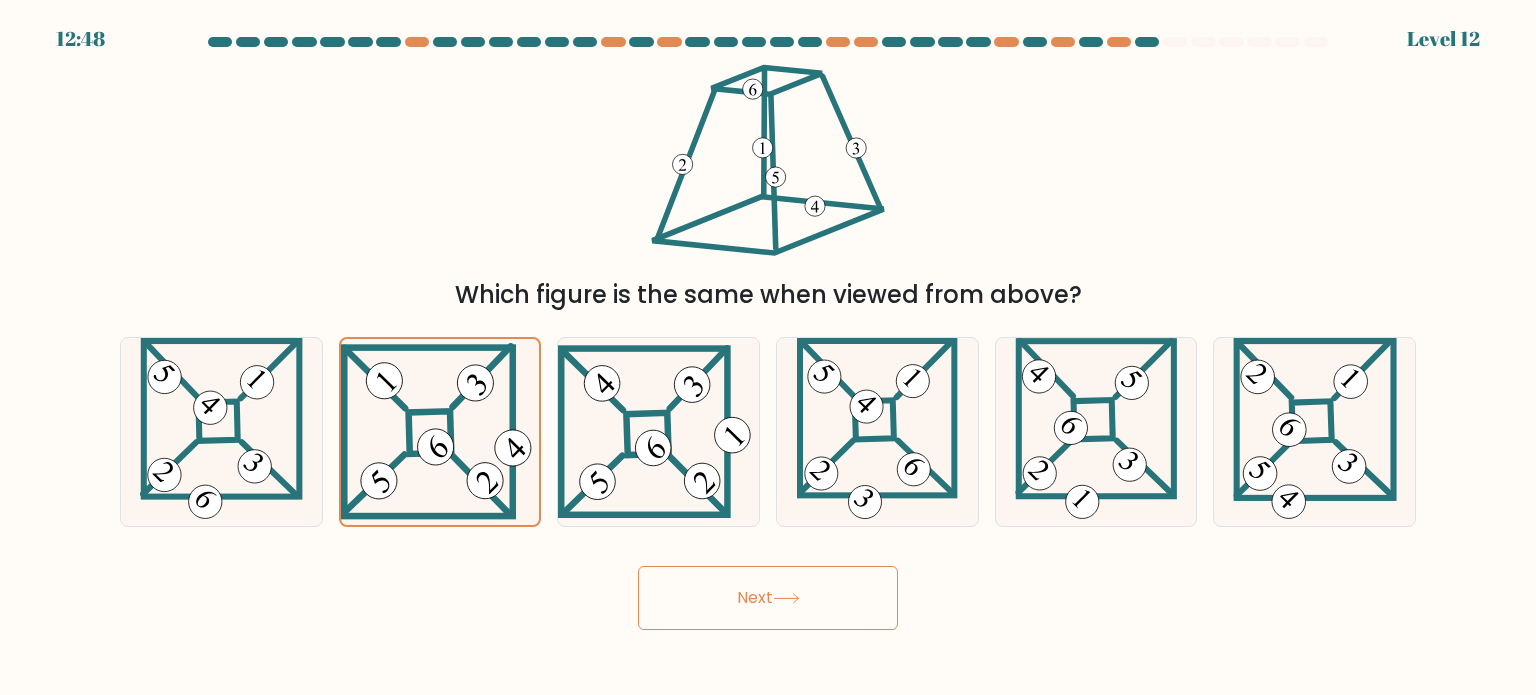 click on "Next" at bounding box center (768, 598) 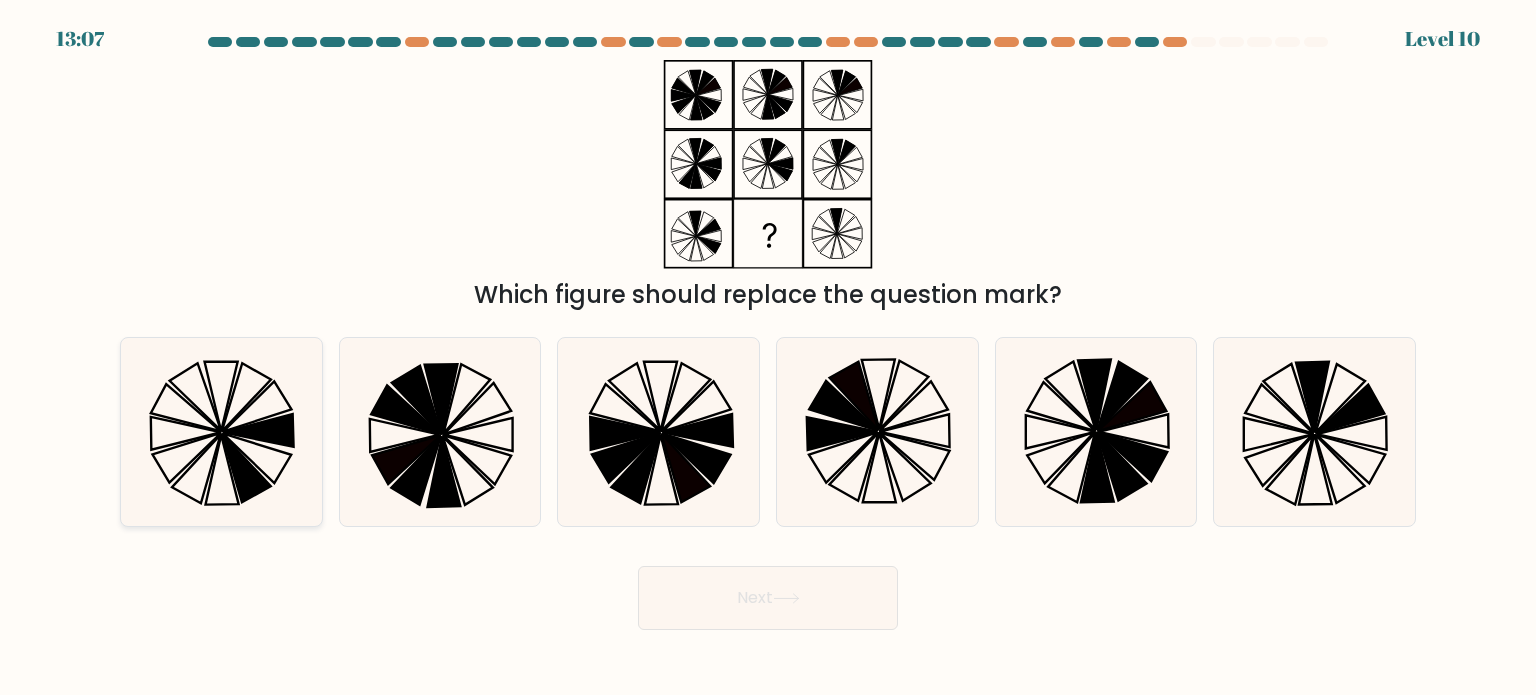 click 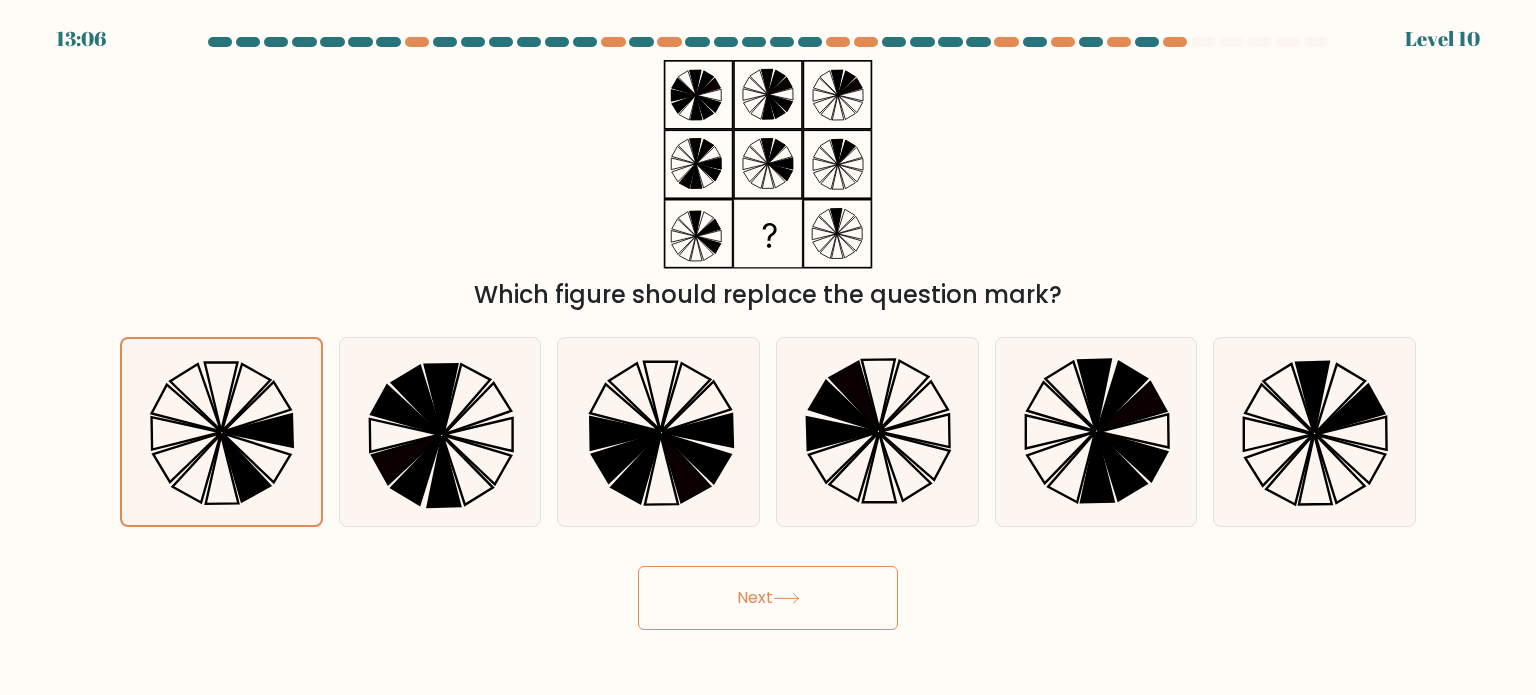 click on "Next" at bounding box center [768, 598] 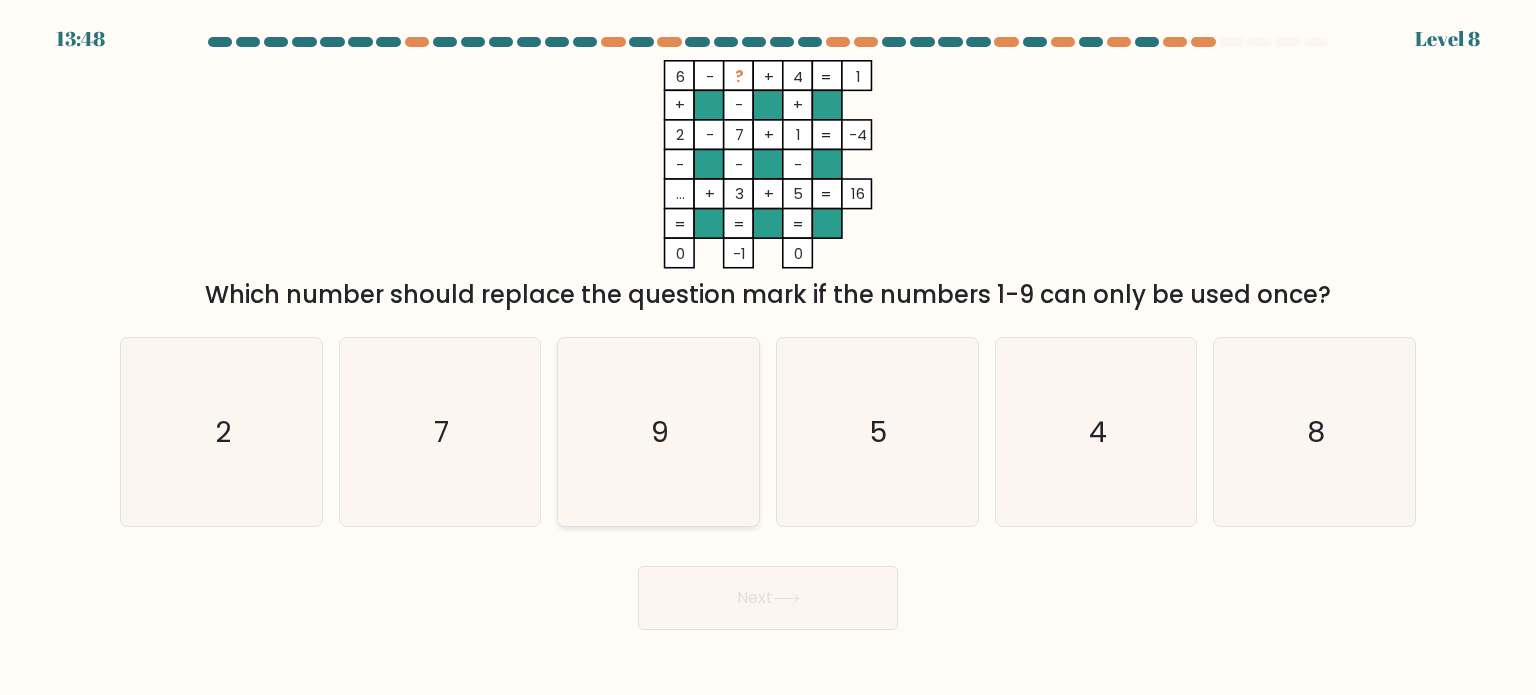 click on "9" 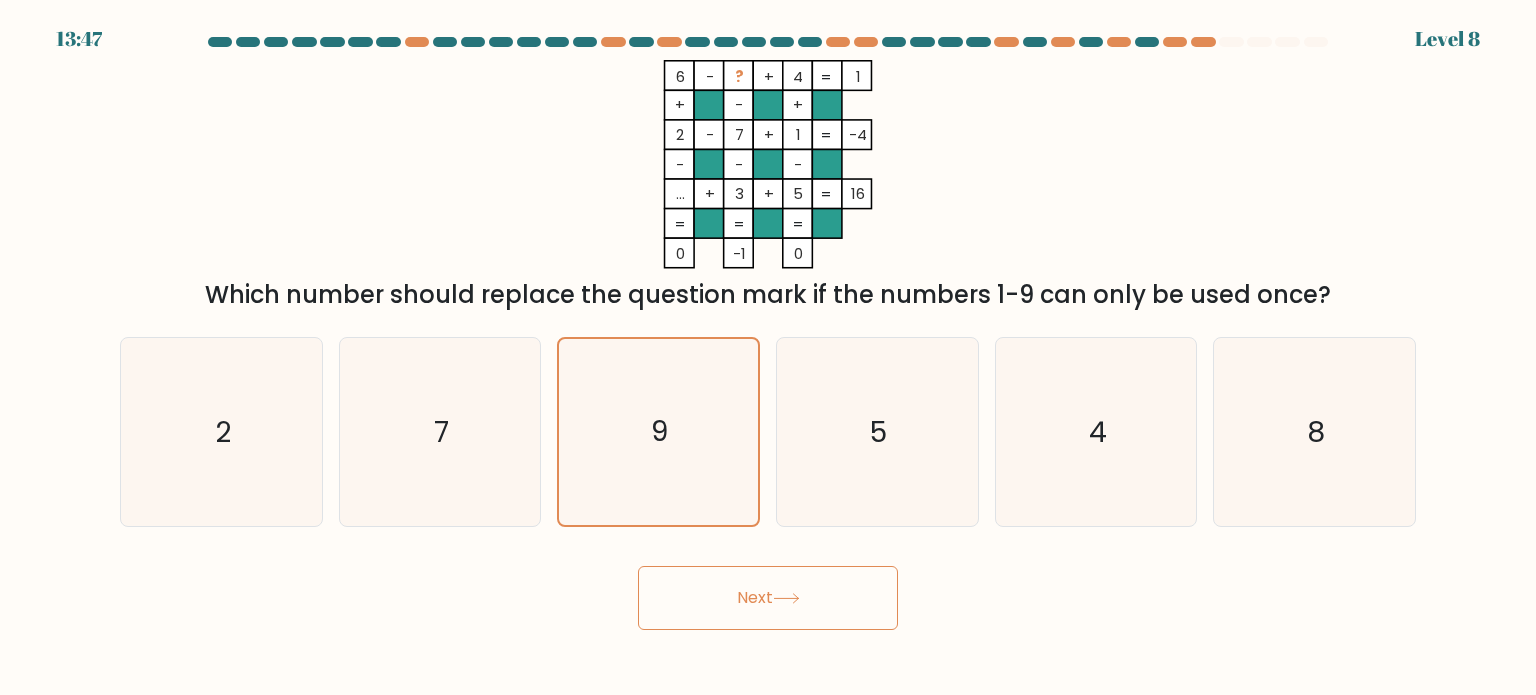 click on "Next" at bounding box center [768, 598] 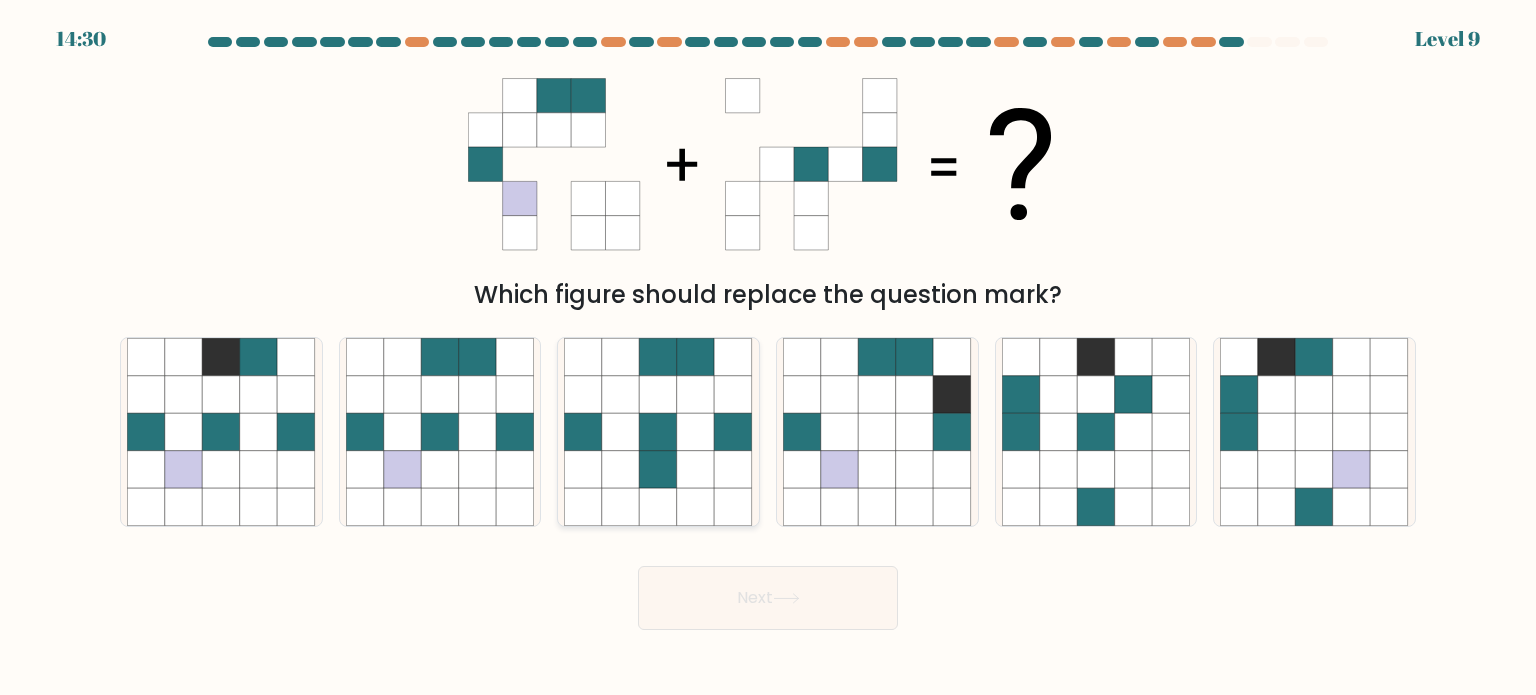 click 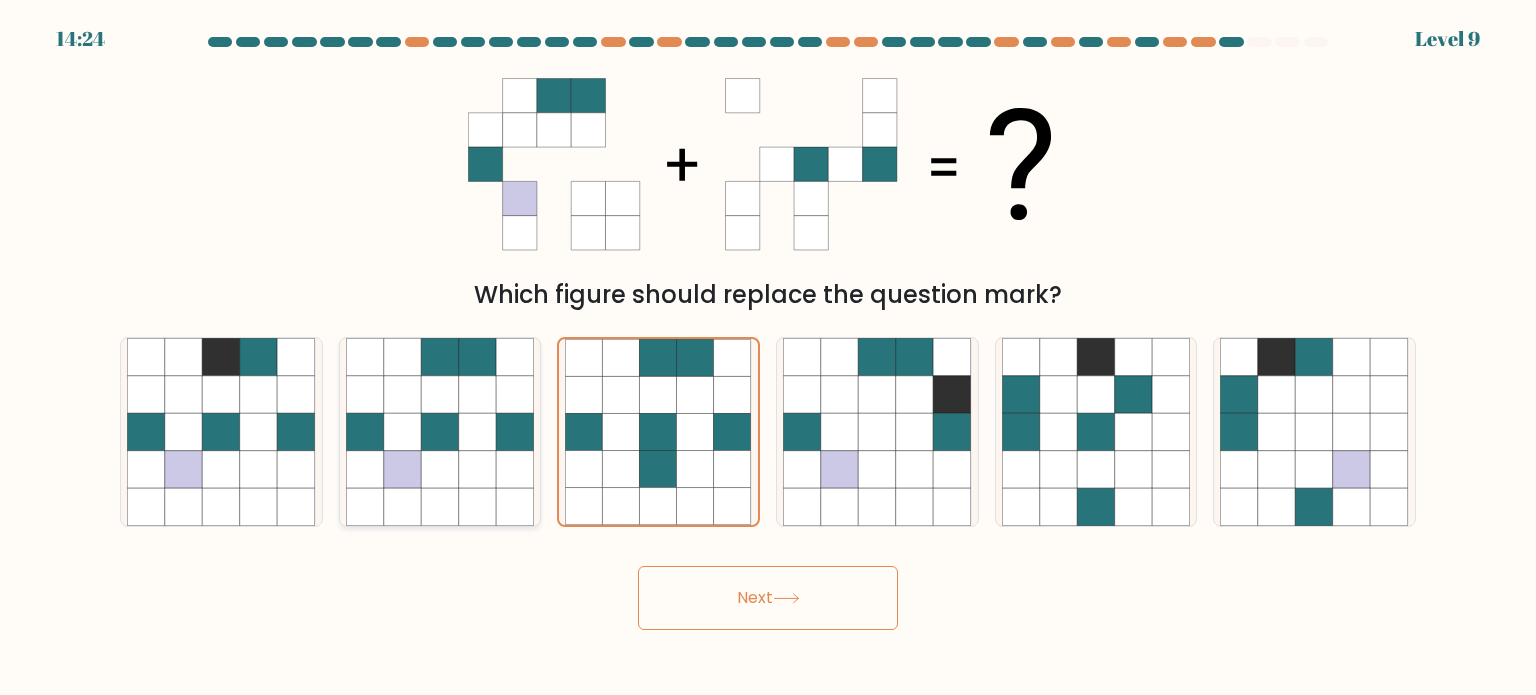 click 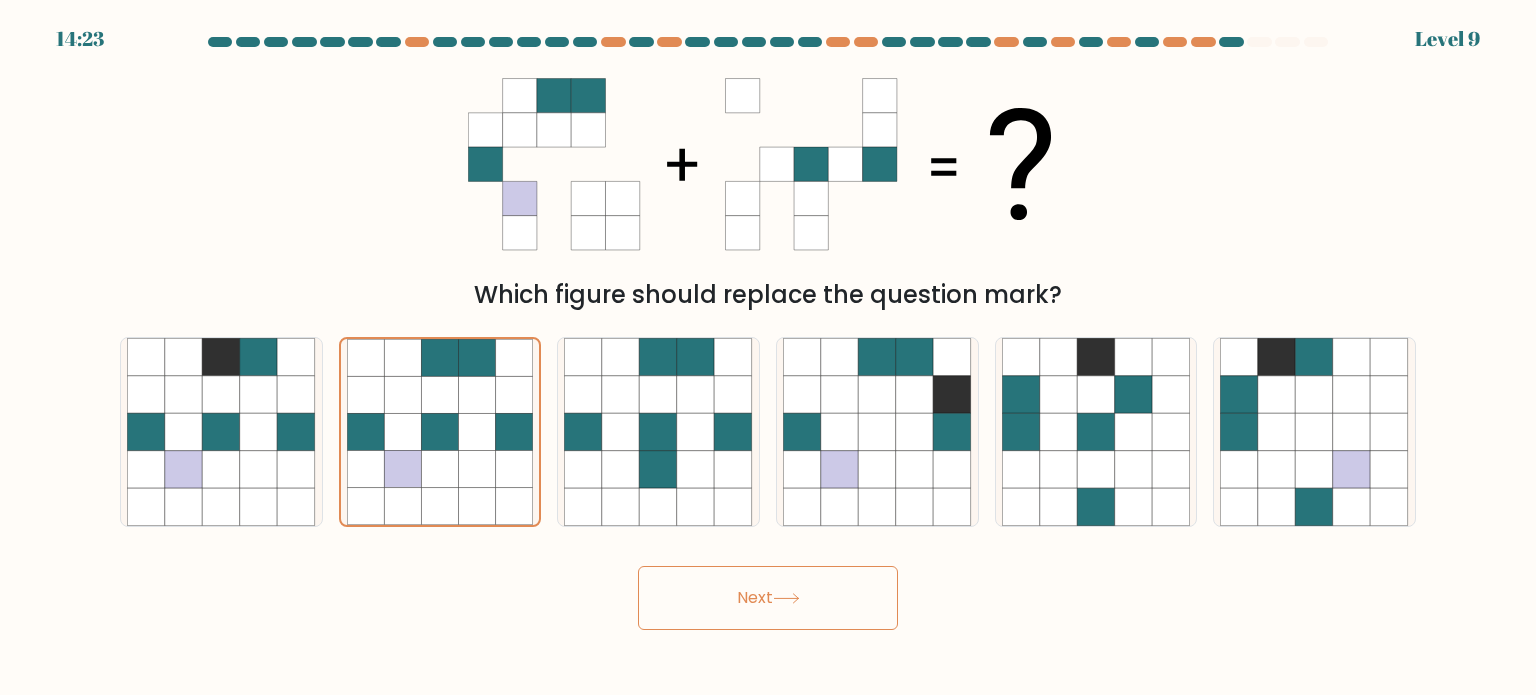 click on "Next" at bounding box center (768, 598) 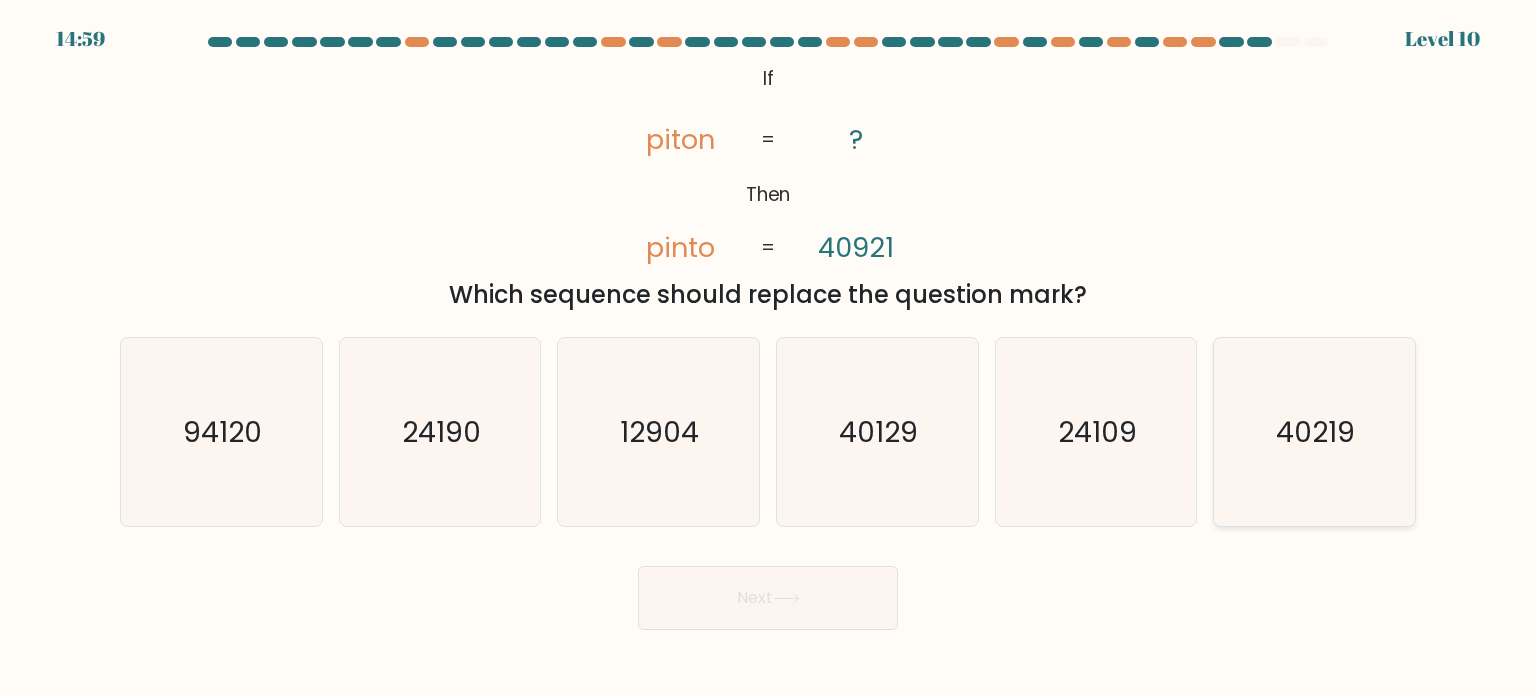 click on "40219" 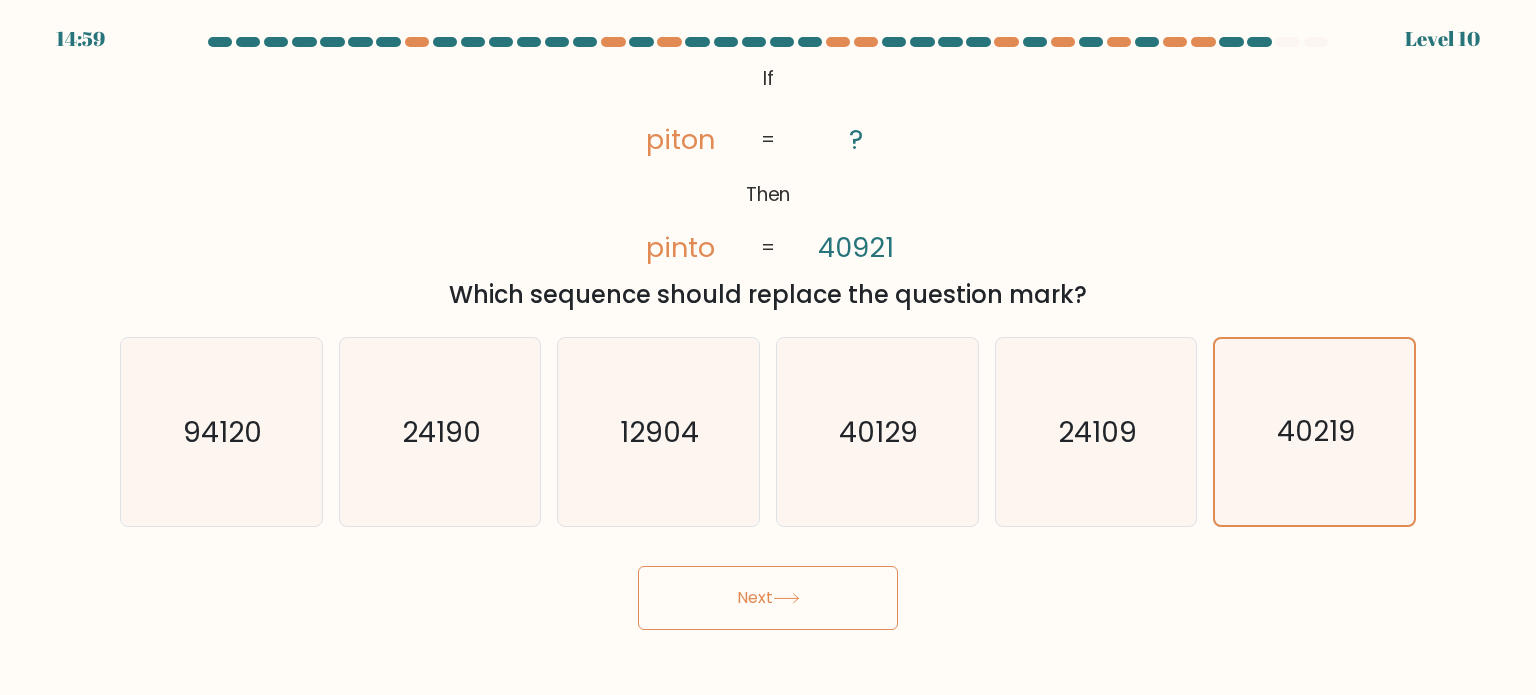 click on "Next" at bounding box center [768, 598] 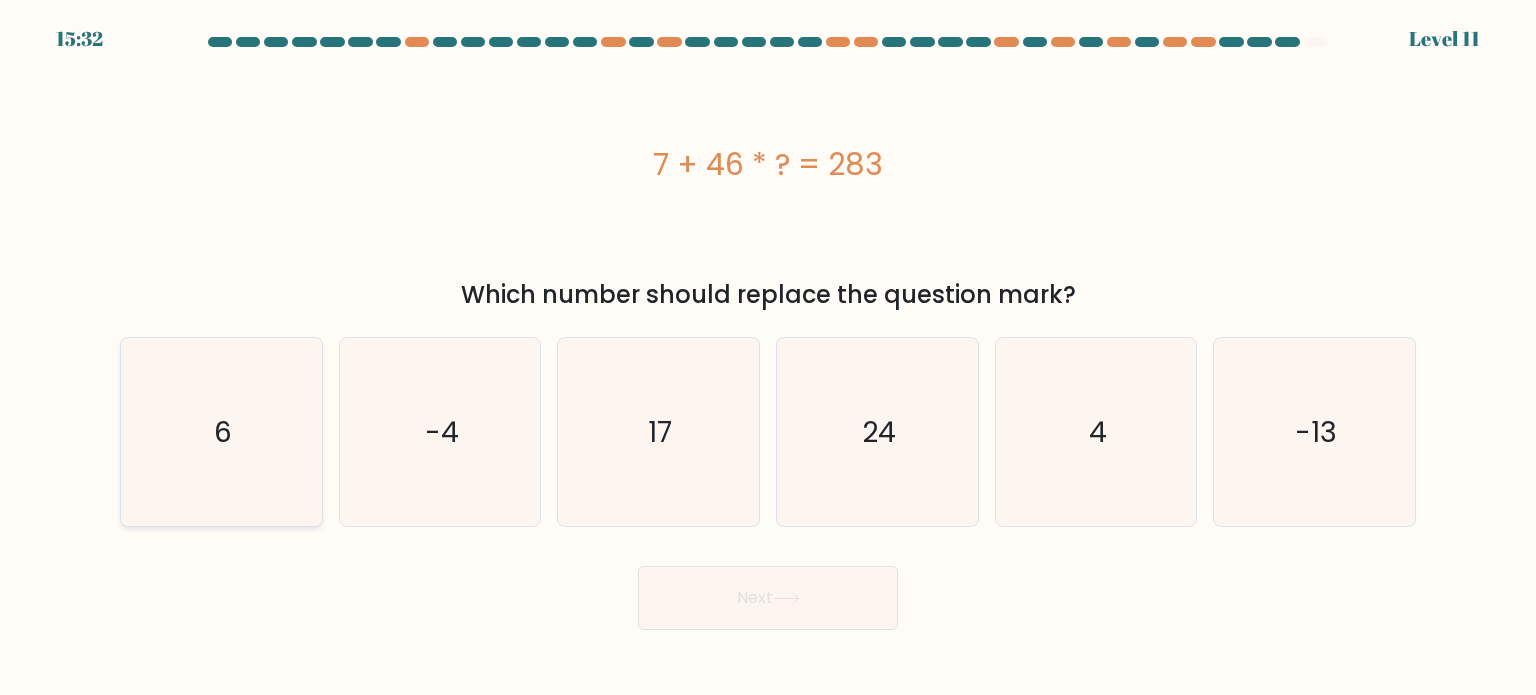 click on "6" 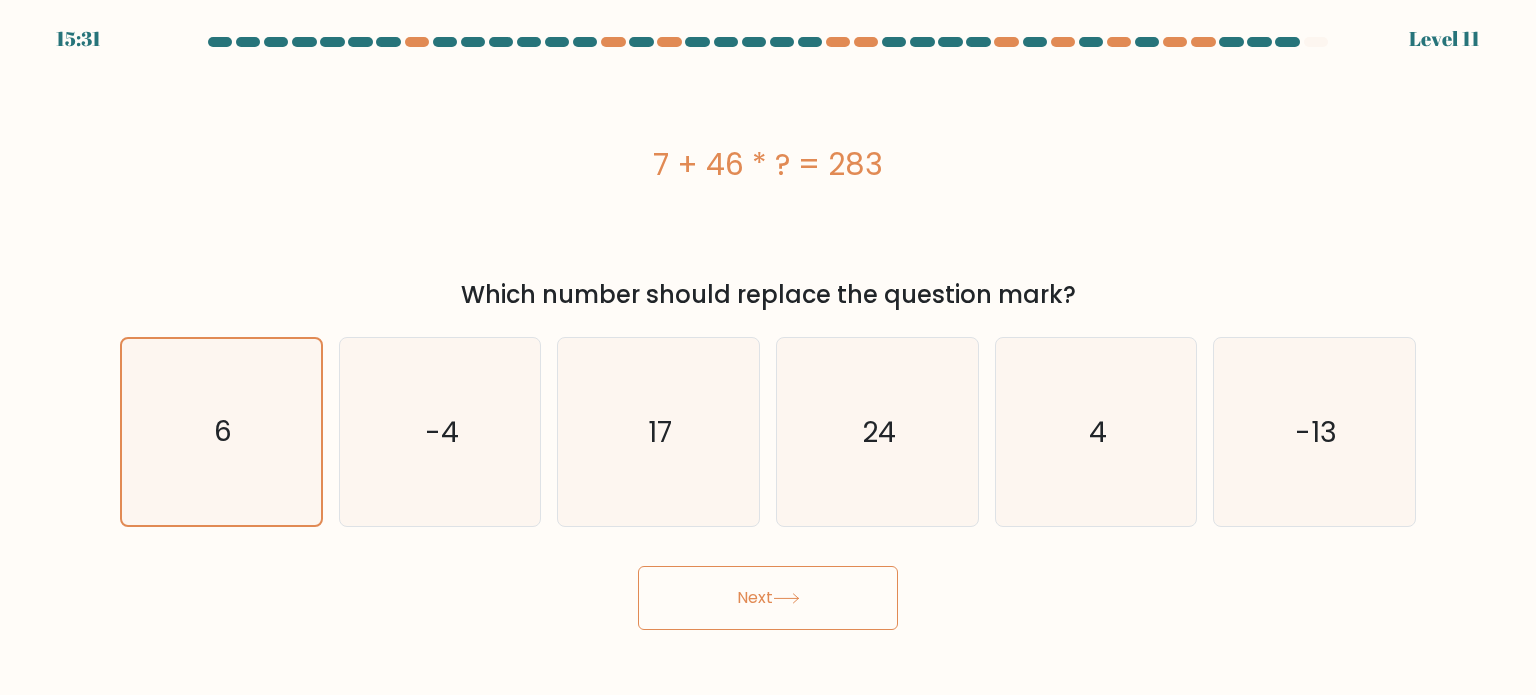 click on "Next" at bounding box center (768, 598) 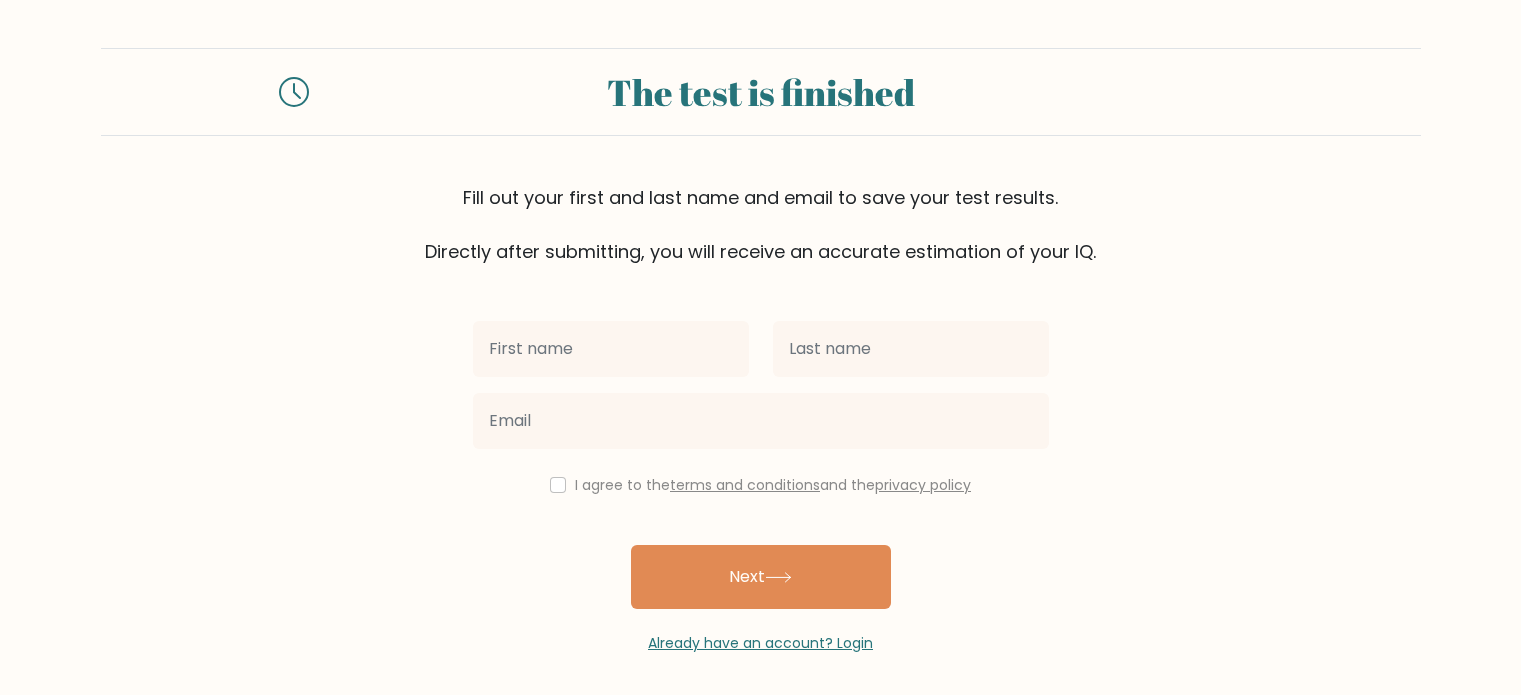 scroll, scrollTop: 0, scrollLeft: 0, axis: both 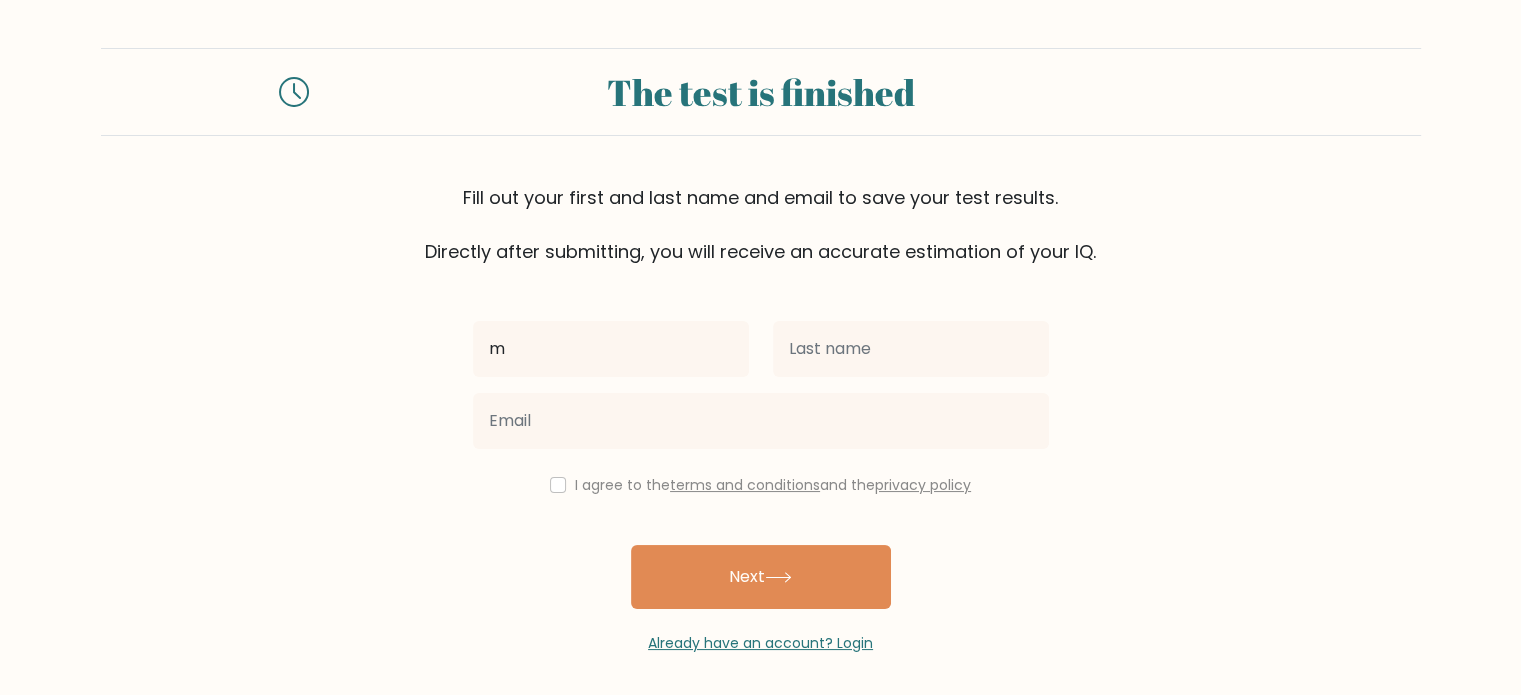 type on "marti" 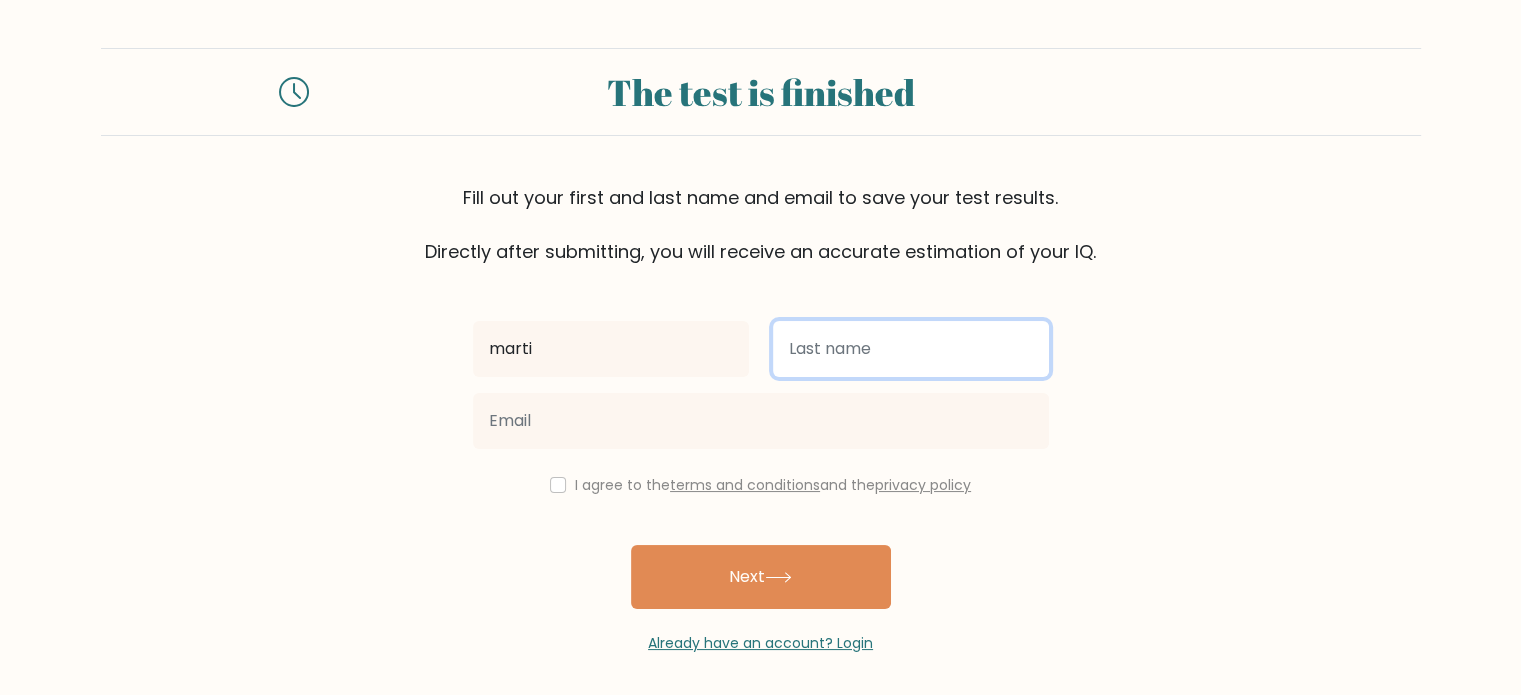 click at bounding box center [911, 349] 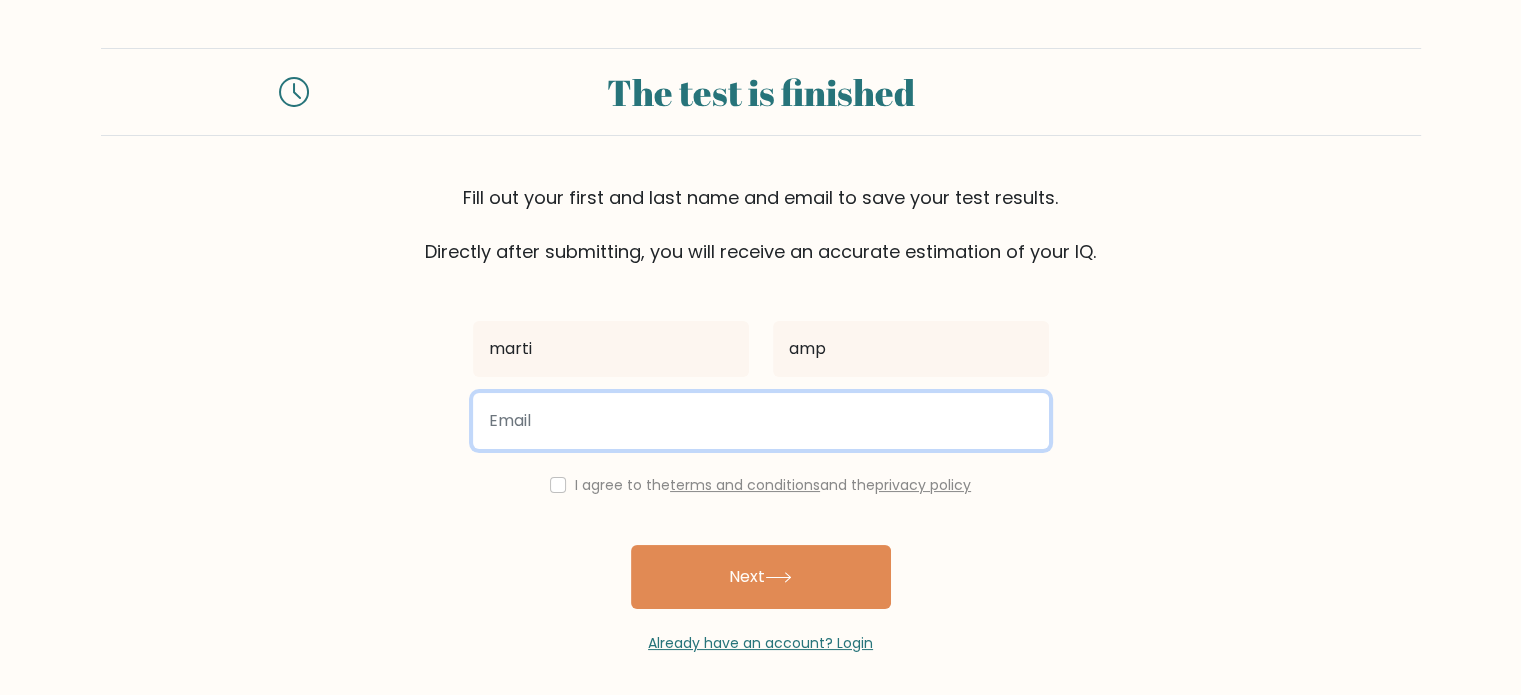 click at bounding box center (761, 421) 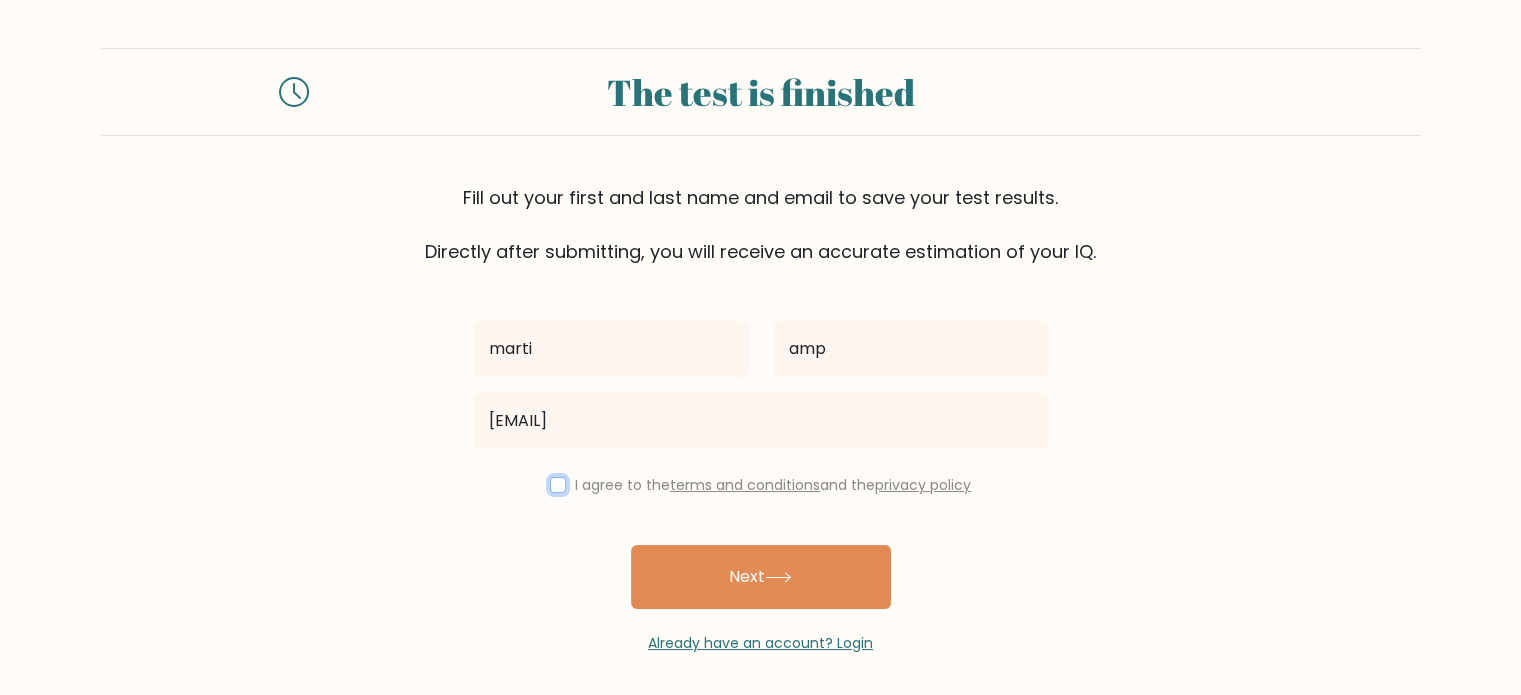 click at bounding box center (558, 485) 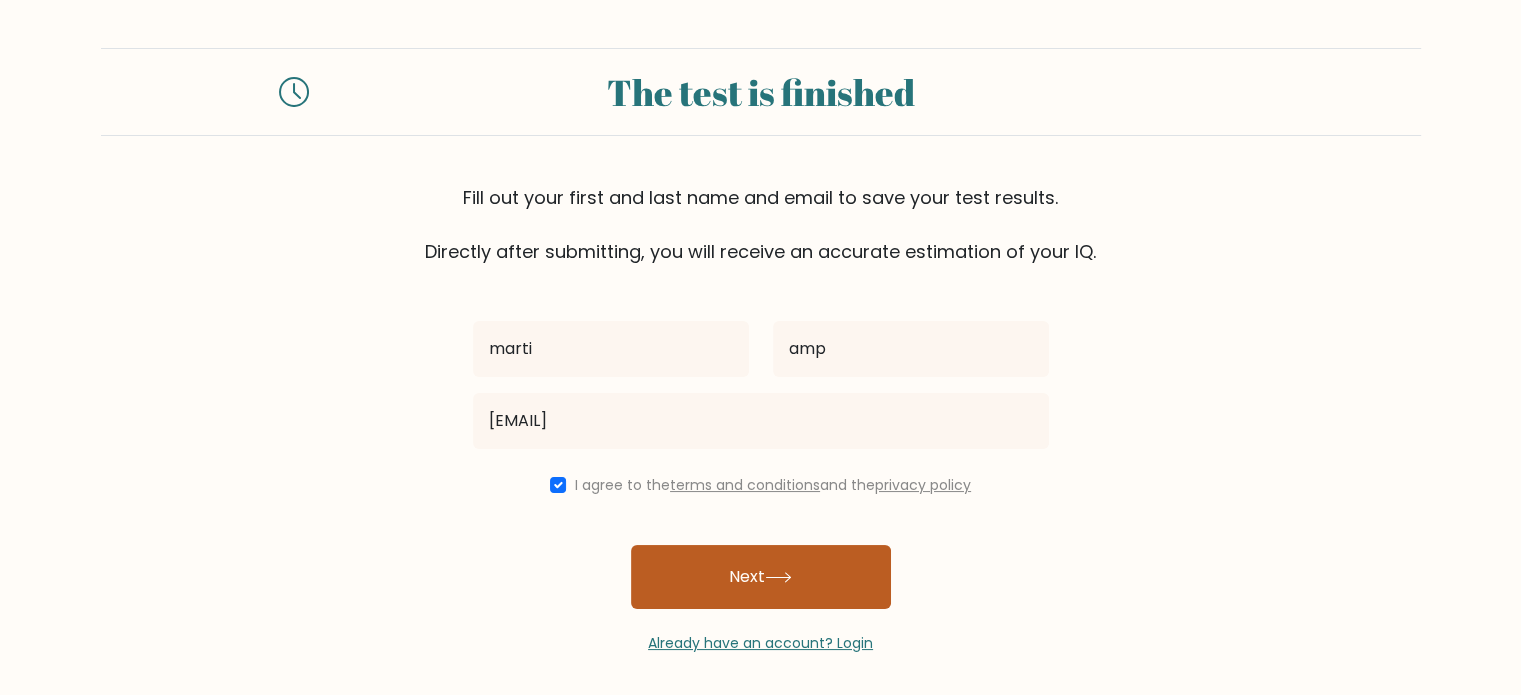 click on "Next" at bounding box center (761, 577) 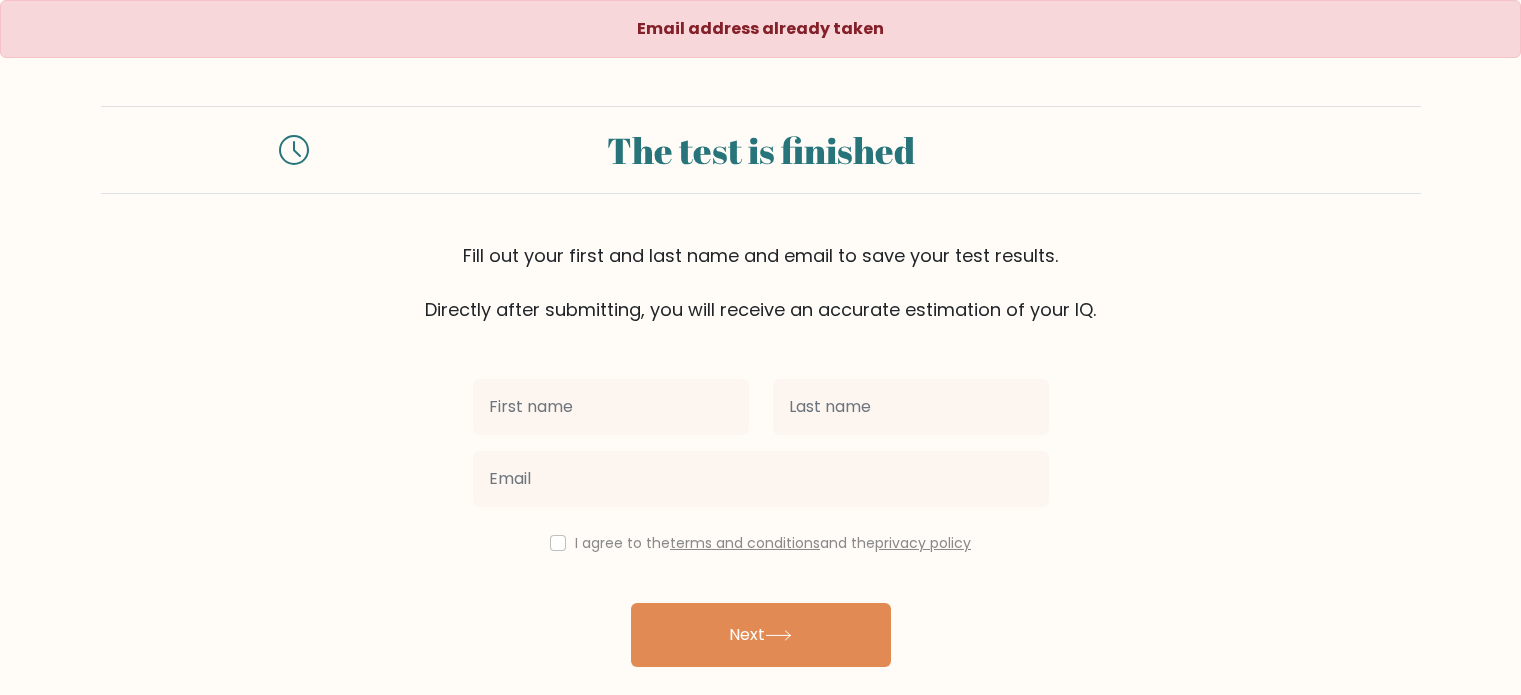 scroll, scrollTop: 0, scrollLeft: 0, axis: both 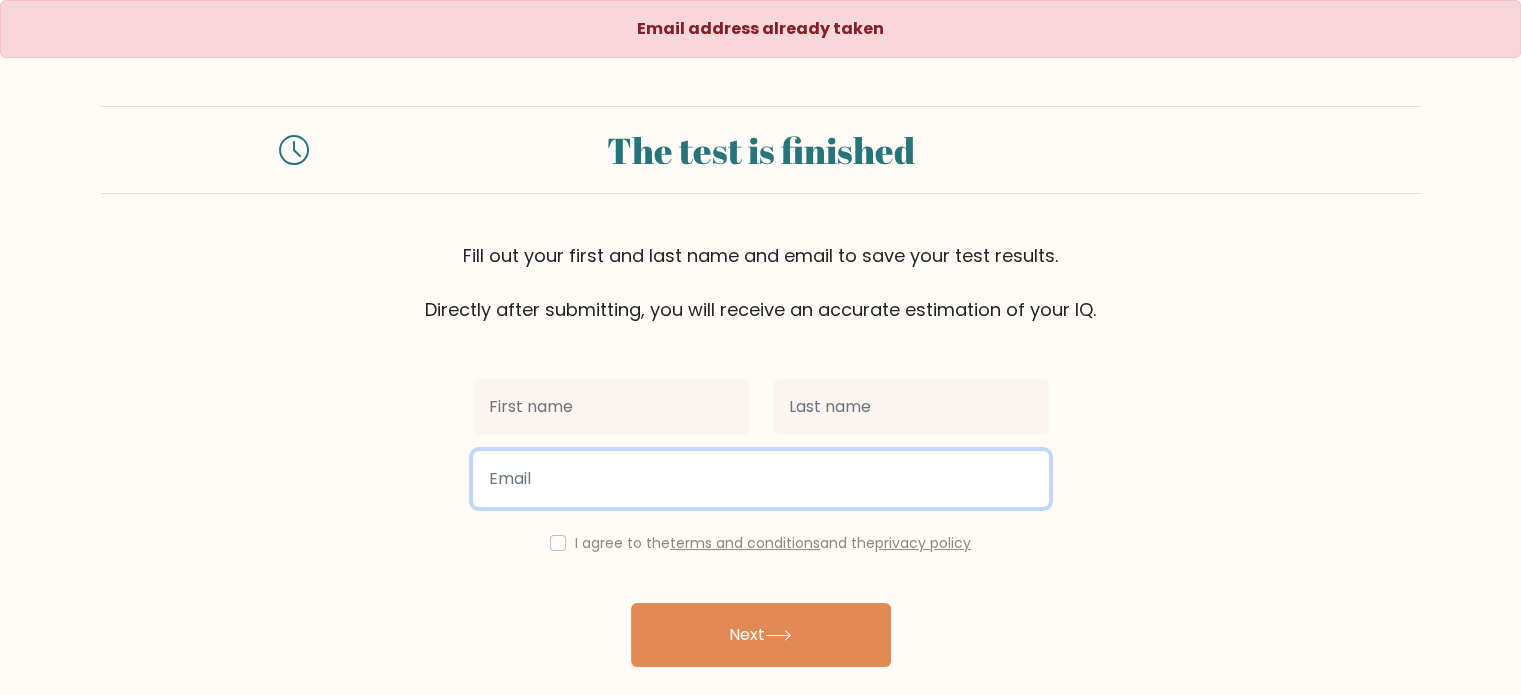 click at bounding box center (761, 479) 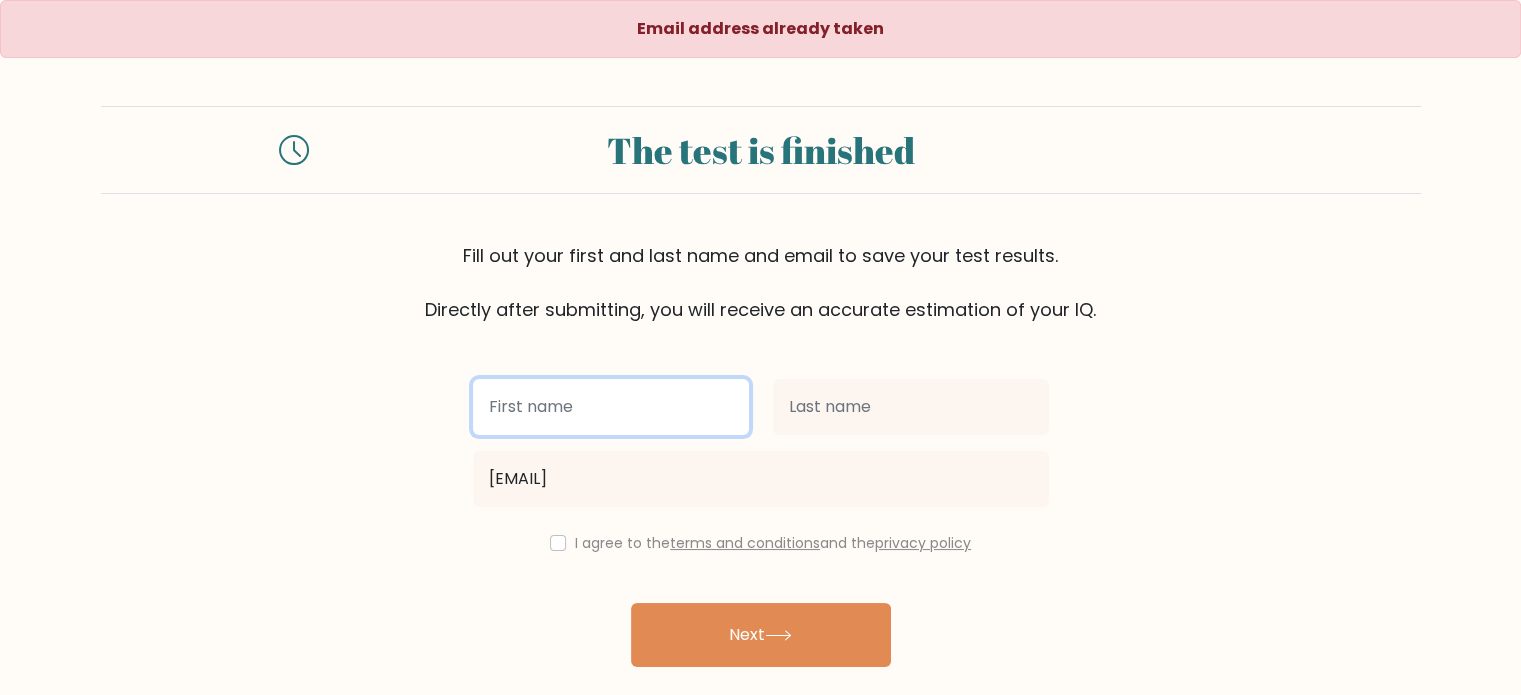 click at bounding box center [611, 407] 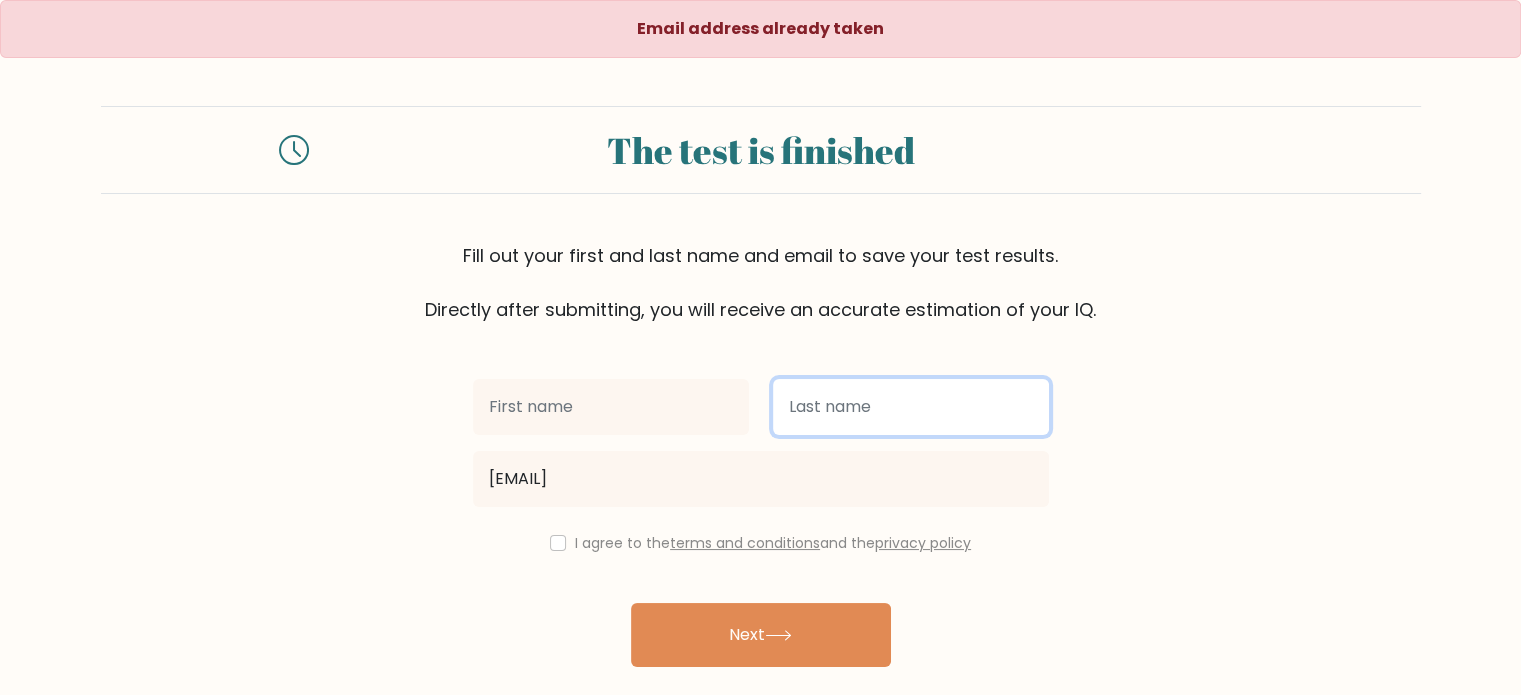 click at bounding box center (911, 407) 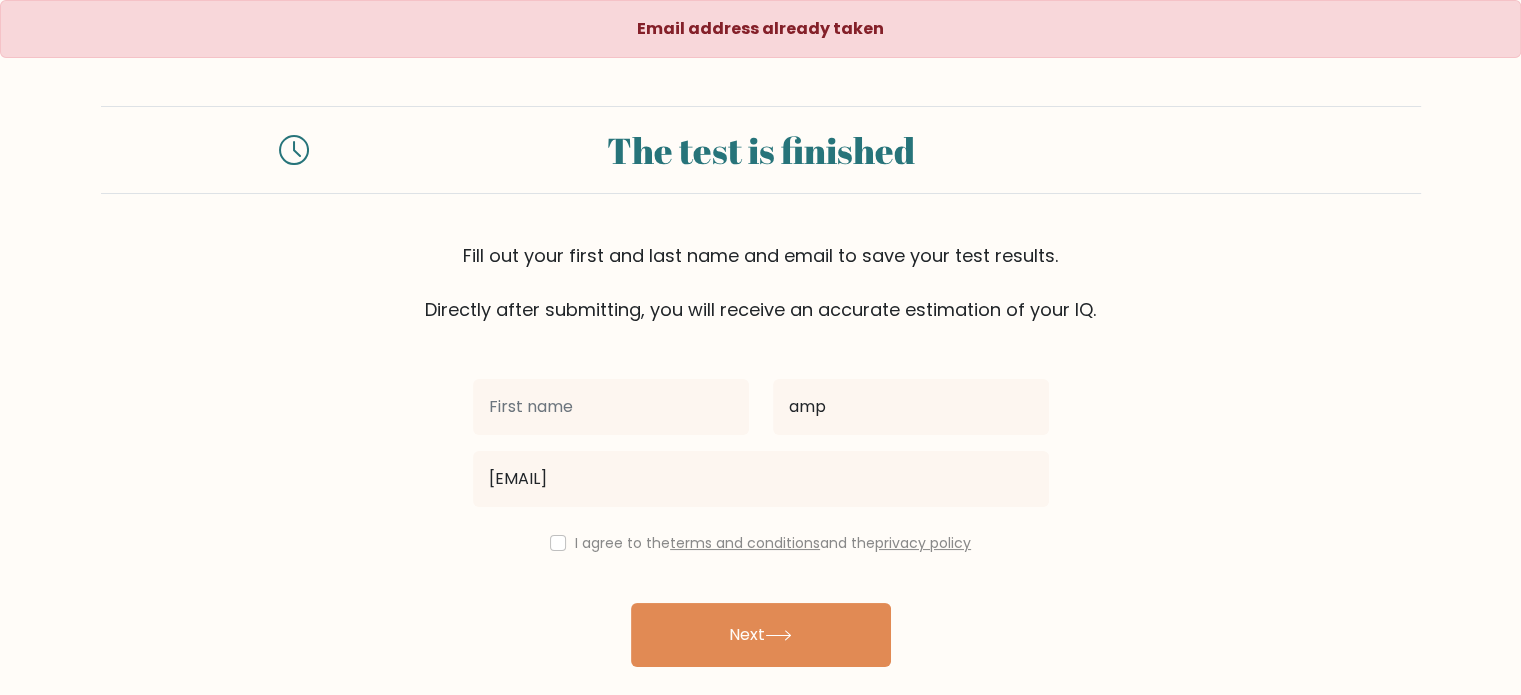 click on "I agree to the  terms and conditions  and the  privacy policy" at bounding box center [761, 543] 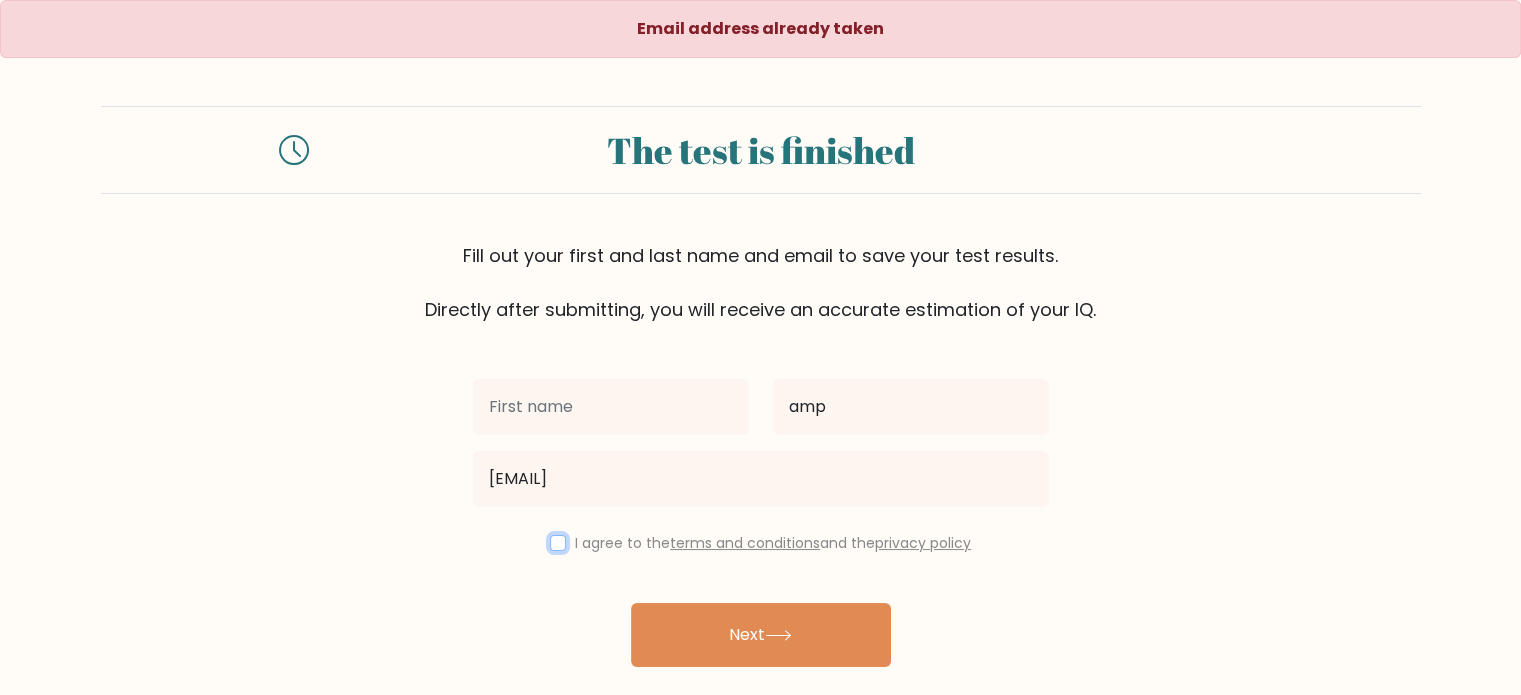 click at bounding box center (558, 543) 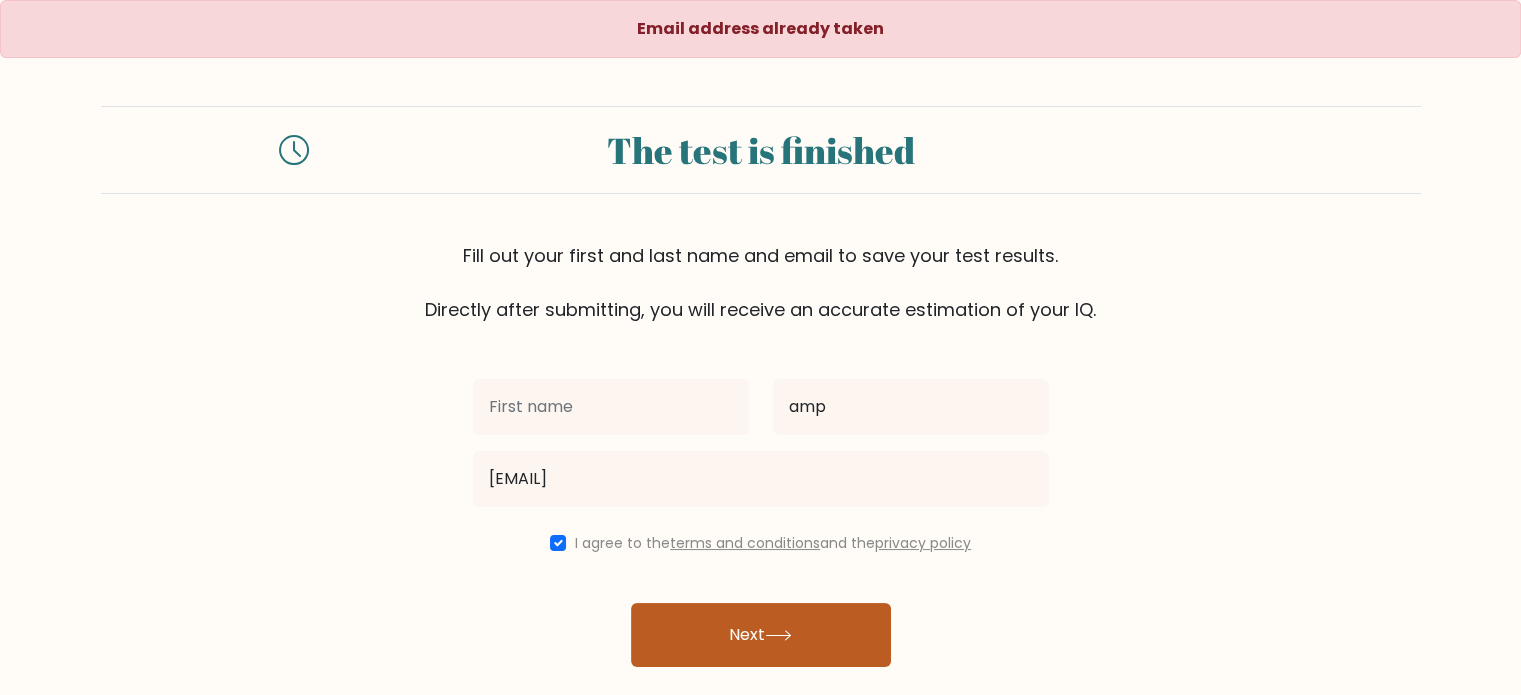 click on "Next" at bounding box center [761, 635] 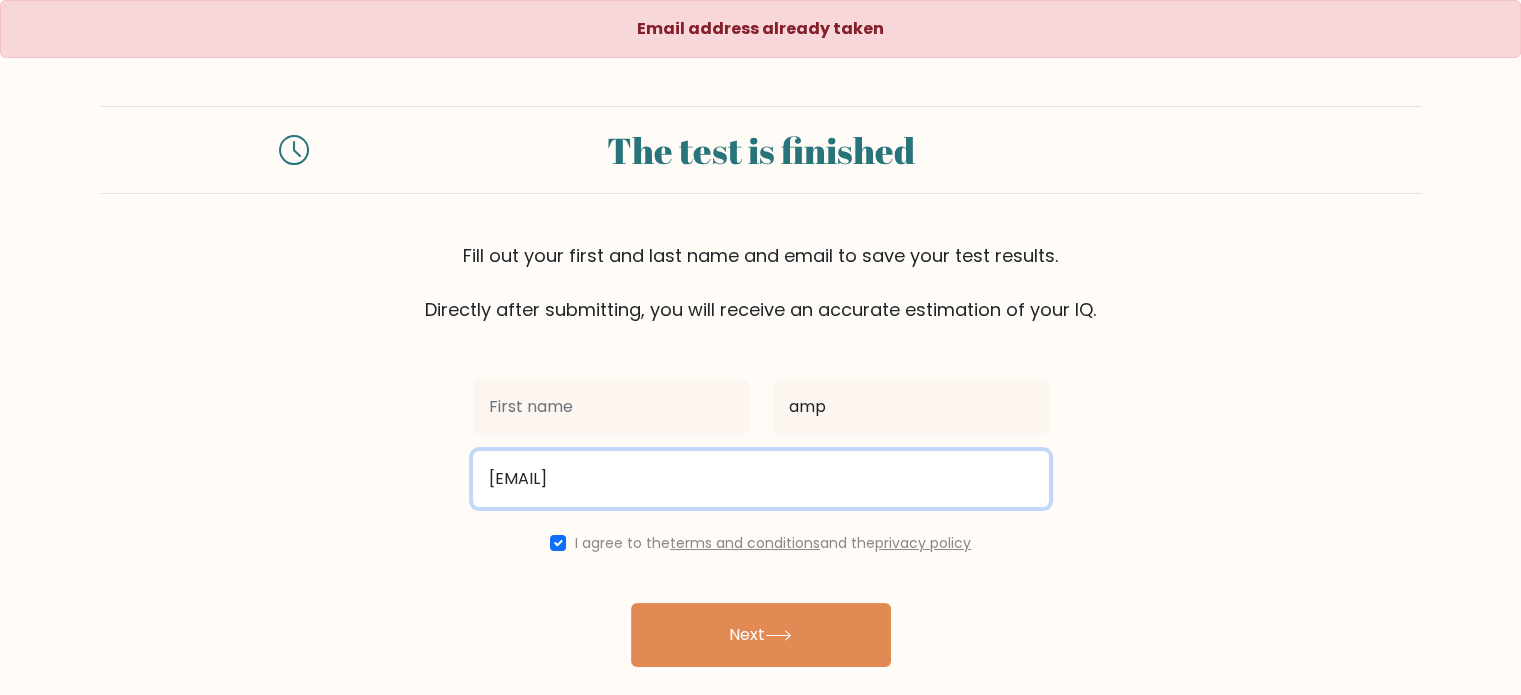 click on "martinampola@libero.it" at bounding box center [761, 479] 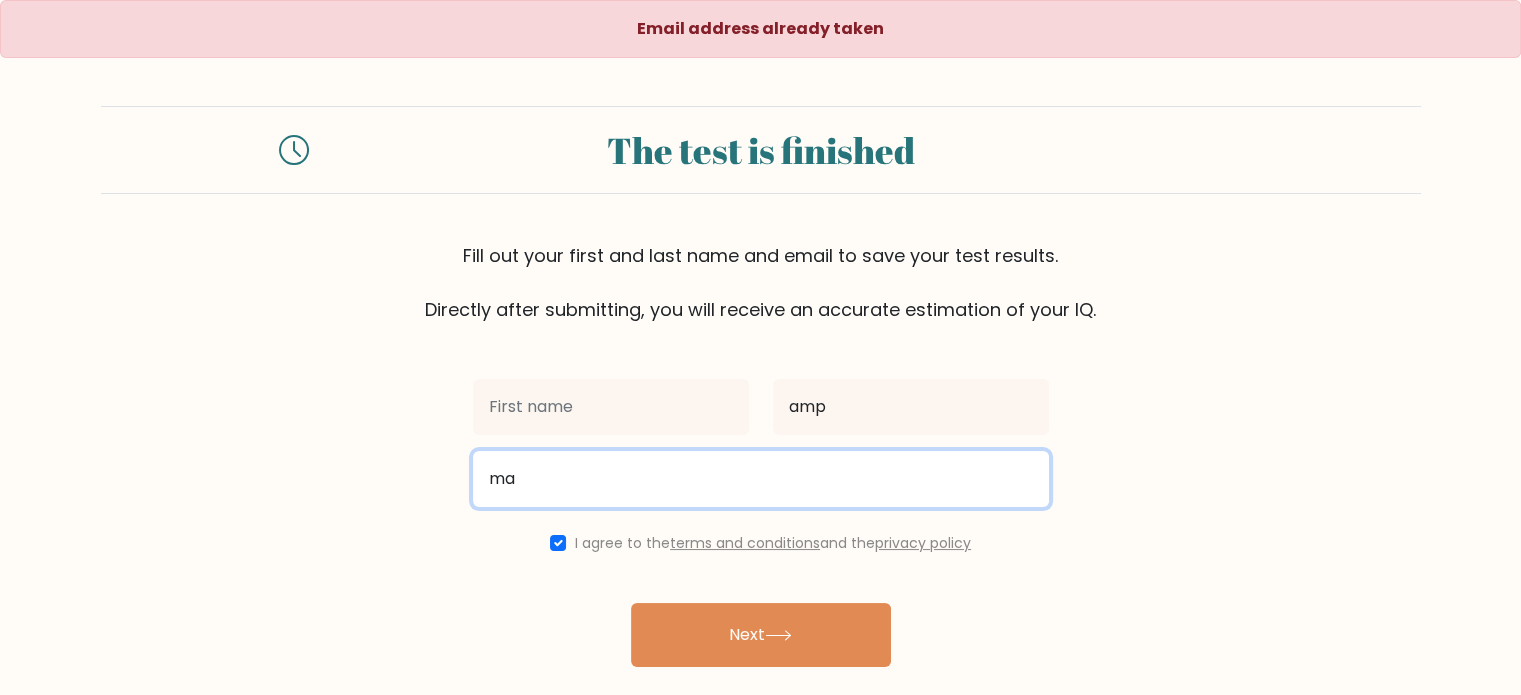 type on "m" 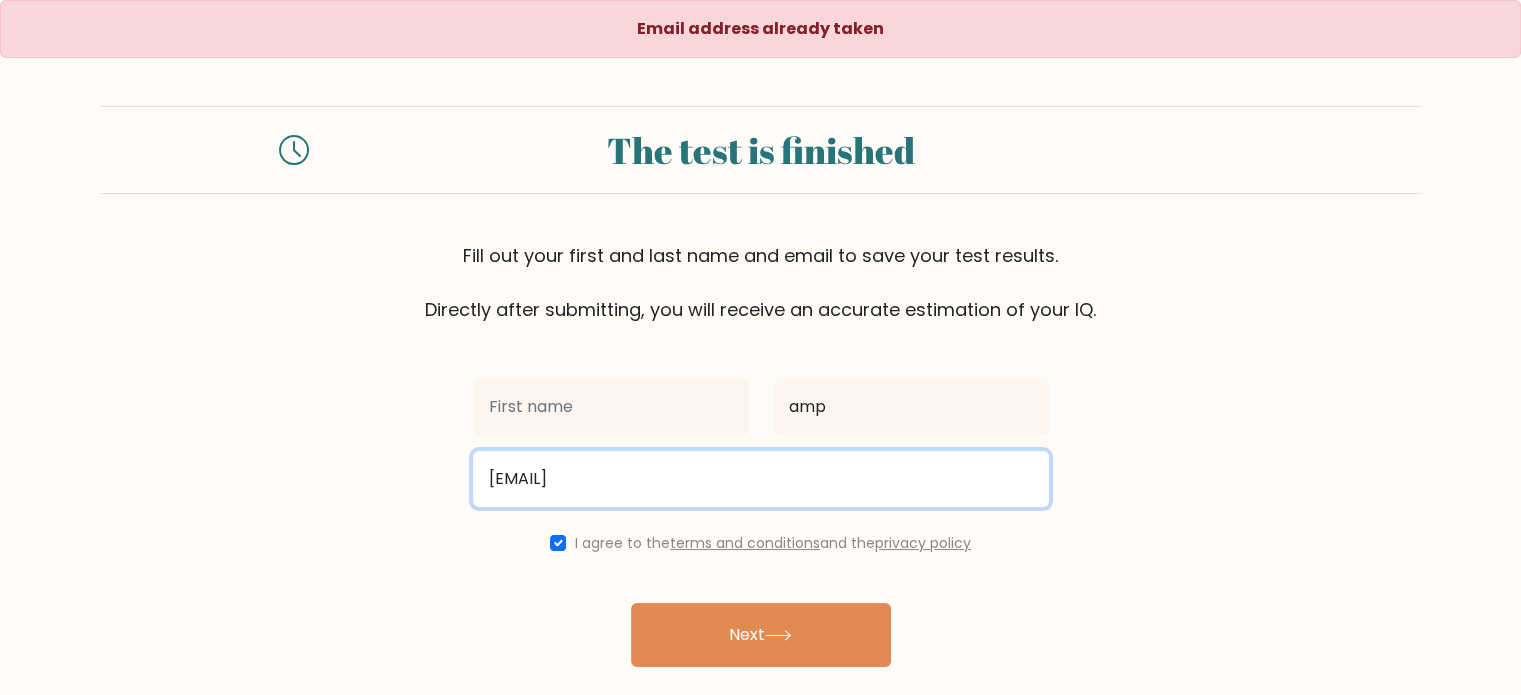 type on "meme@gmail.com" 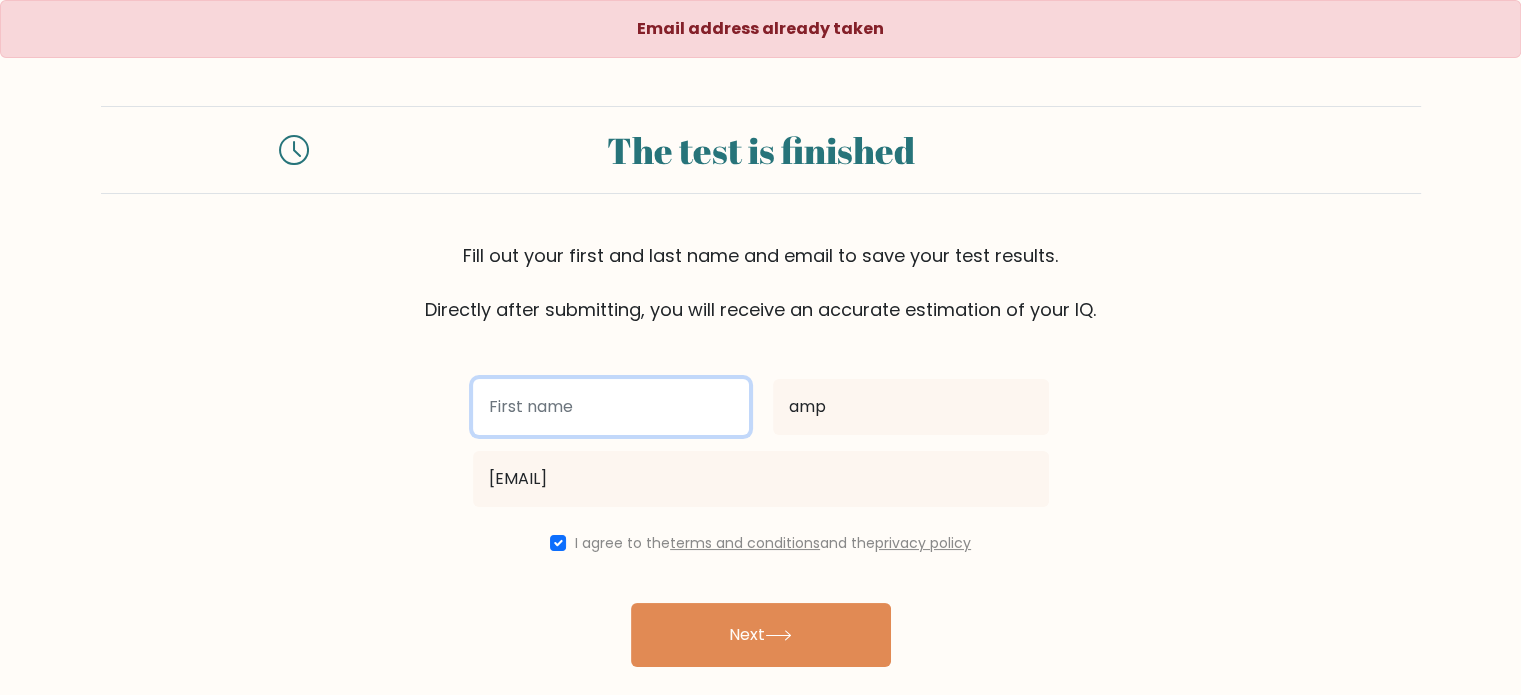 click at bounding box center [611, 407] 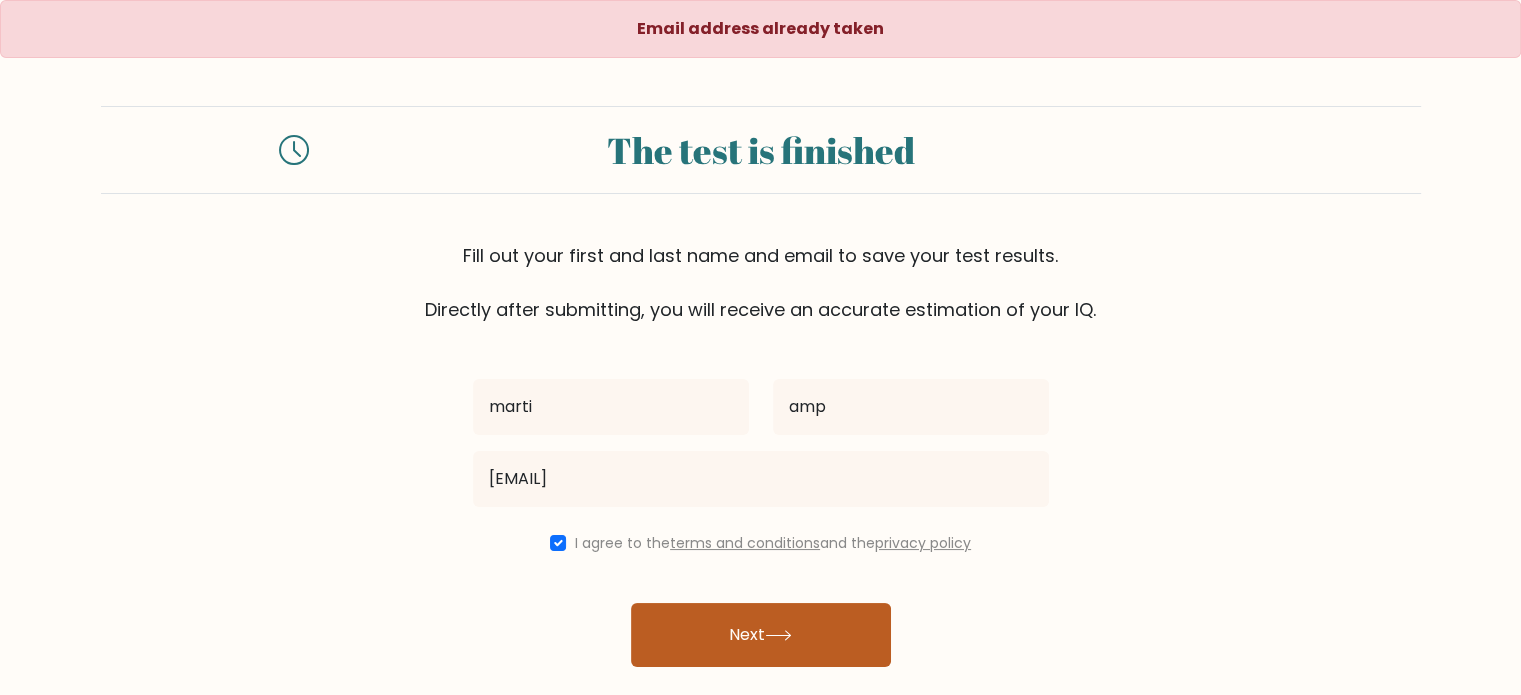 click on "Next" at bounding box center (761, 635) 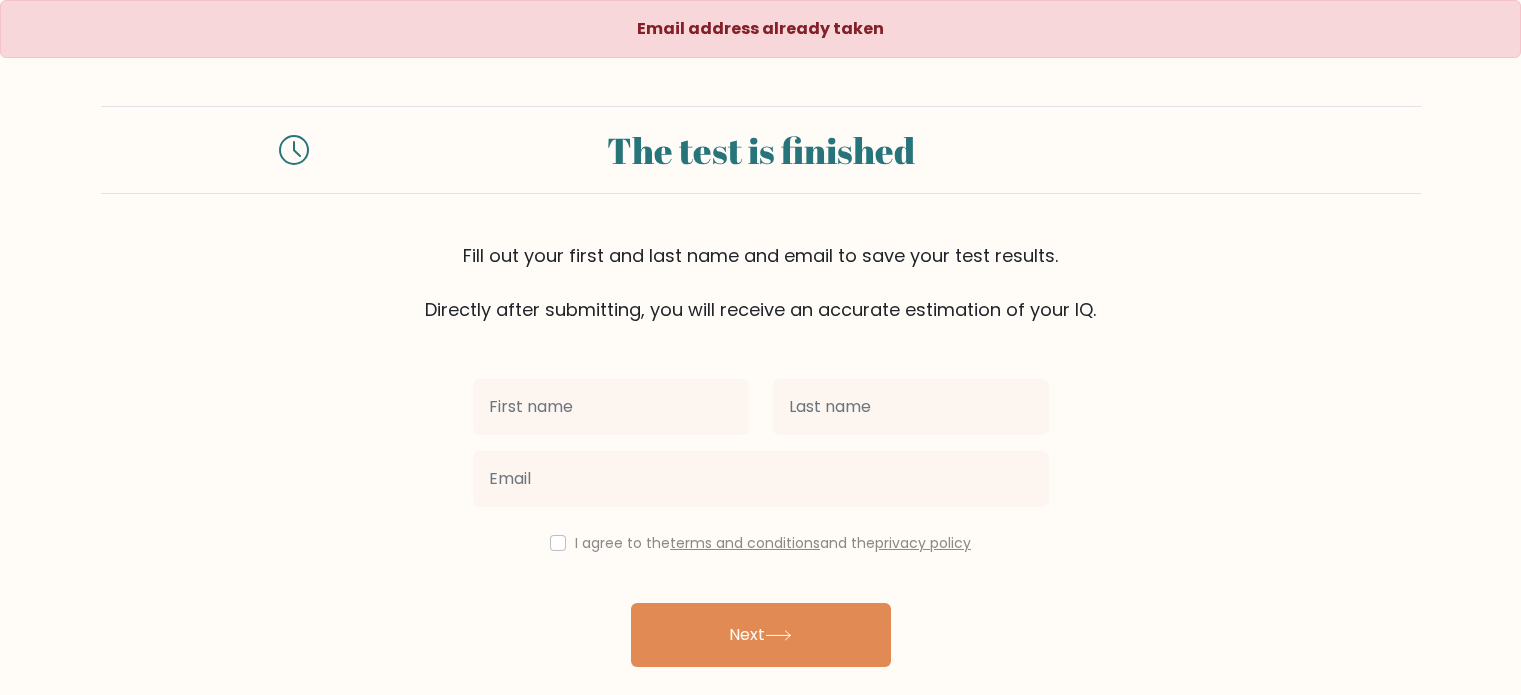 scroll, scrollTop: 0, scrollLeft: 0, axis: both 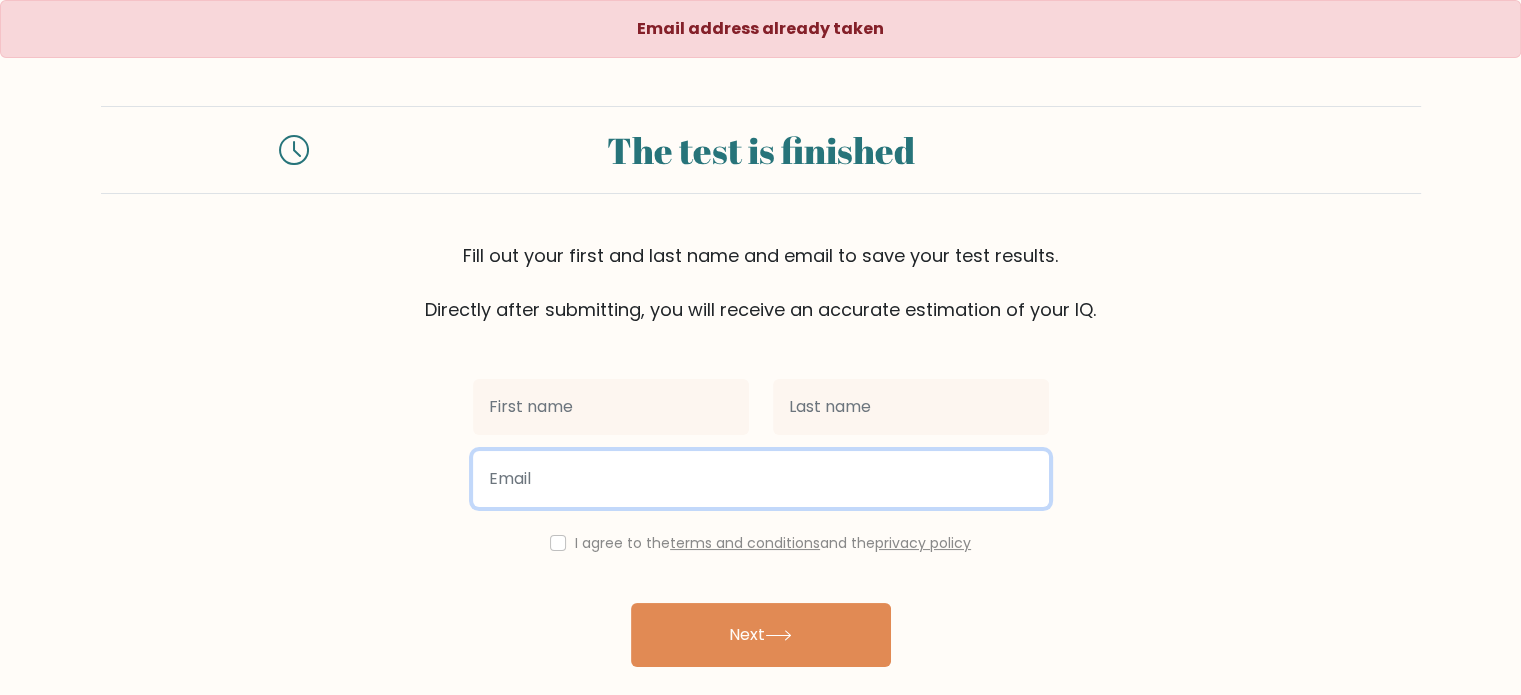 click at bounding box center [761, 479] 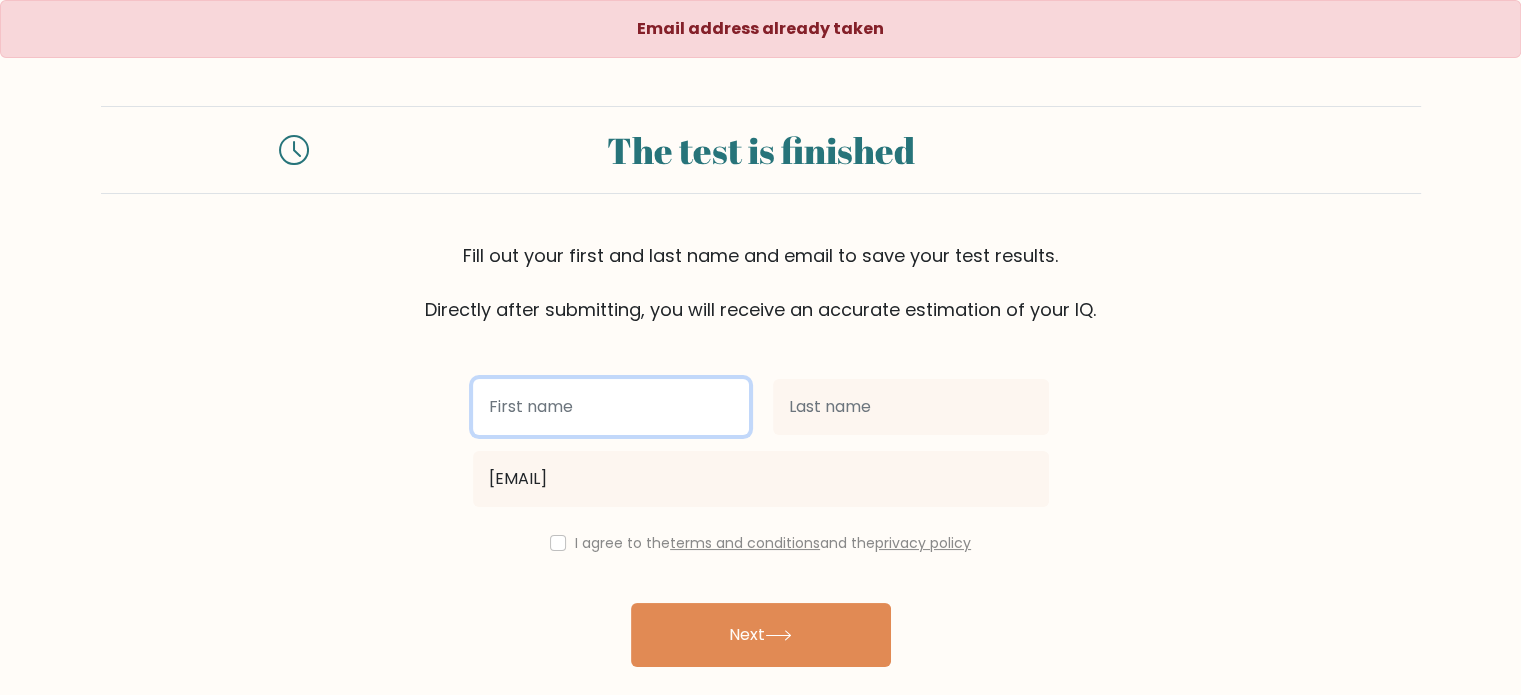 click at bounding box center [611, 407] 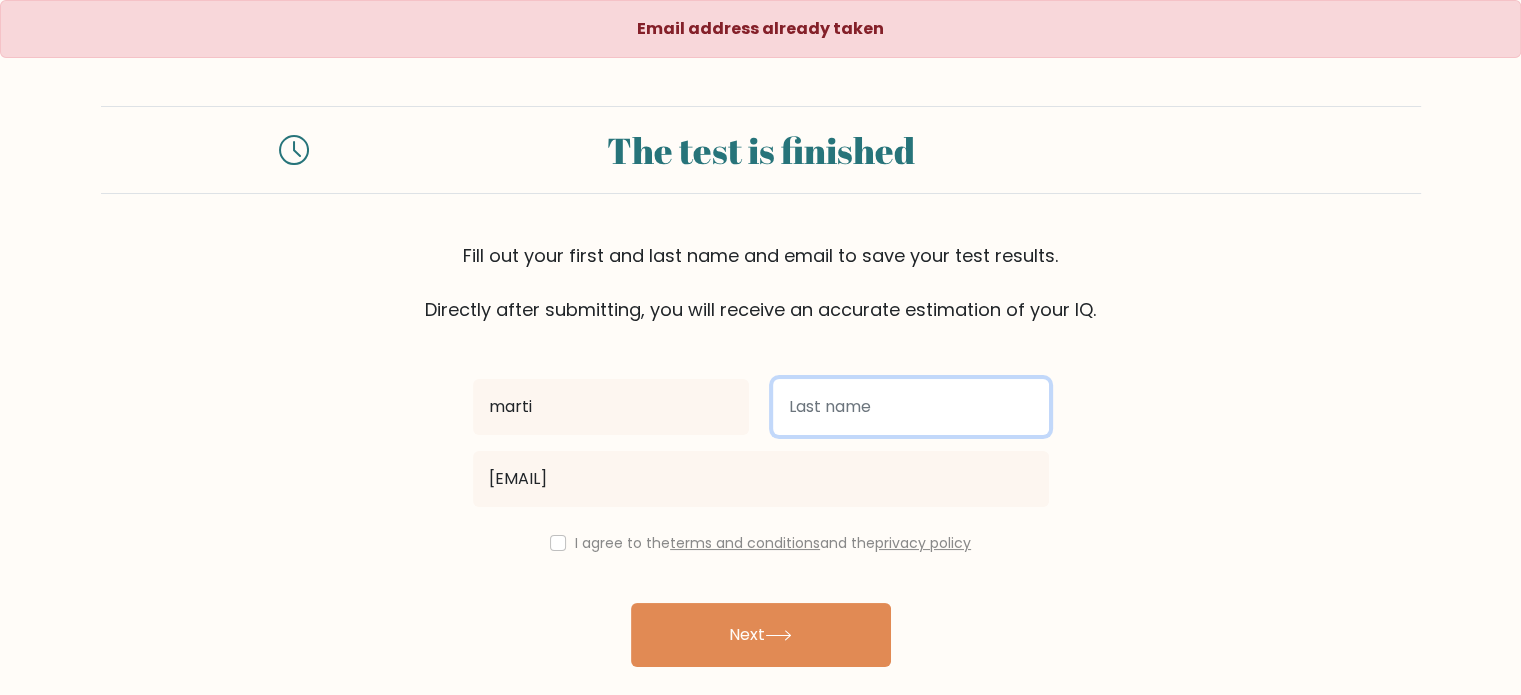 click at bounding box center (911, 407) 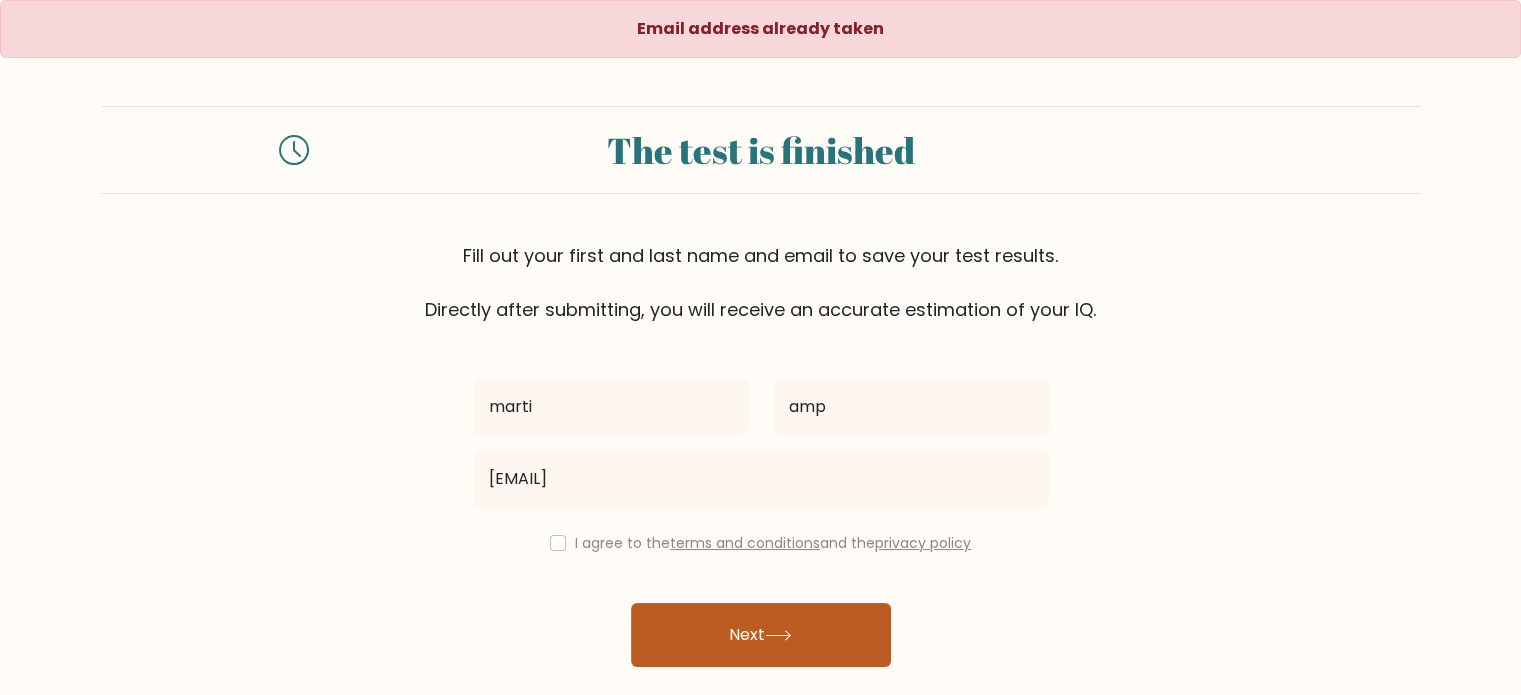 click on "Next" at bounding box center (761, 635) 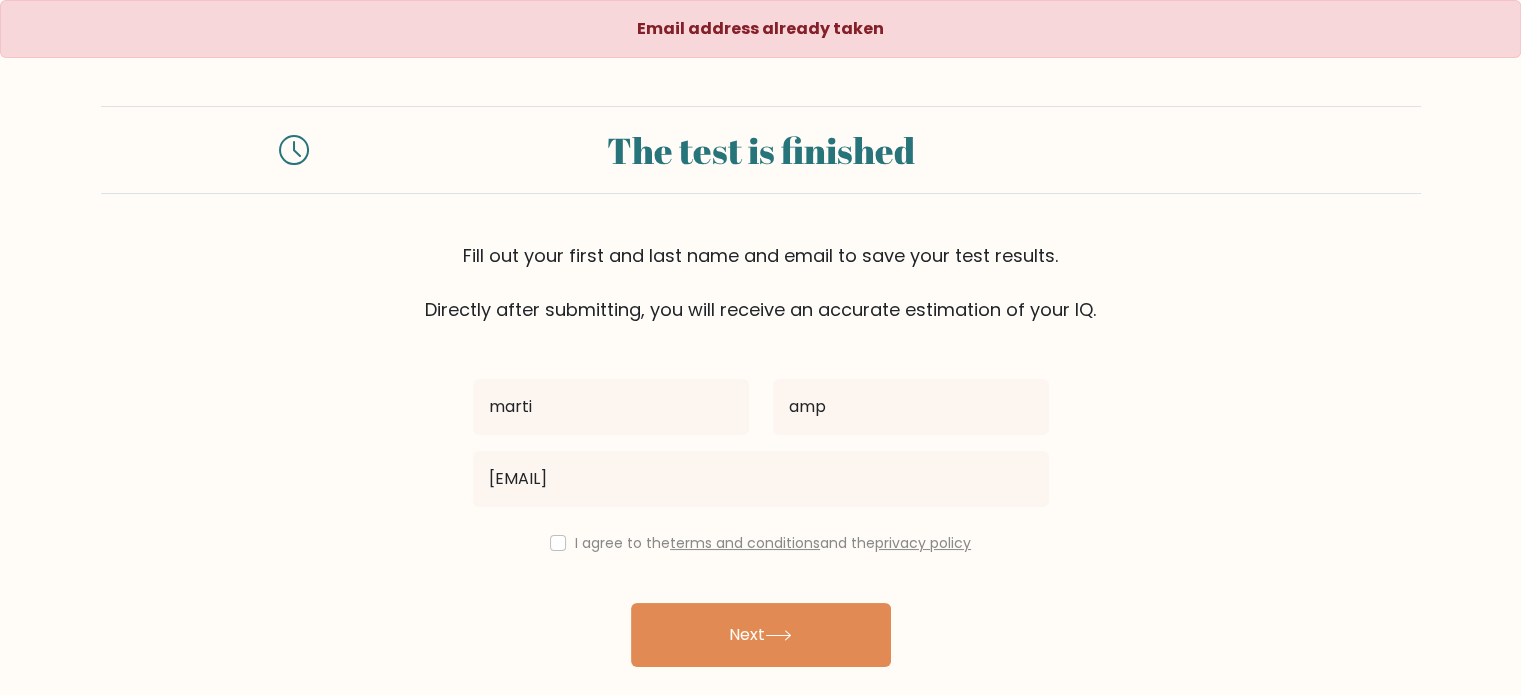 click on "I agree to the  terms and conditions  and the  privacy policy" at bounding box center (761, 543) 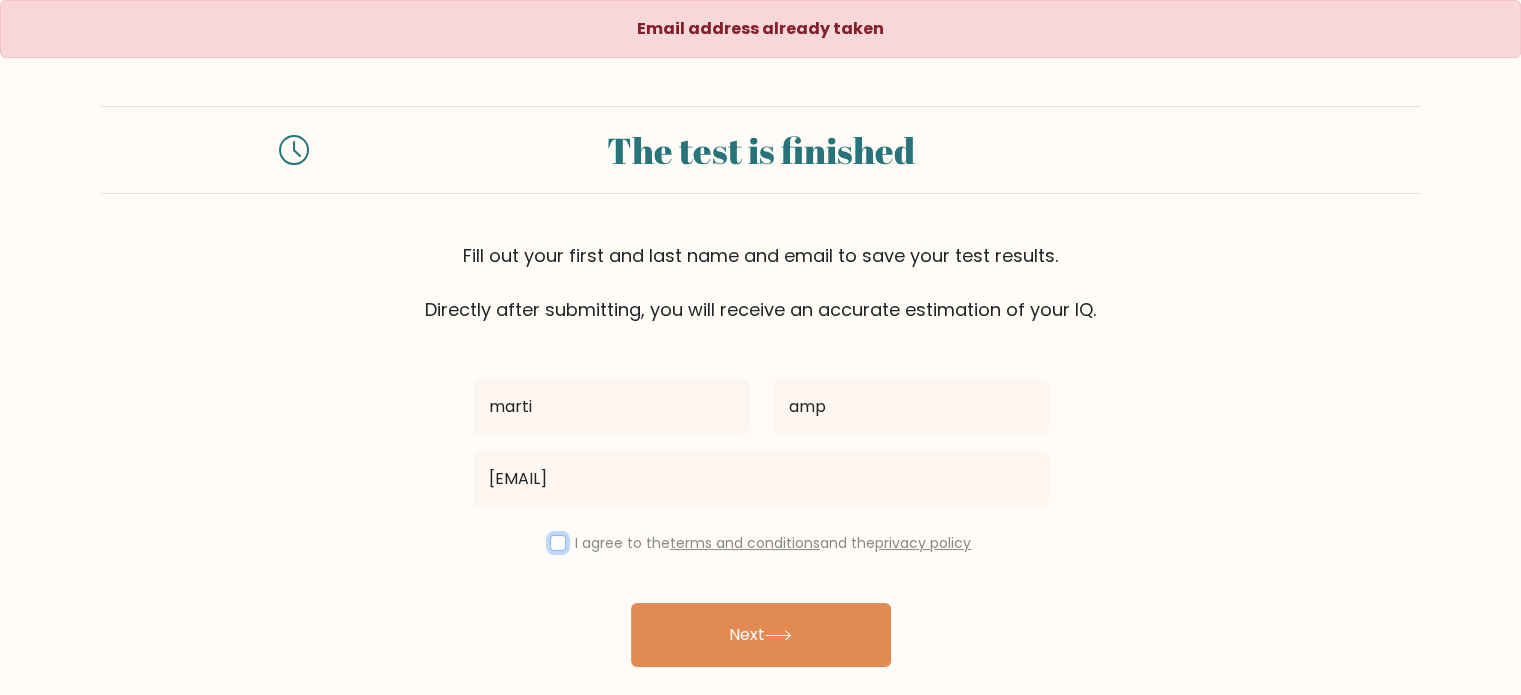 click at bounding box center (558, 543) 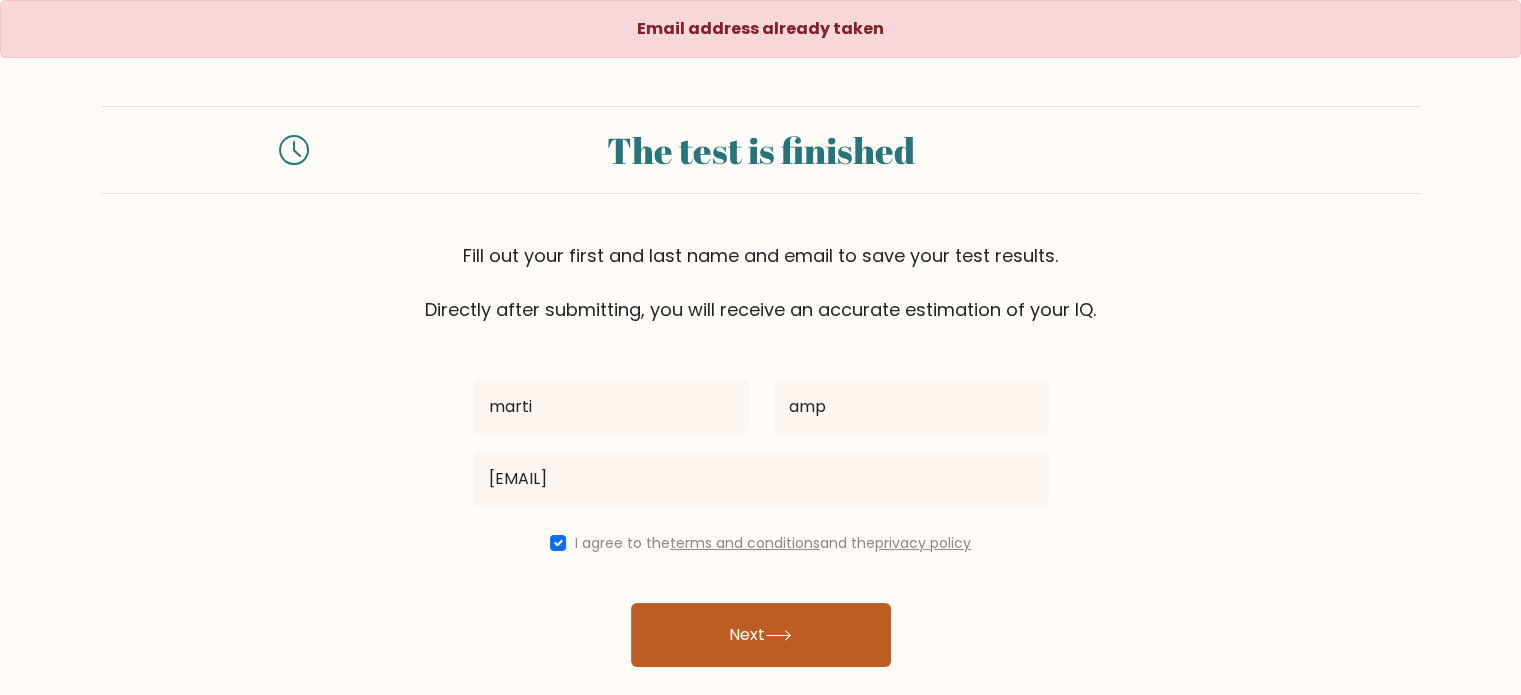 click on "Next" at bounding box center [761, 635] 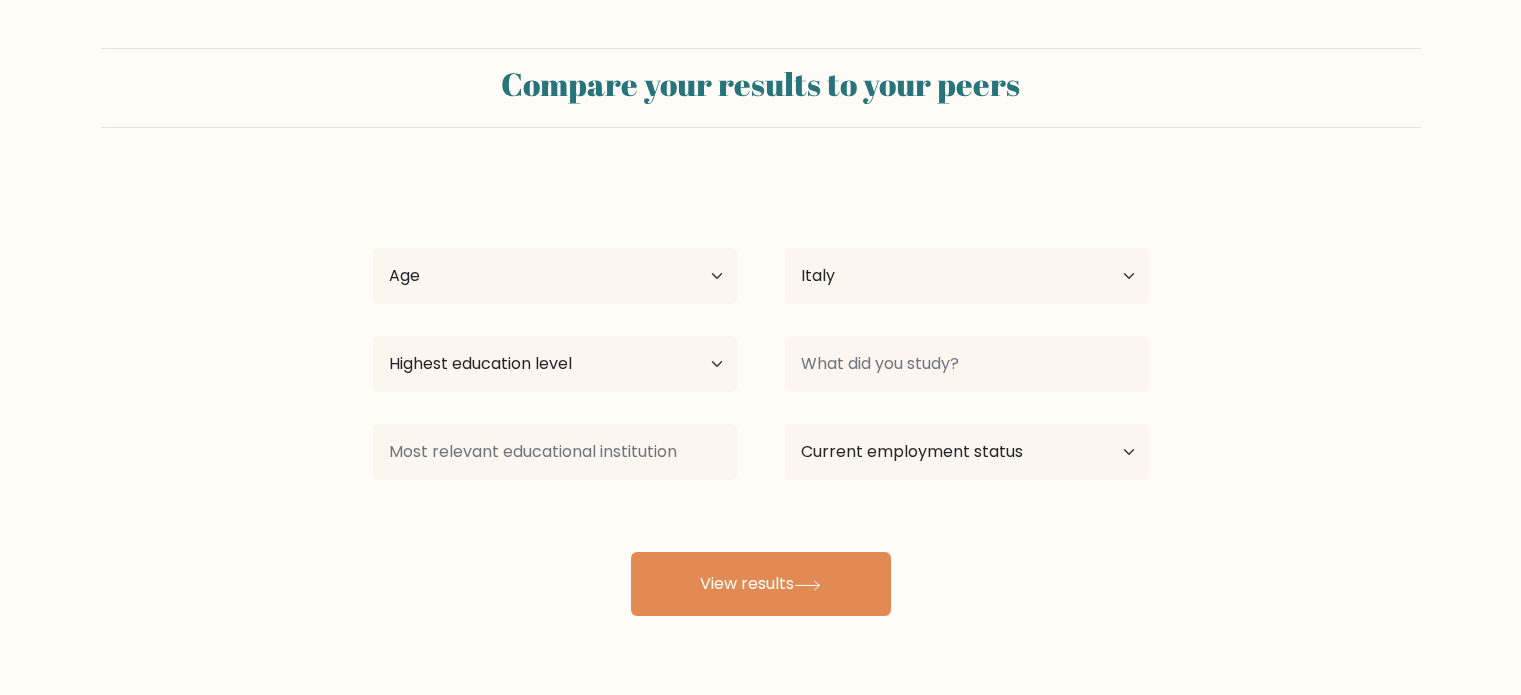 select on "IT" 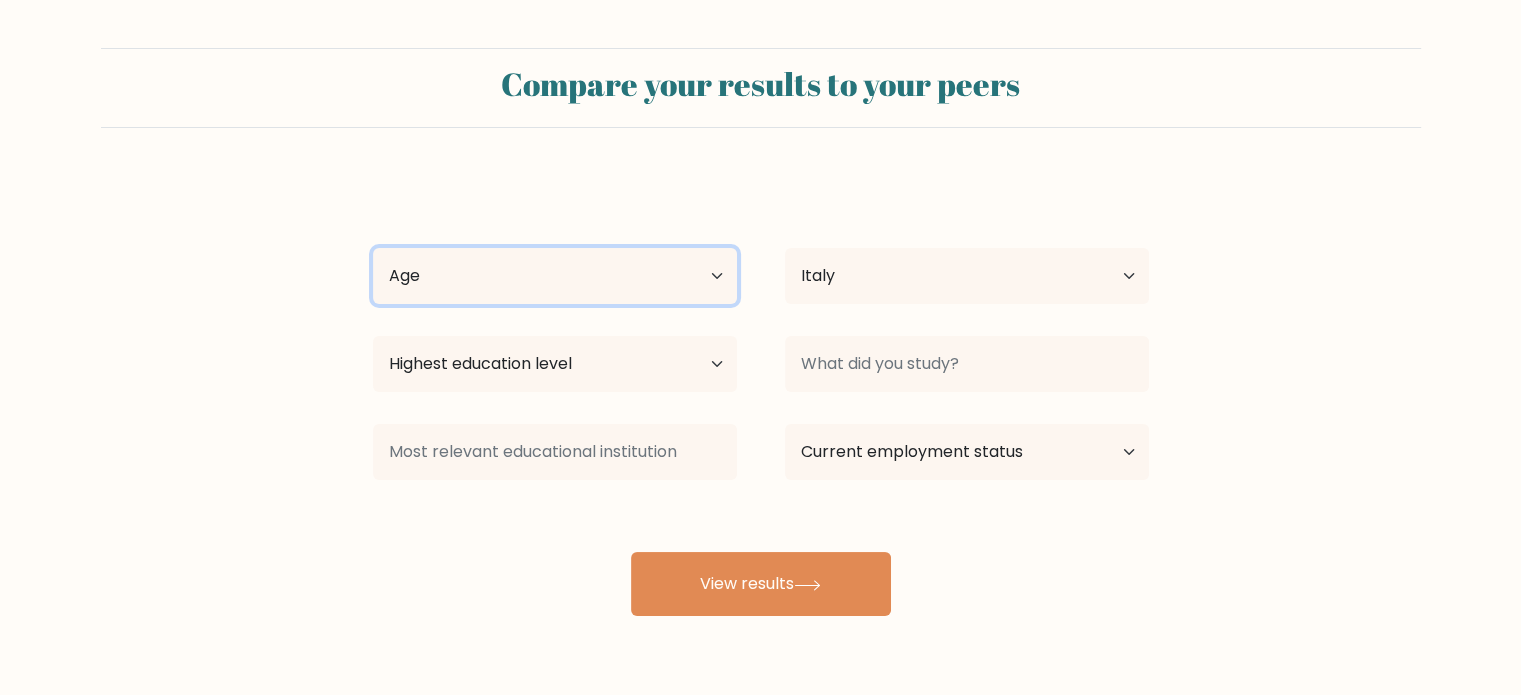 click on "Age
Under 18 years old
18-24 years old
25-34 years old
35-44 years old
45-54 years old
55-64 years old
65 years old and above" at bounding box center [555, 276] 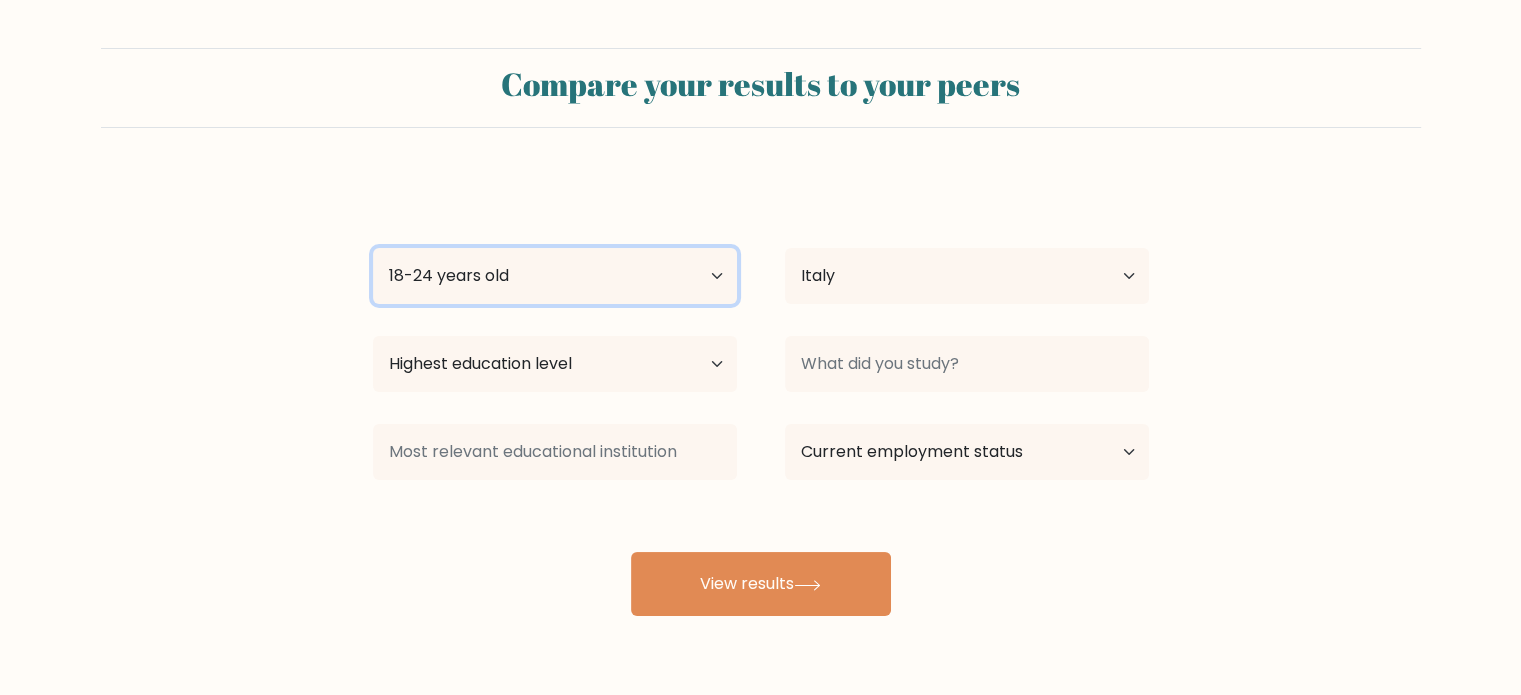 click on "Age
Under 18 years old
18-24 years old
25-34 years old
35-44 years old
45-54 years old
55-64 years old
65 years old and above" at bounding box center (555, 276) 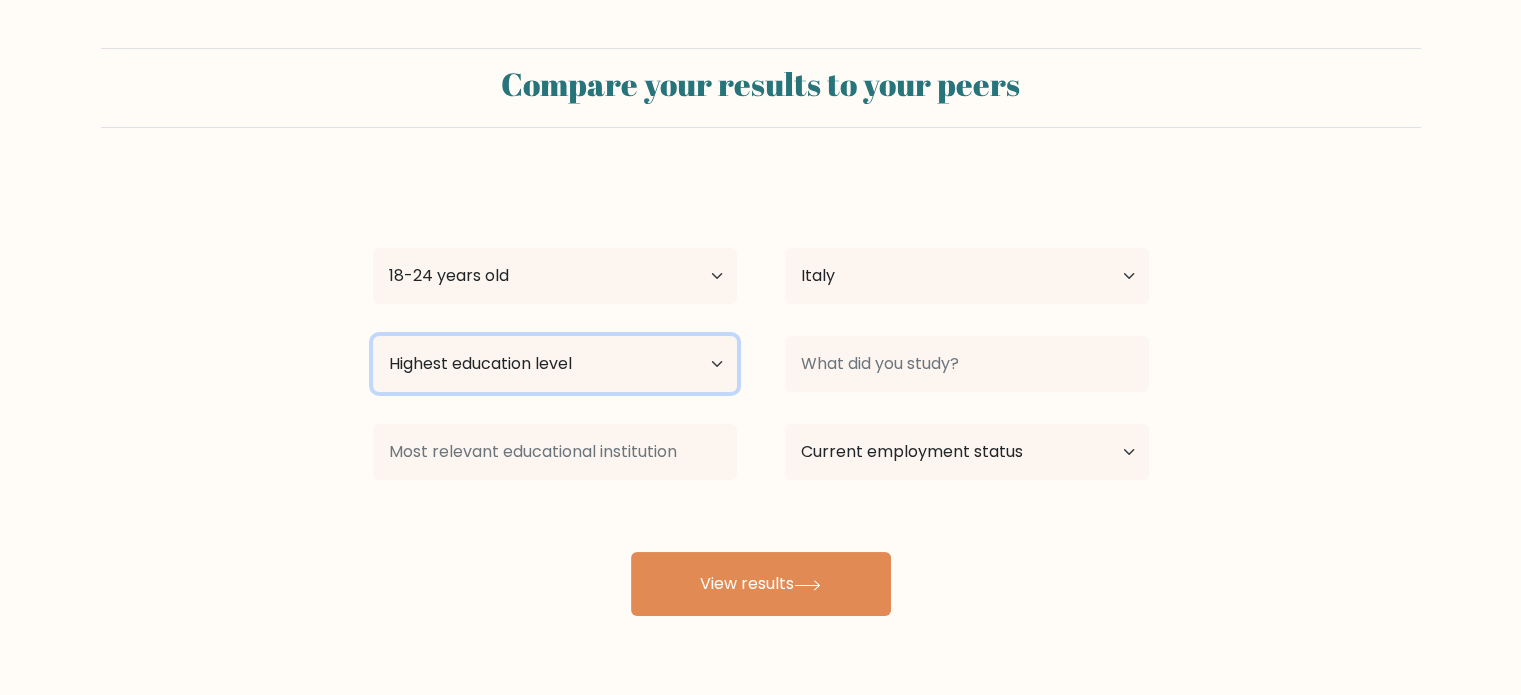 click on "Highest education level
No schooling
Primary
Lower Secondary
Upper Secondary
Occupation Specific
Bachelor's degree
Master's degree
Doctoral degree" at bounding box center (555, 364) 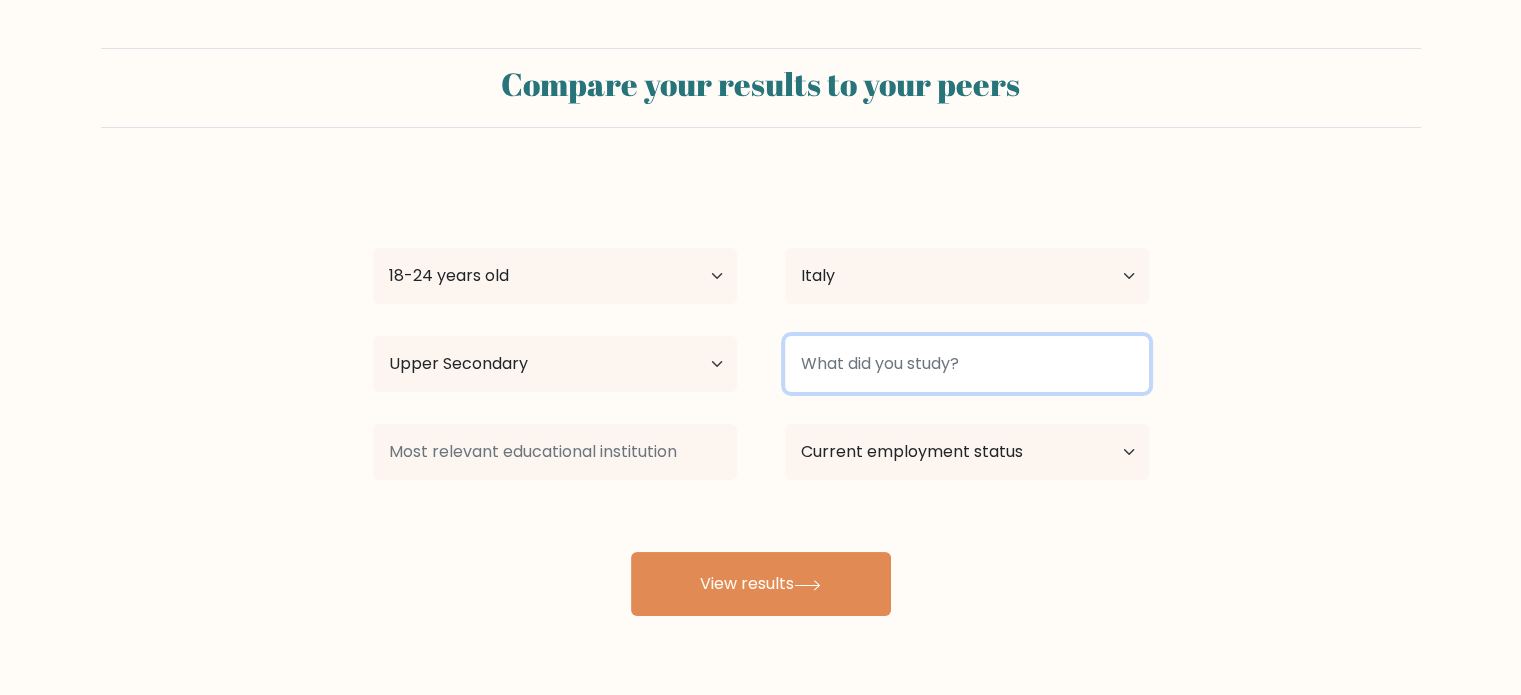 click at bounding box center [967, 364] 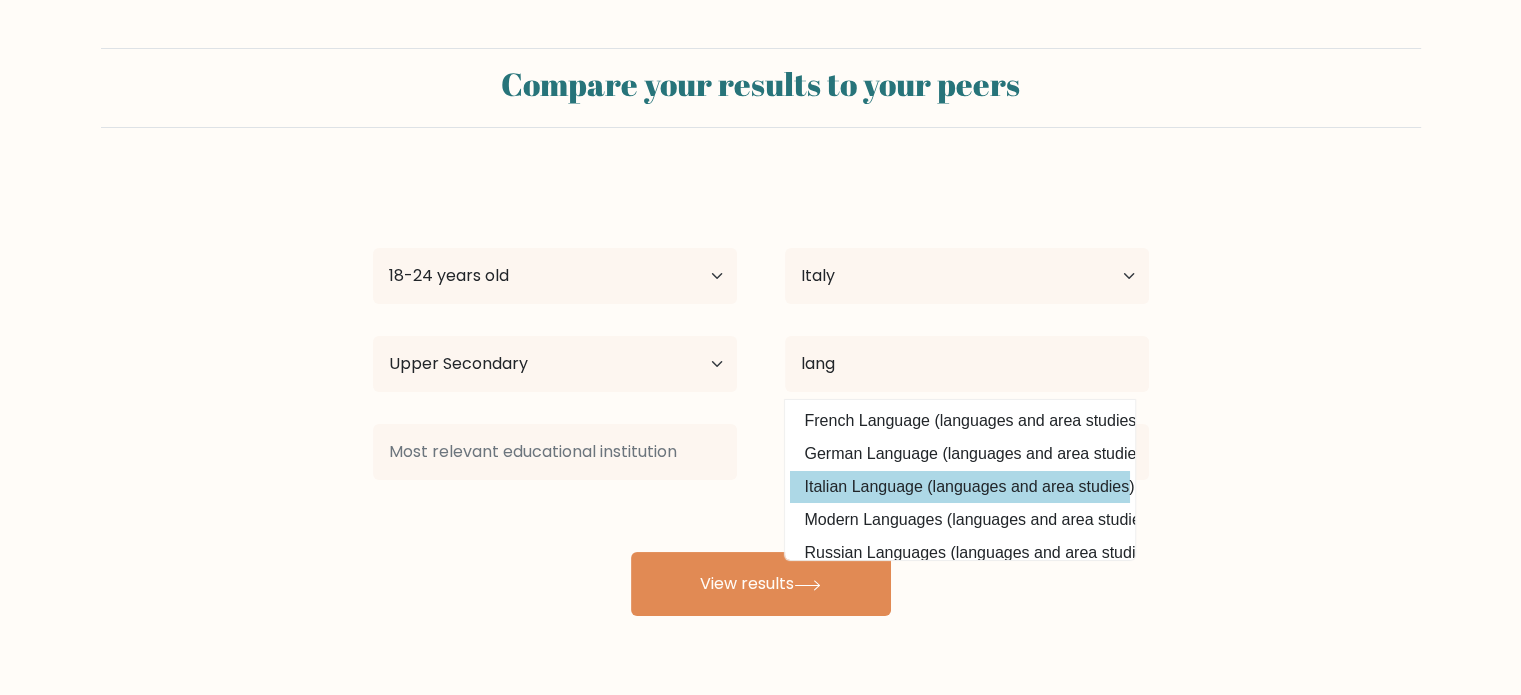 click on "Italian Language (languages and area studies)" at bounding box center (960, 487) 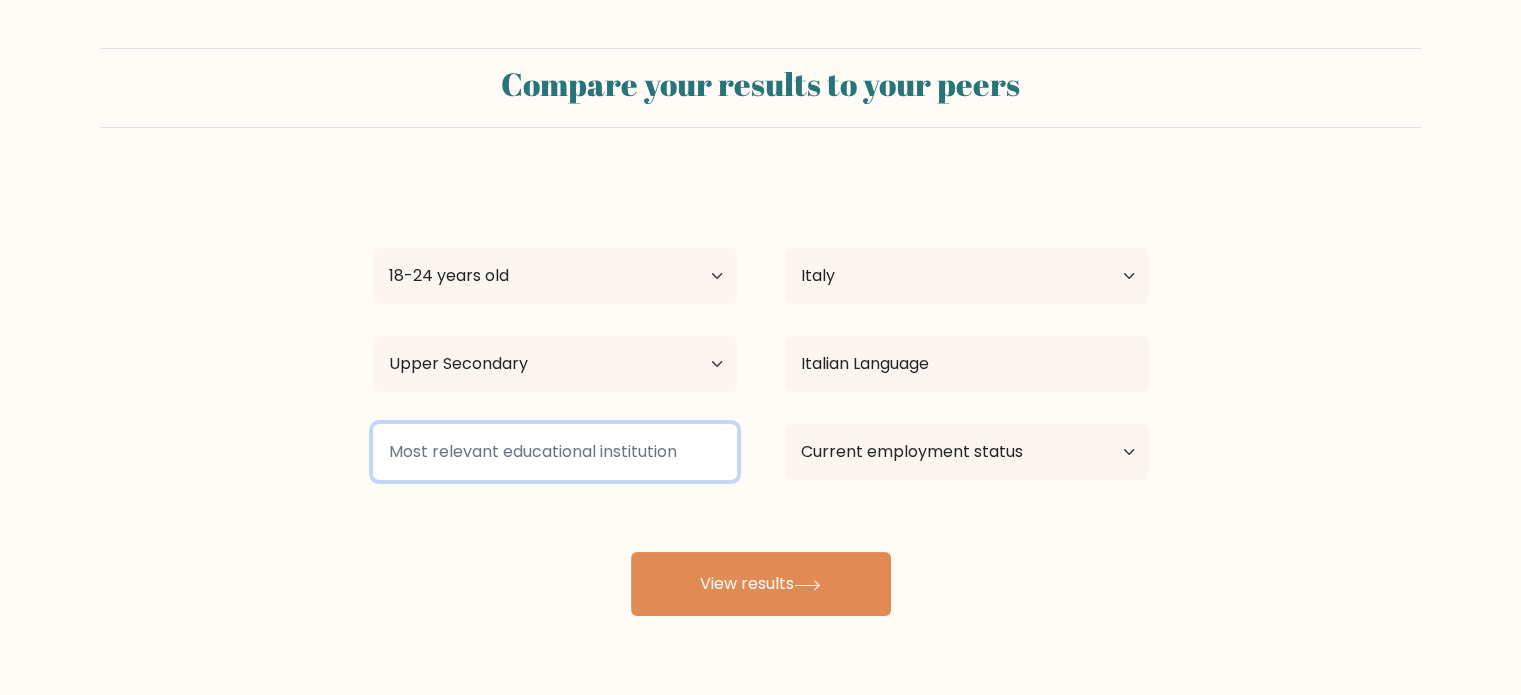 click at bounding box center (555, 452) 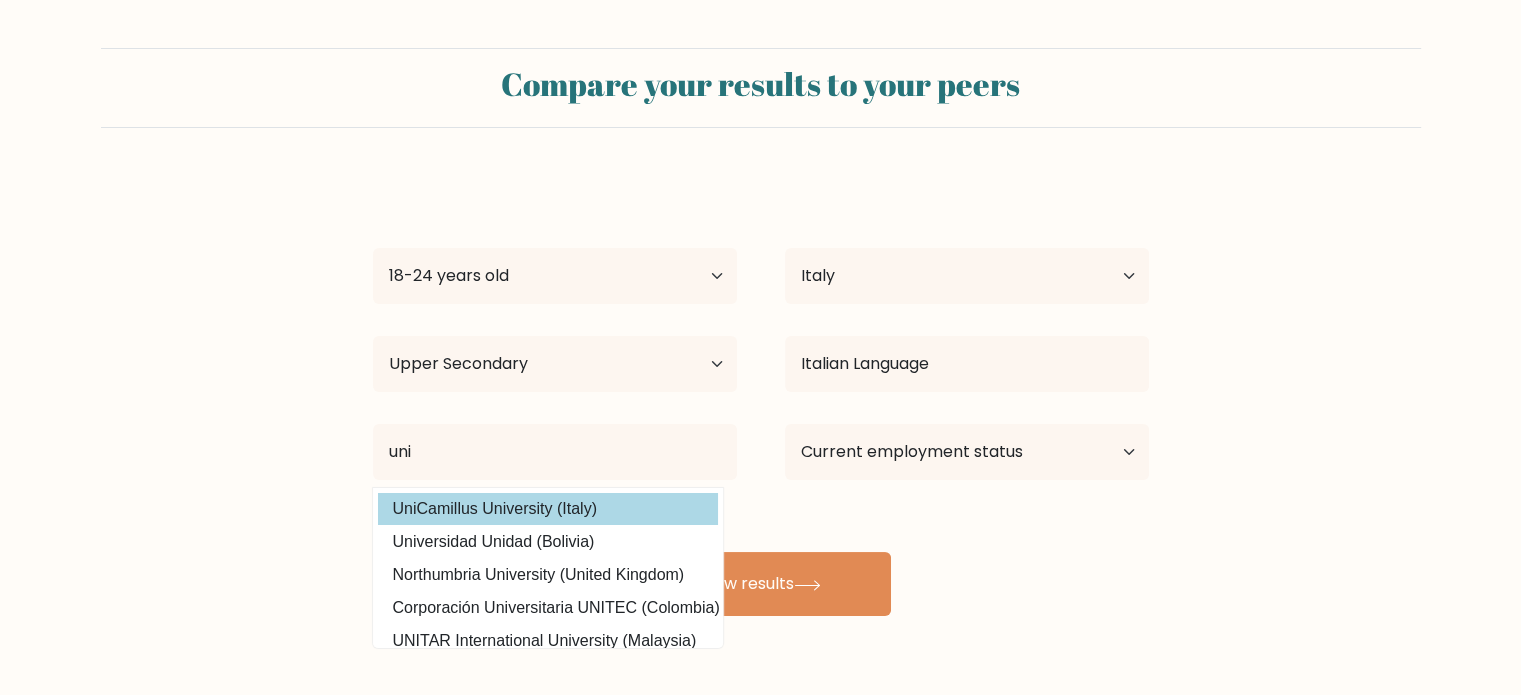 click on "UniCamillus University (Italy)" at bounding box center (548, 509) 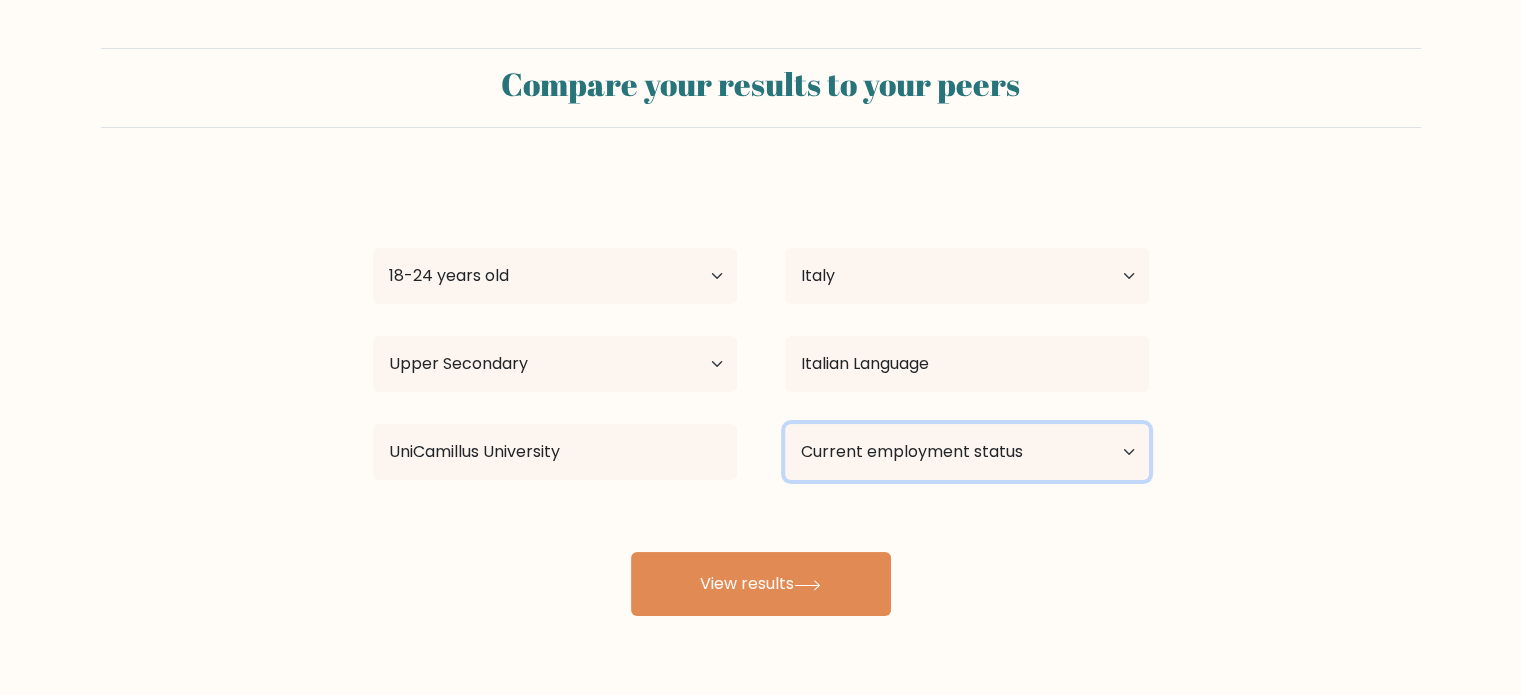 click on "Current employment status
Employed
Student
Retired
Other / prefer not to answer" at bounding box center [967, 452] 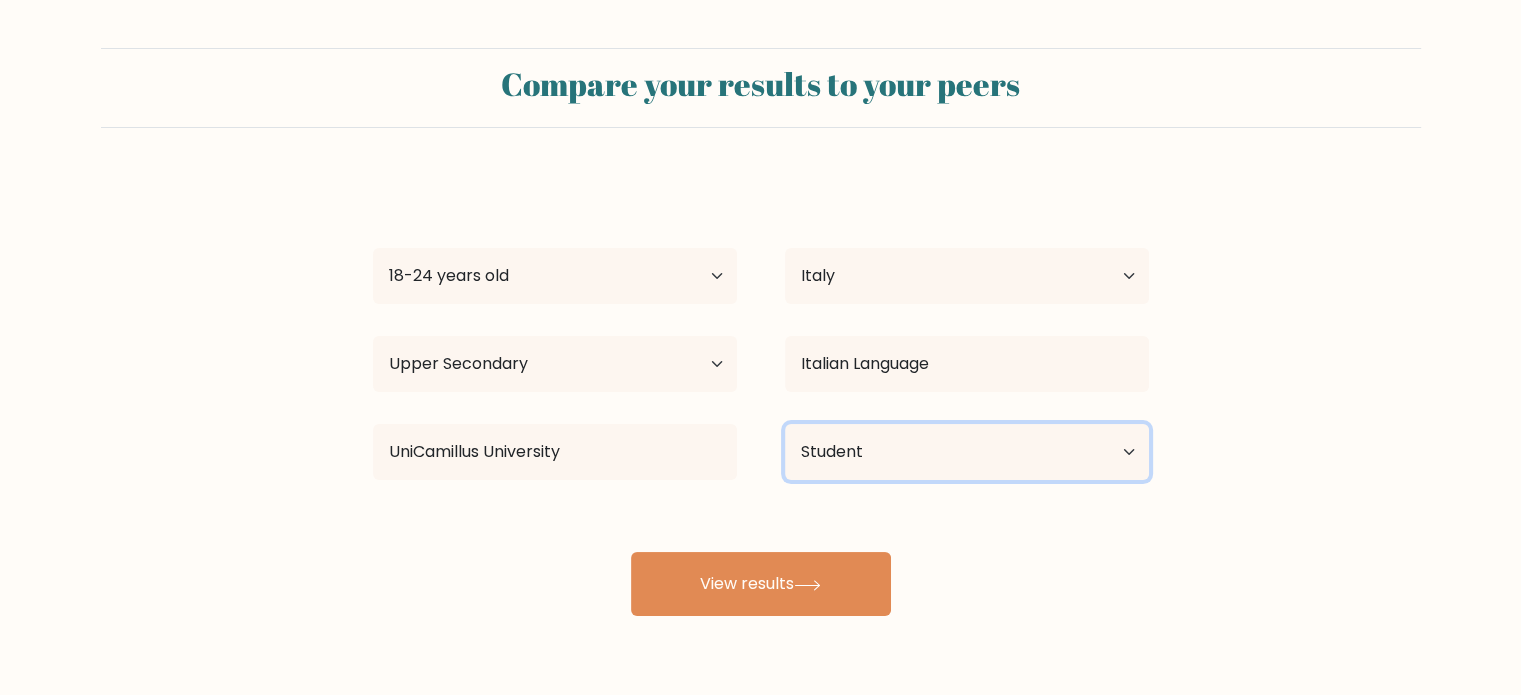 click on "Current employment status
Employed
Student
Retired
Other / prefer not to answer" at bounding box center (967, 452) 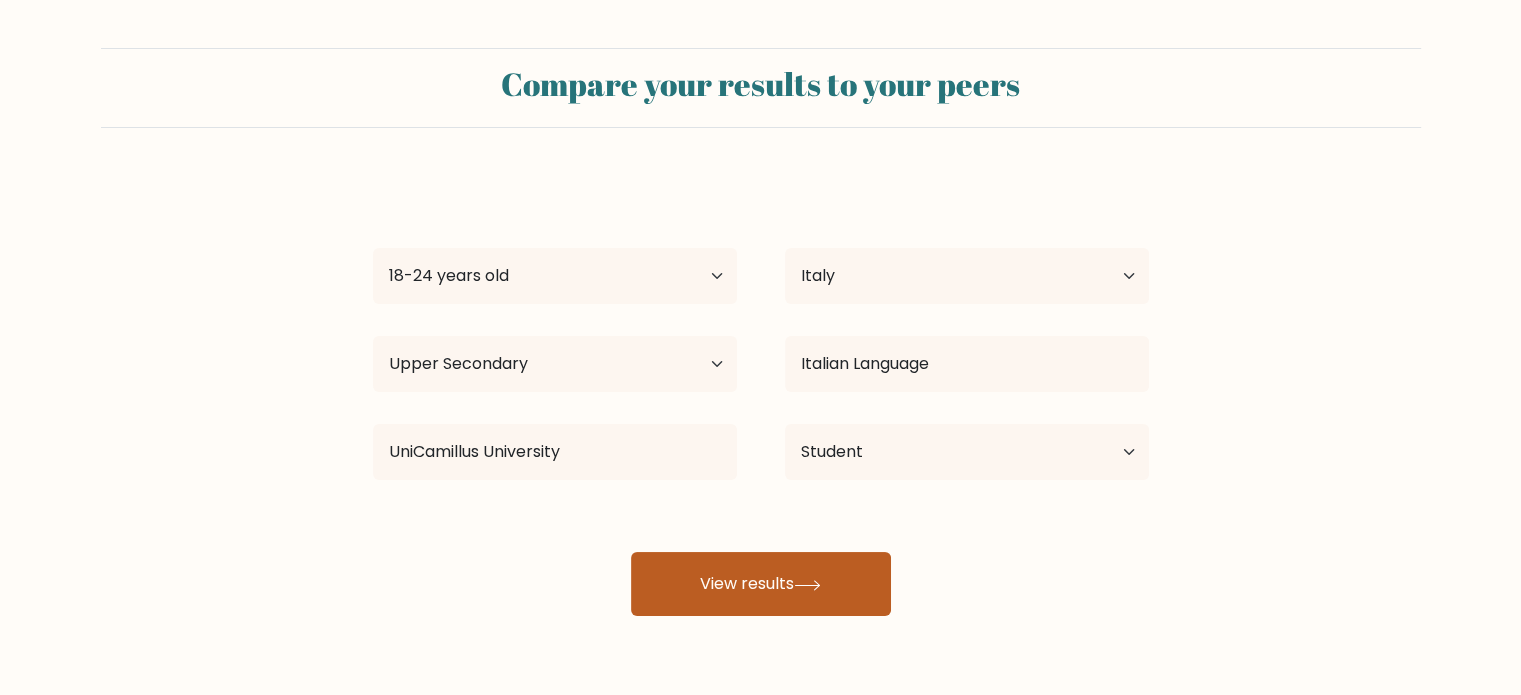 click on "View results" at bounding box center [761, 584] 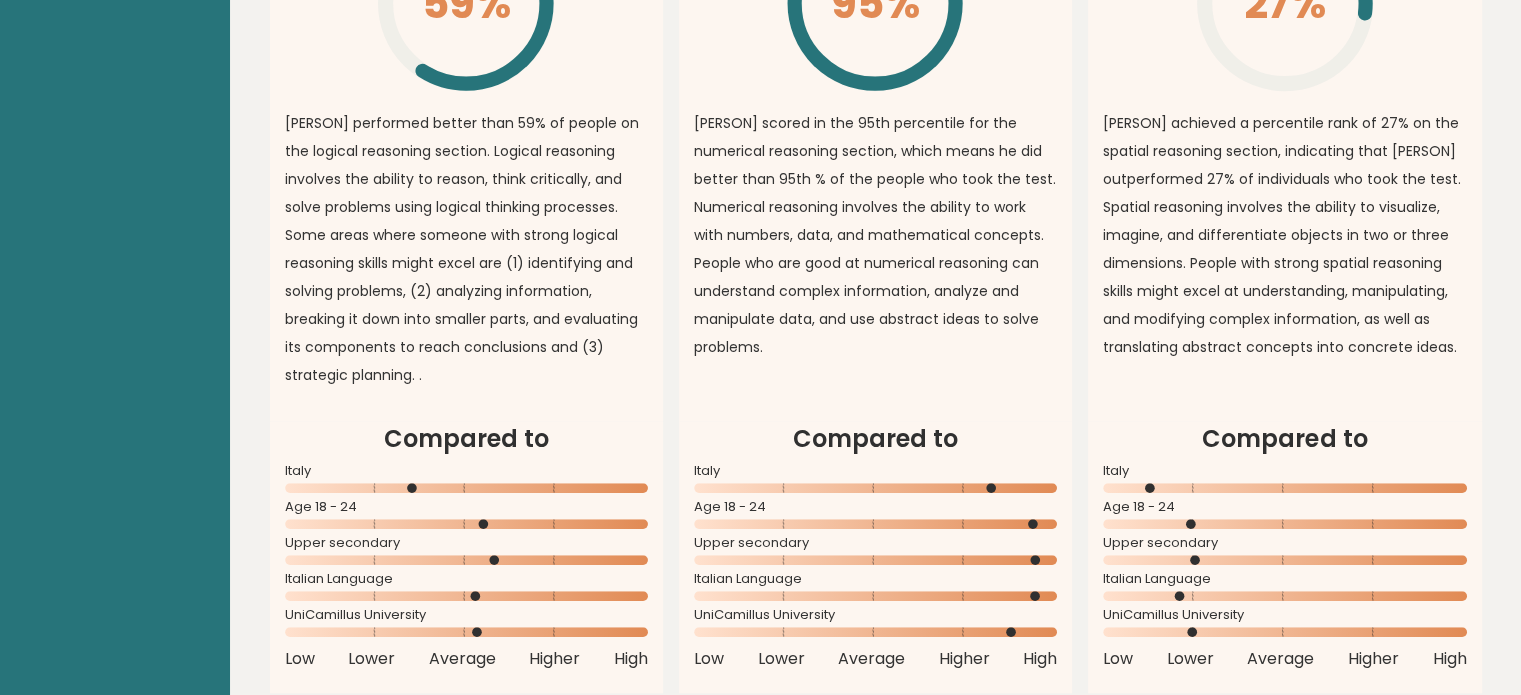 scroll, scrollTop: 1711, scrollLeft: 0, axis: vertical 